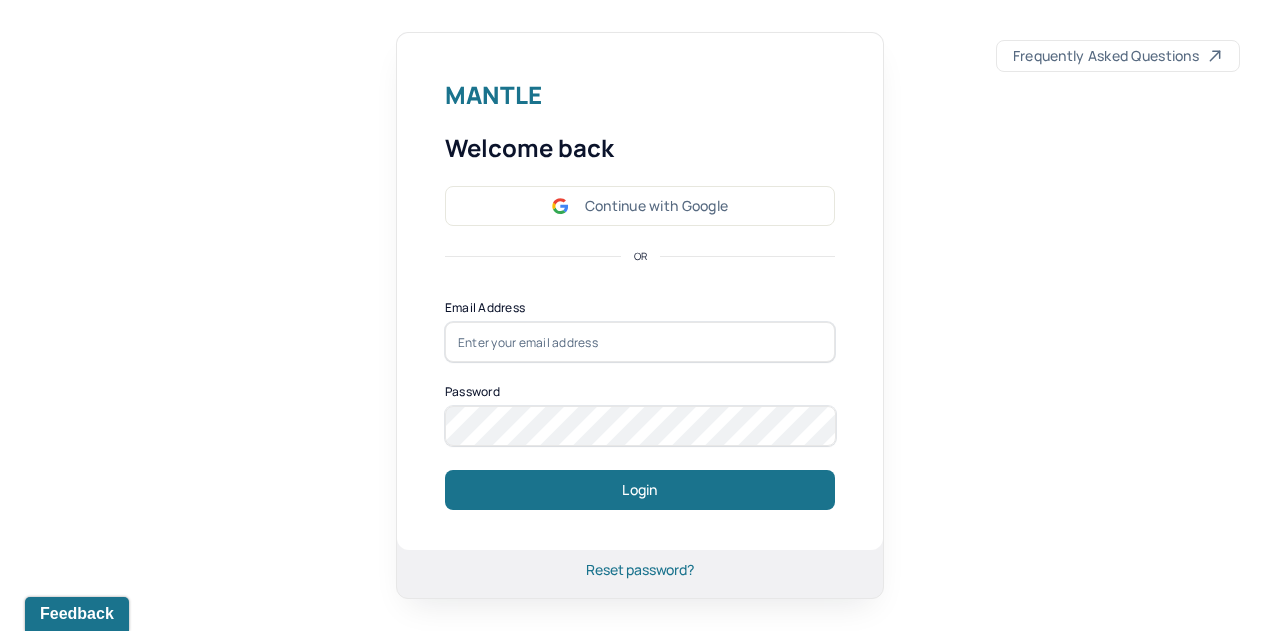 scroll, scrollTop: 0, scrollLeft: 0, axis: both 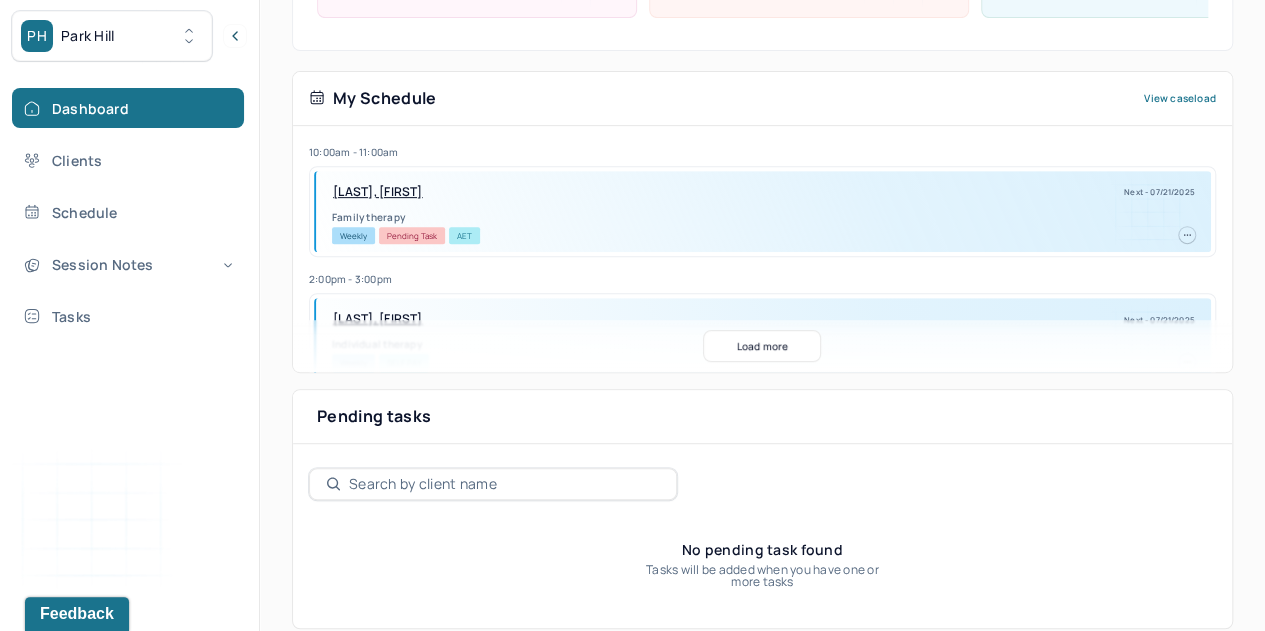 click on "Park Hill" at bounding box center [88, 36] 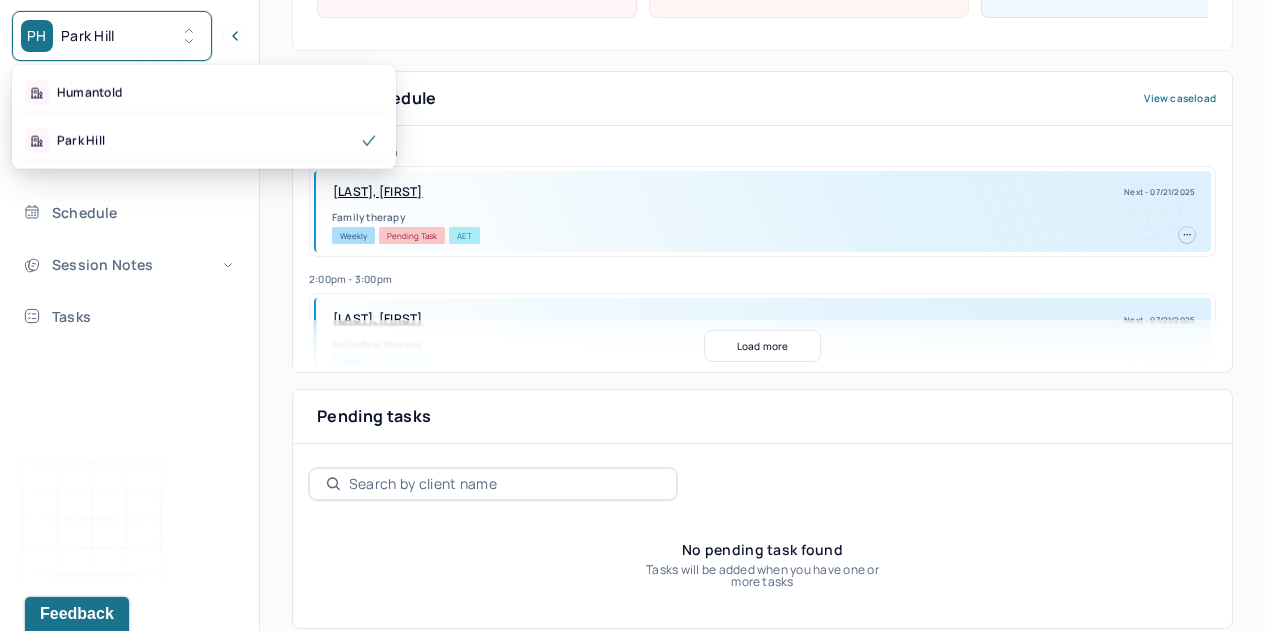 click on "Humantold" at bounding box center (89, 93) 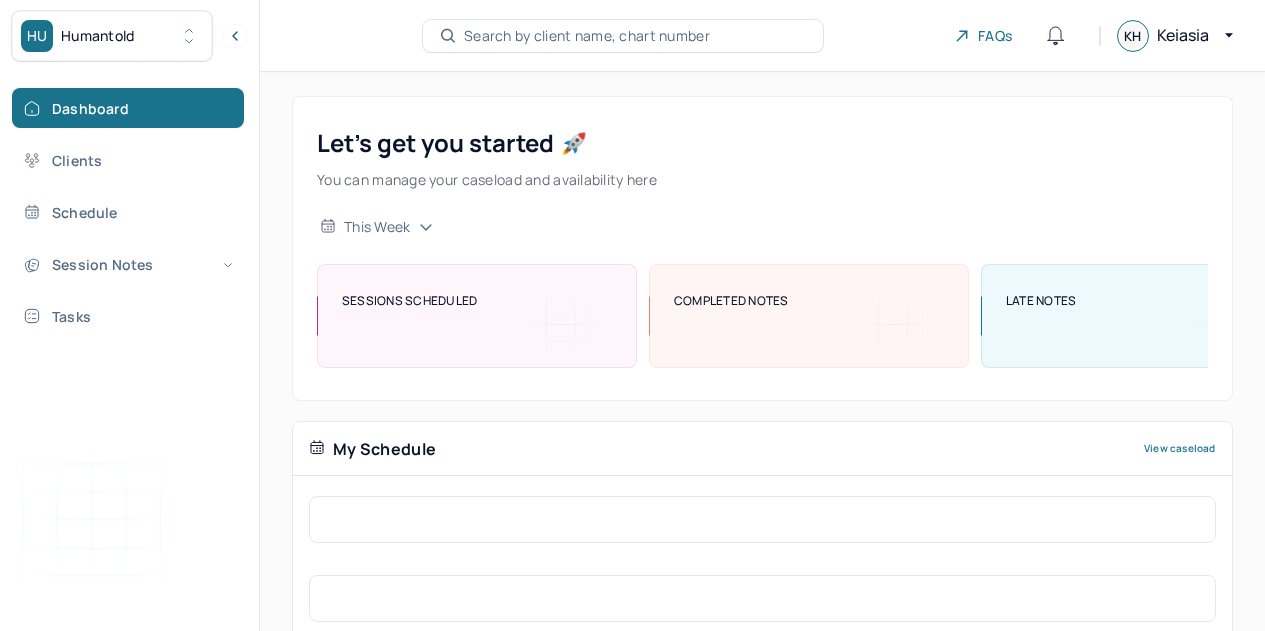 scroll, scrollTop: 0, scrollLeft: 0, axis: both 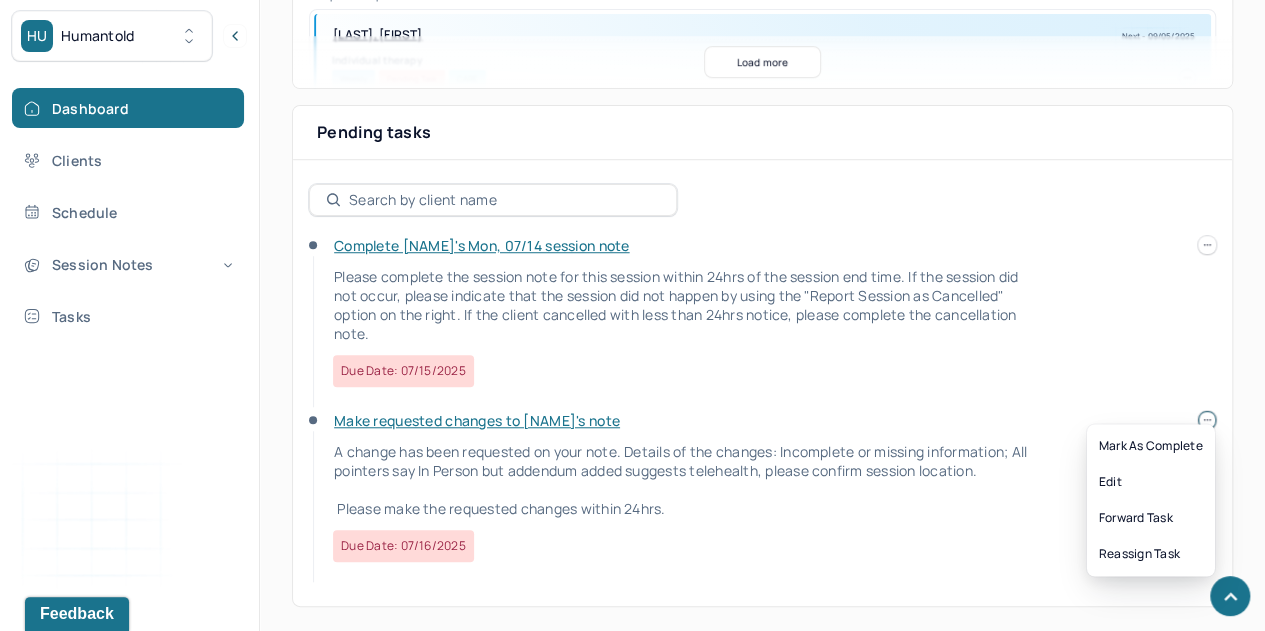 click at bounding box center [1207, 420] 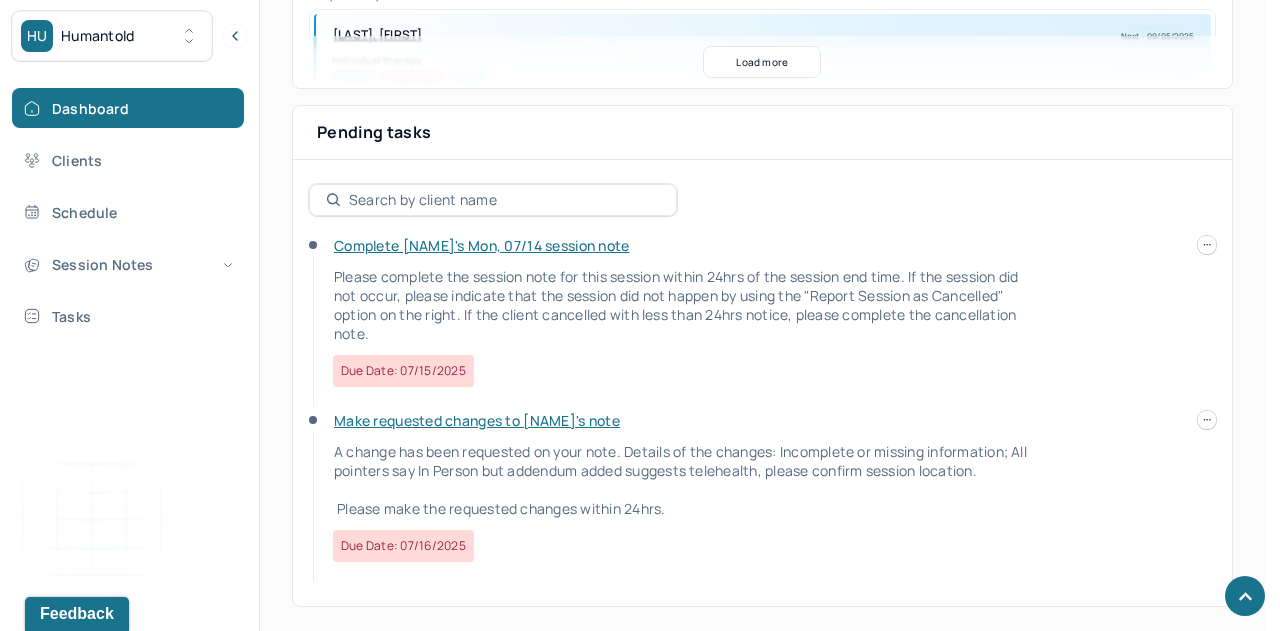 click on "Make requested changes to [NAME]'s note" at bounding box center [477, 420] 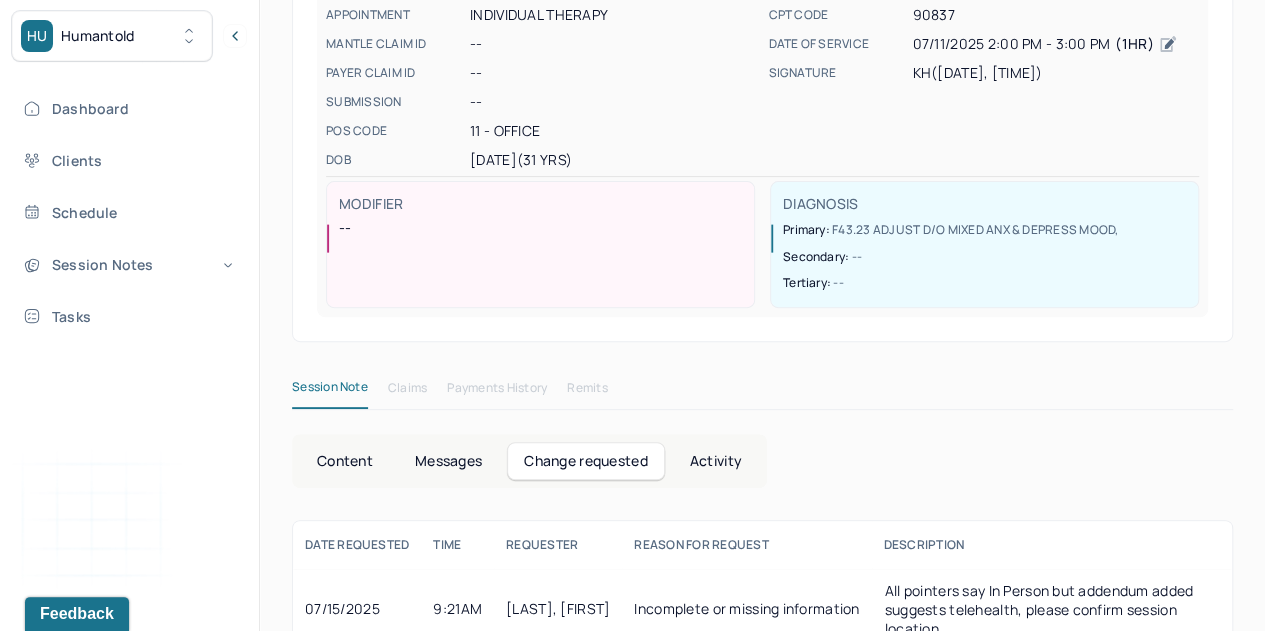 scroll, scrollTop: 278, scrollLeft: 0, axis: vertical 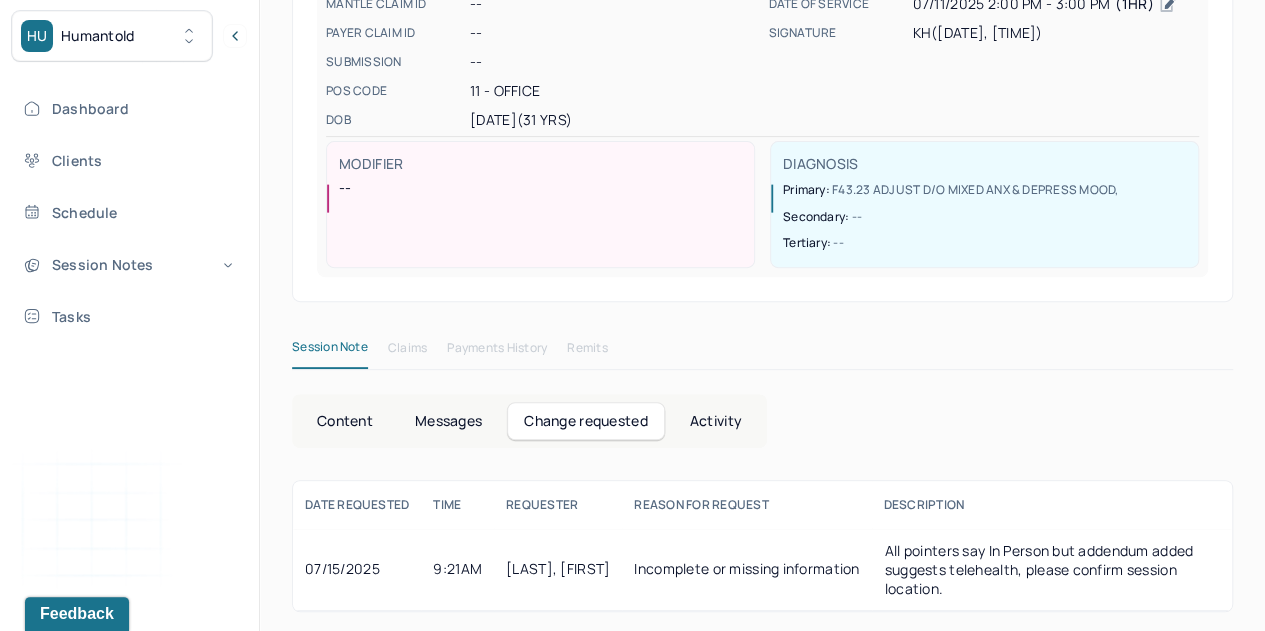 click on "Incomplete or missing information" at bounding box center [746, 570] 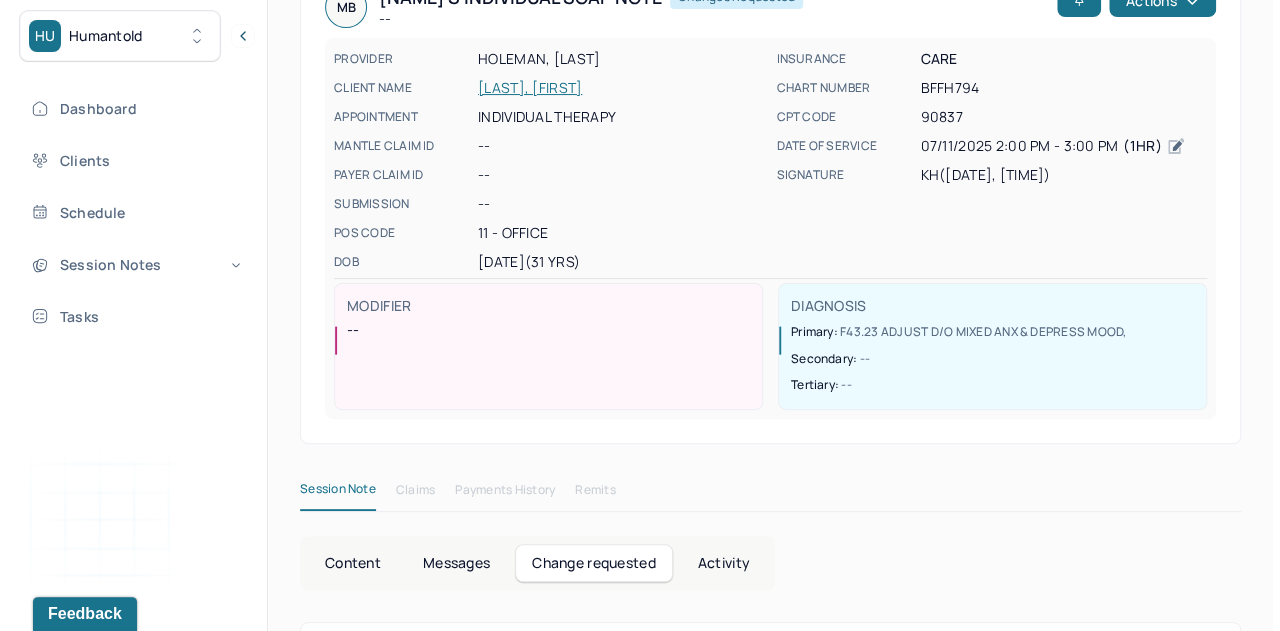 scroll, scrollTop: 0, scrollLeft: 0, axis: both 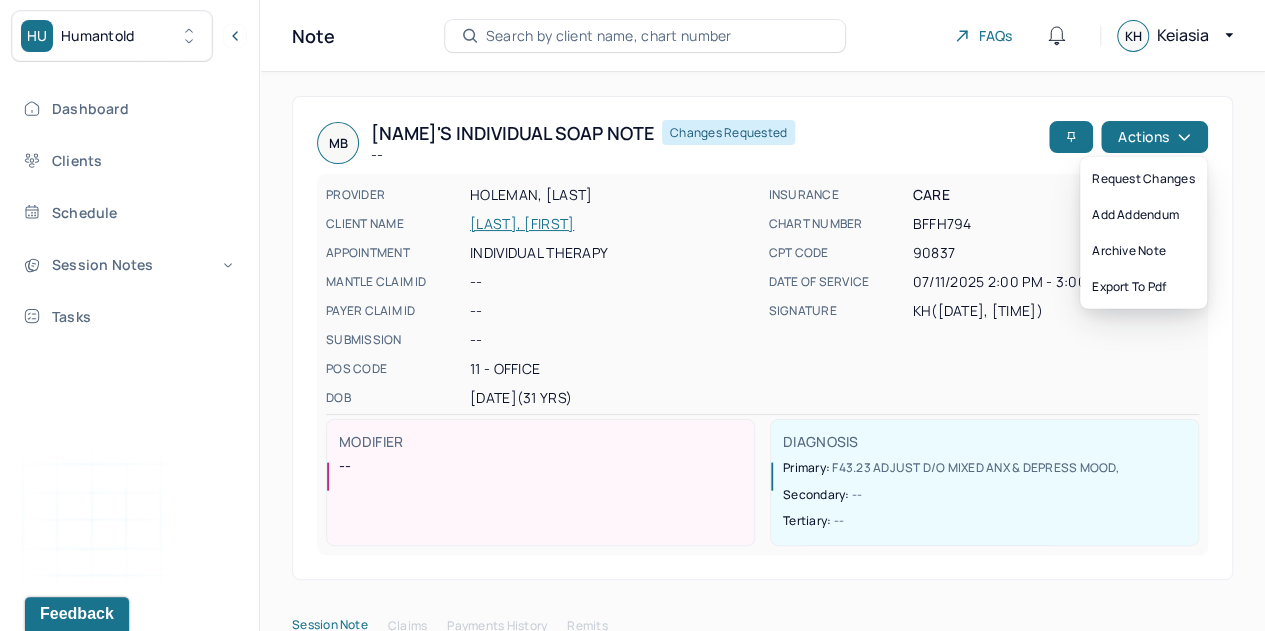 click on "Actions" at bounding box center [1154, 137] 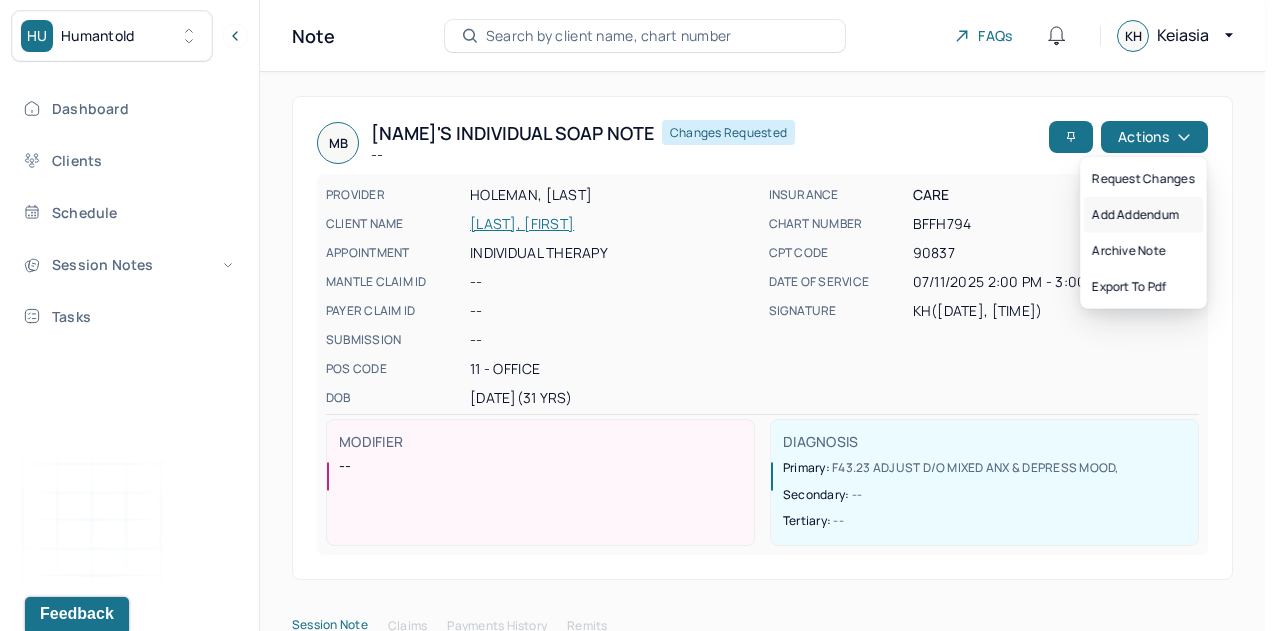 click on "Add addendum" at bounding box center [1143, 215] 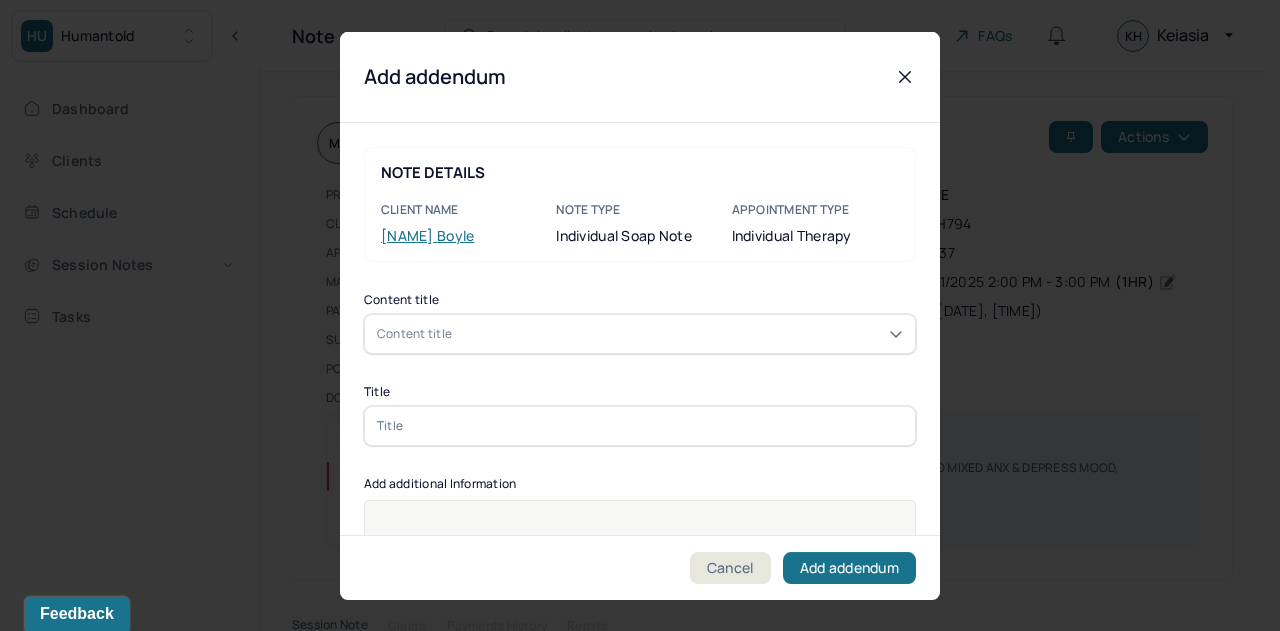 click on "Content title" at bounding box center (640, 334) 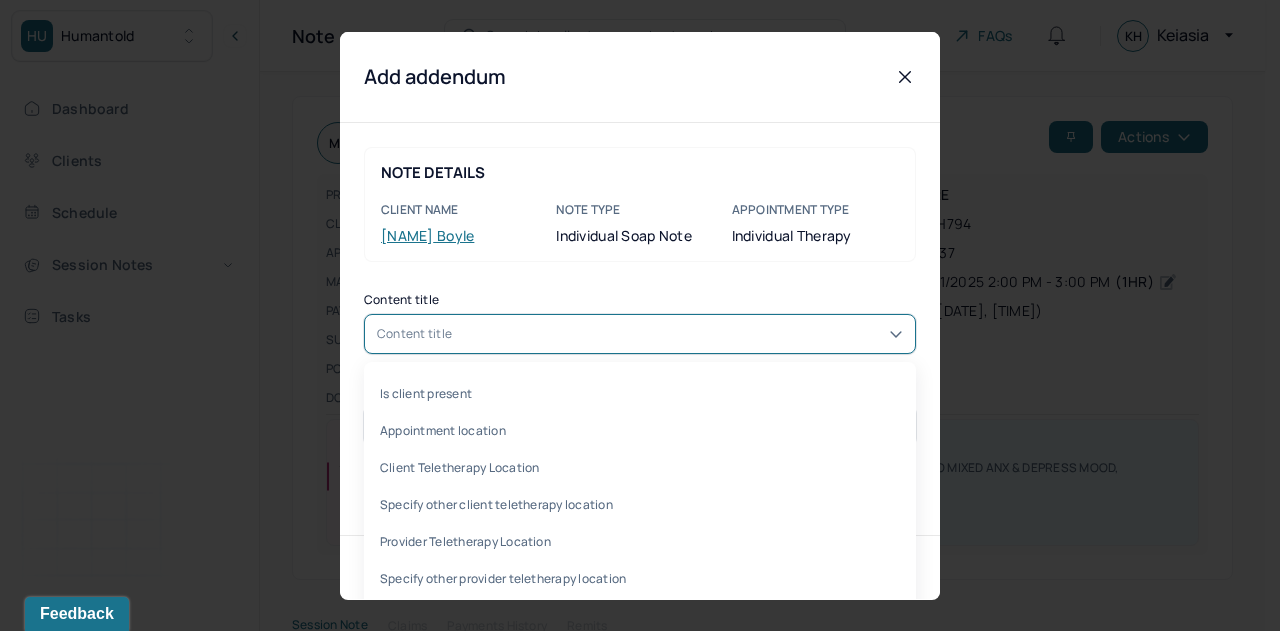 scroll, scrollTop: 100, scrollLeft: 0, axis: vertical 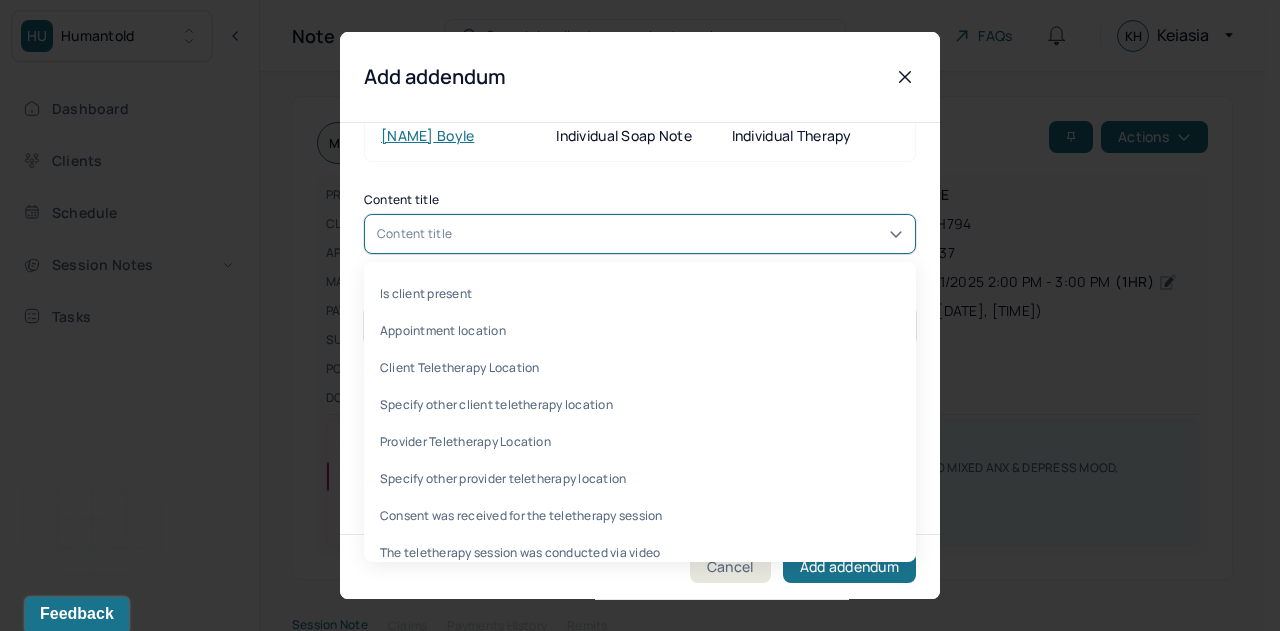 click on "Appointment location" at bounding box center [640, 330] 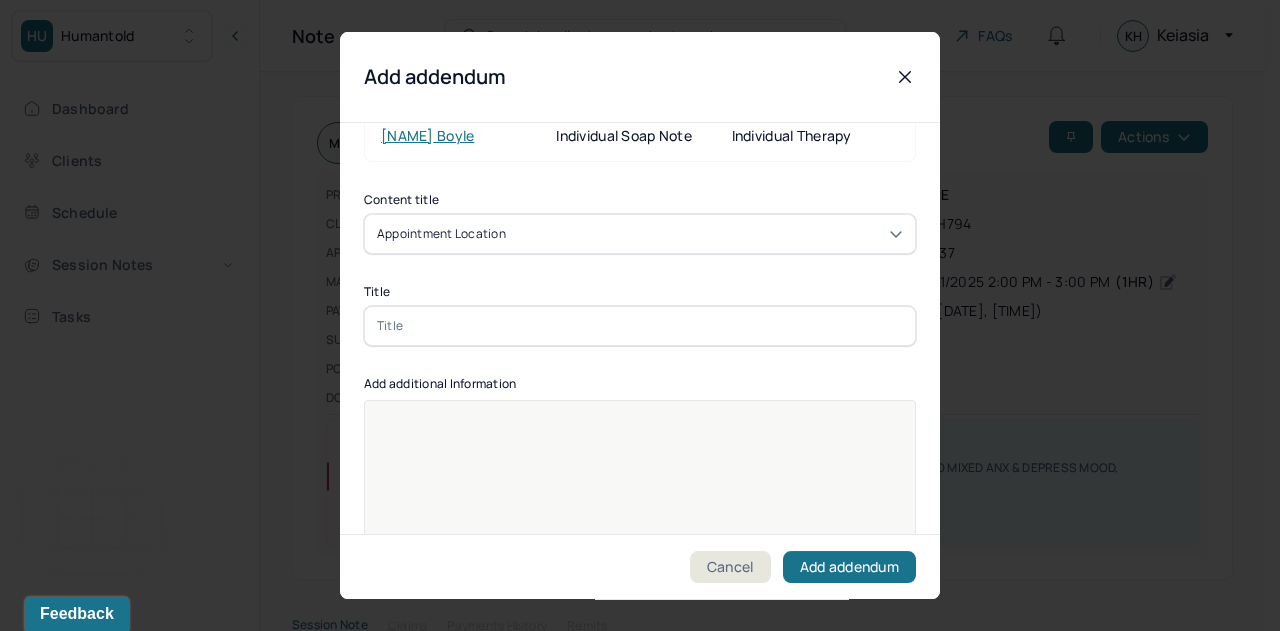 click at bounding box center [640, 326] 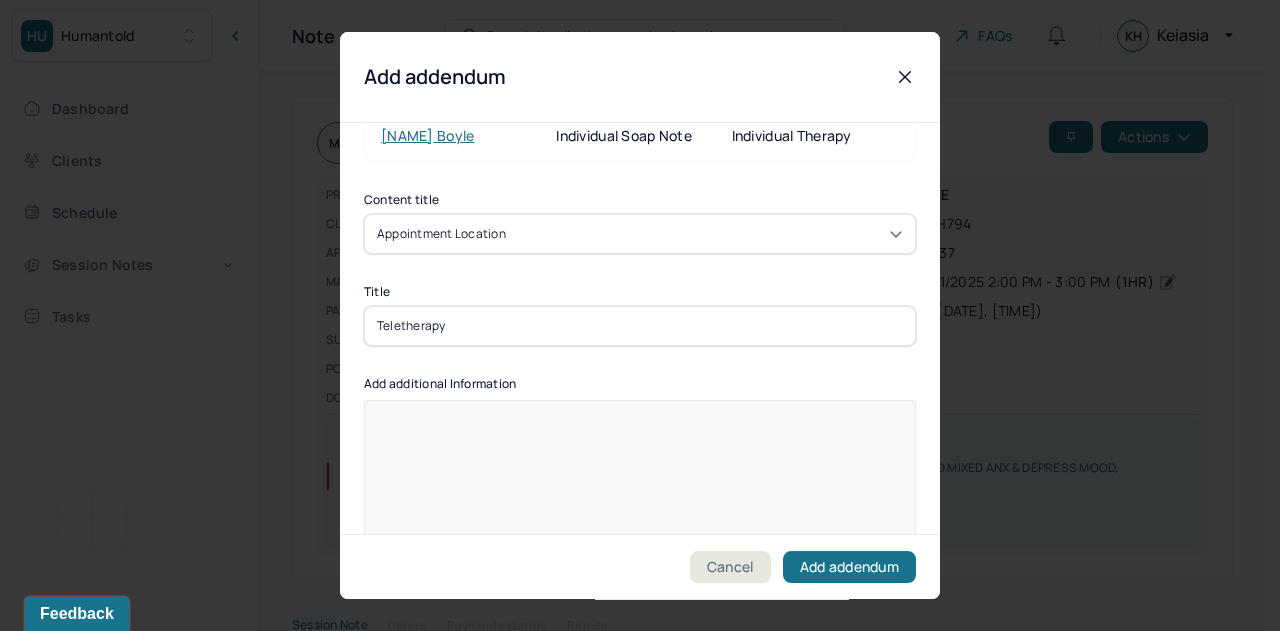 type on "Teletherapy" 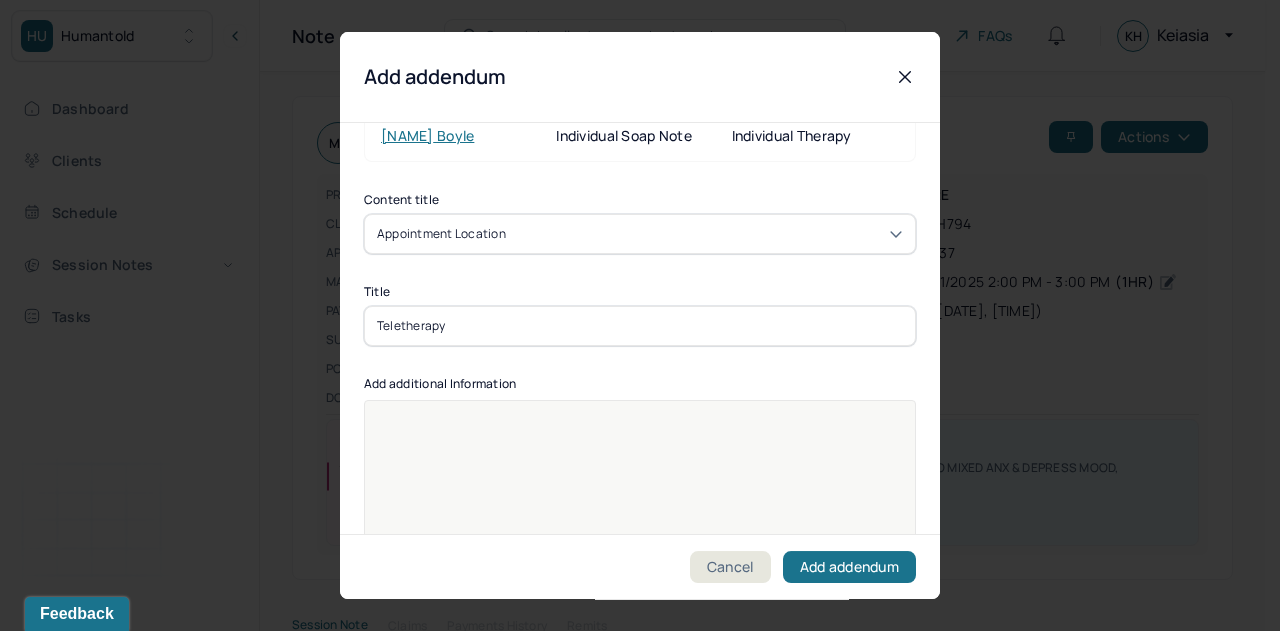 click at bounding box center (640, 421) 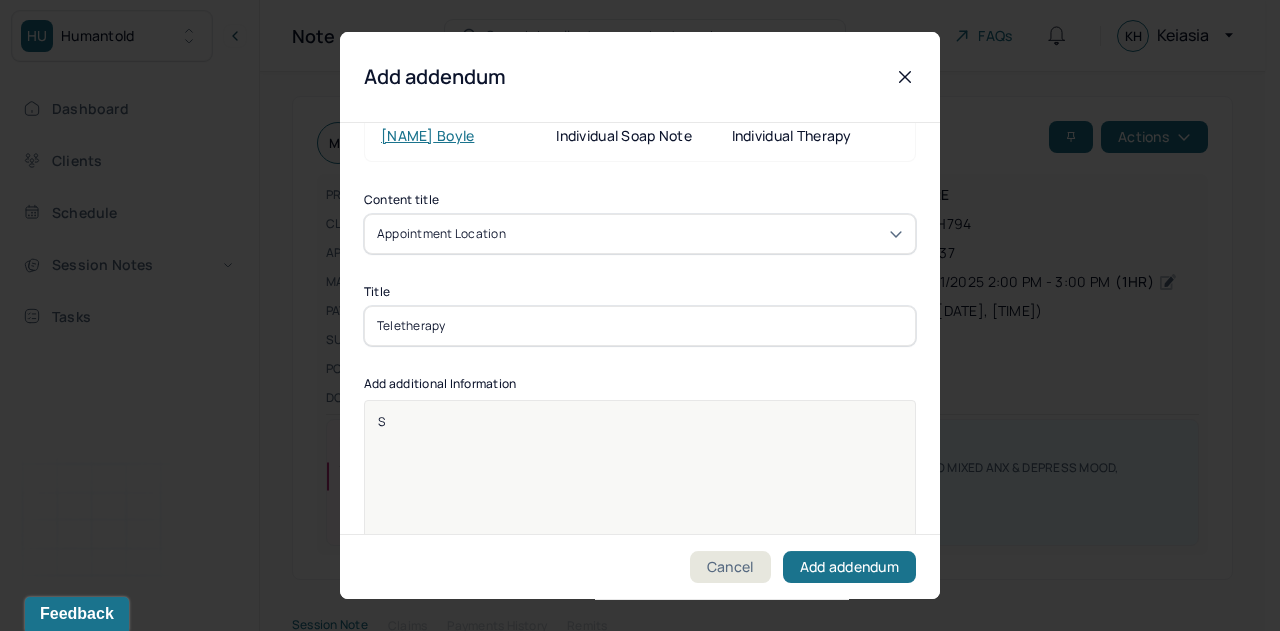 type 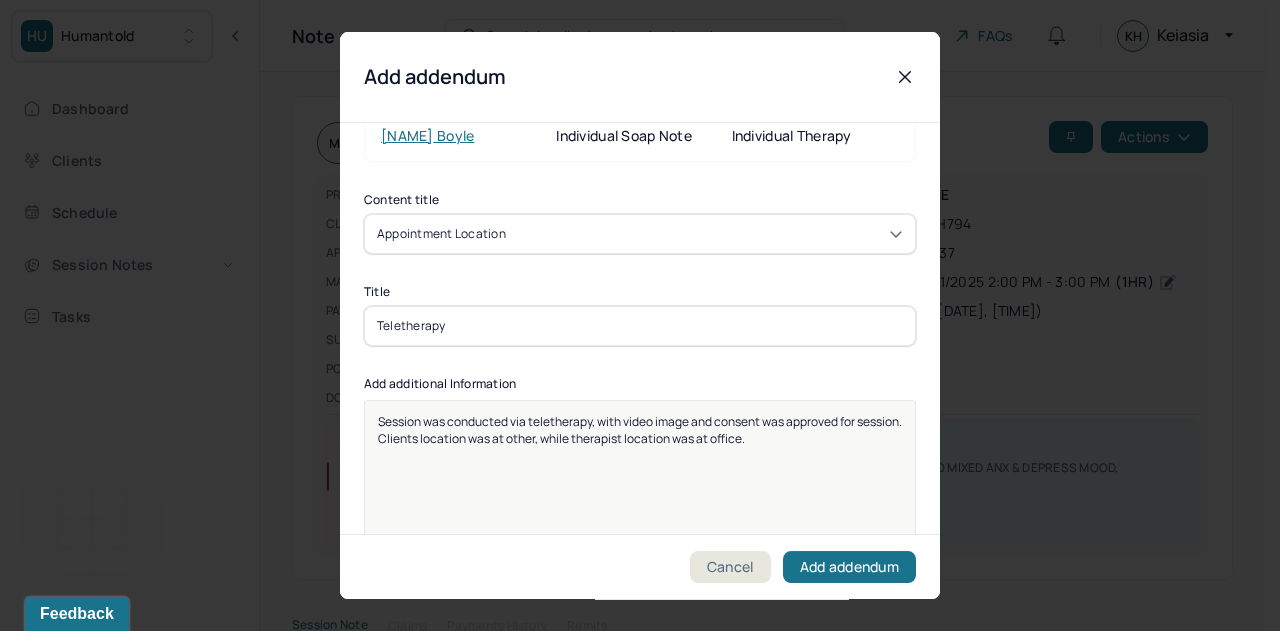 scroll, scrollTop: 25, scrollLeft: 0, axis: vertical 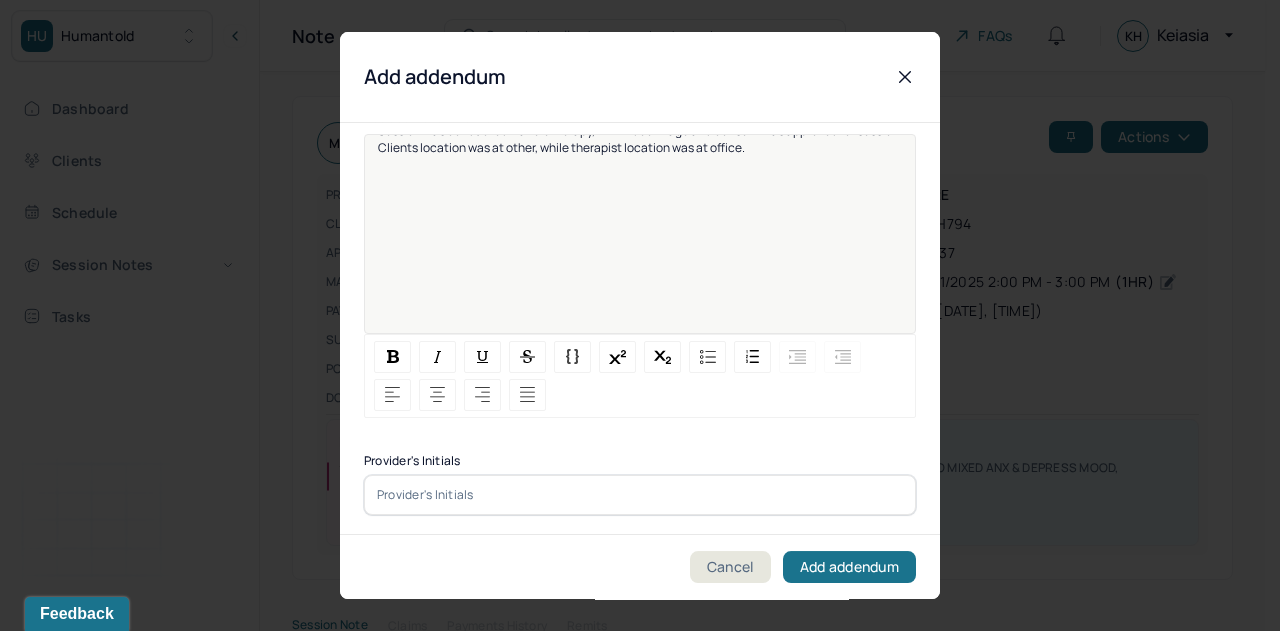 click at bounding box center [640, 495] 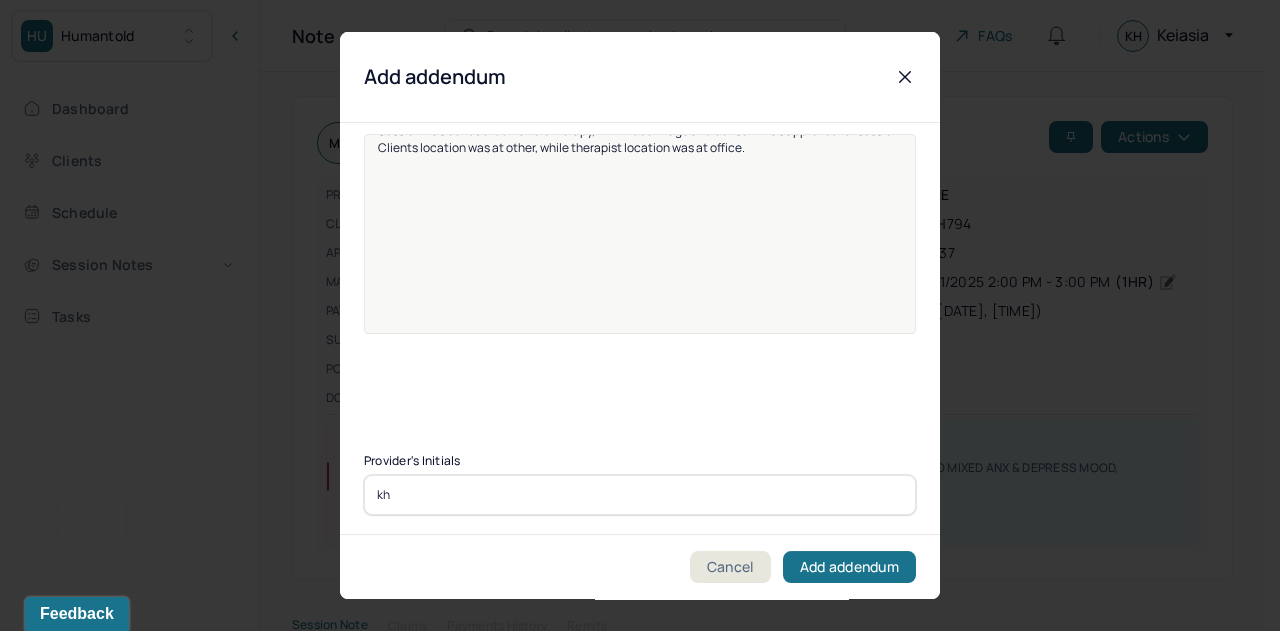 type on "kh" 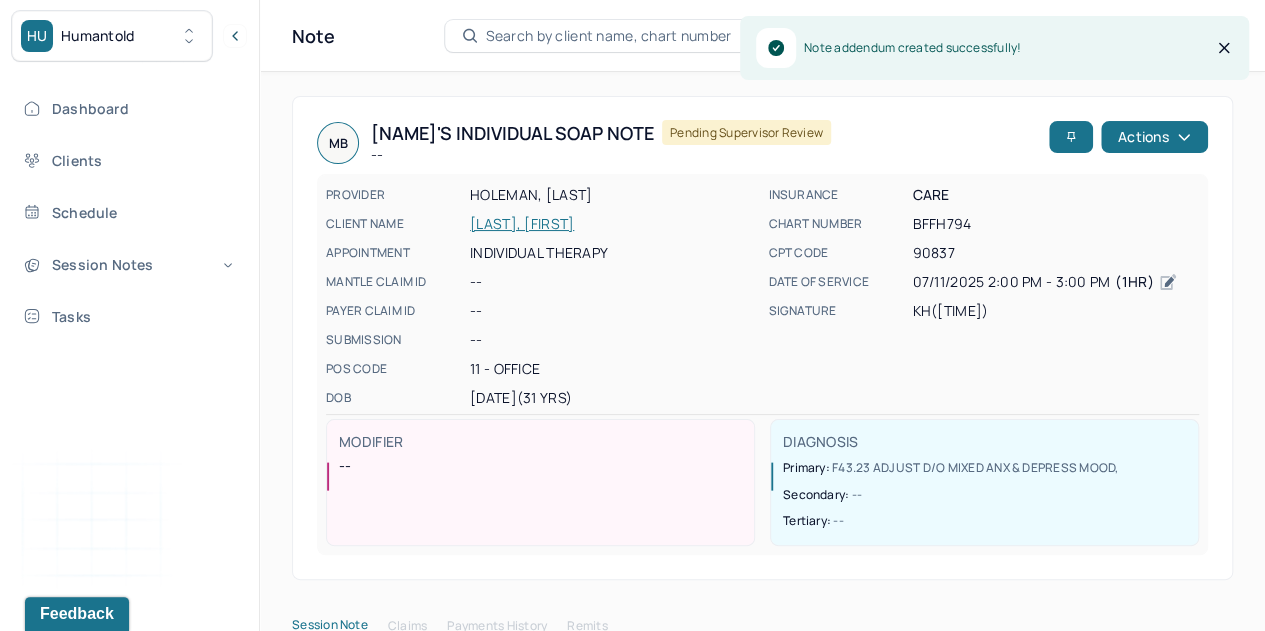 click on "Dashboard" at bounding box center [128, 108] 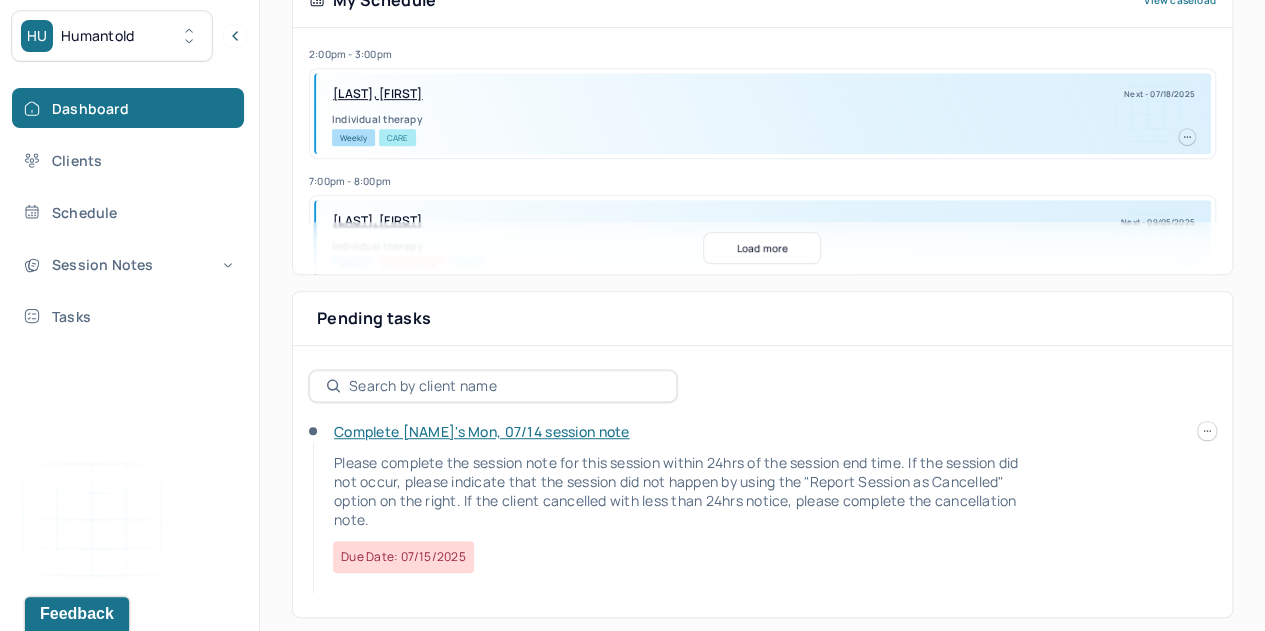 scroll, scrollTop: 469, scrollLeft: 0, axis: vertical 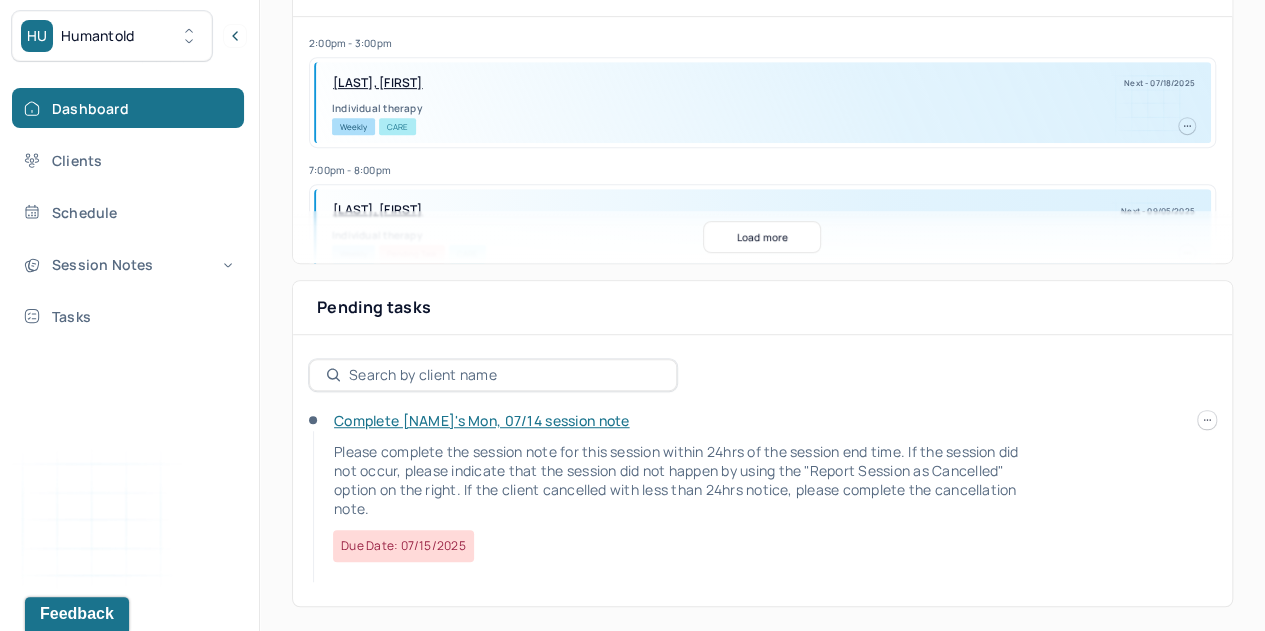 click on "Complete Veronica's Mon, 07/14 session note" at bounding box center (481, 420) 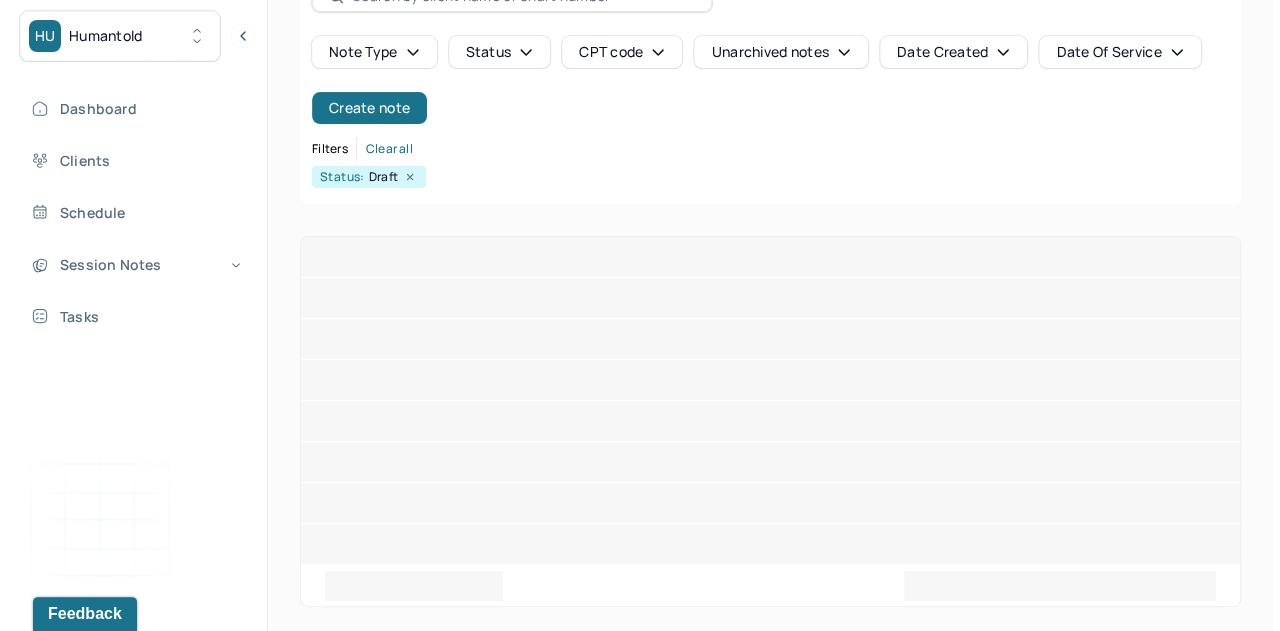 scroll, scrollTop: 0, scrollLeft: 0, axis: both 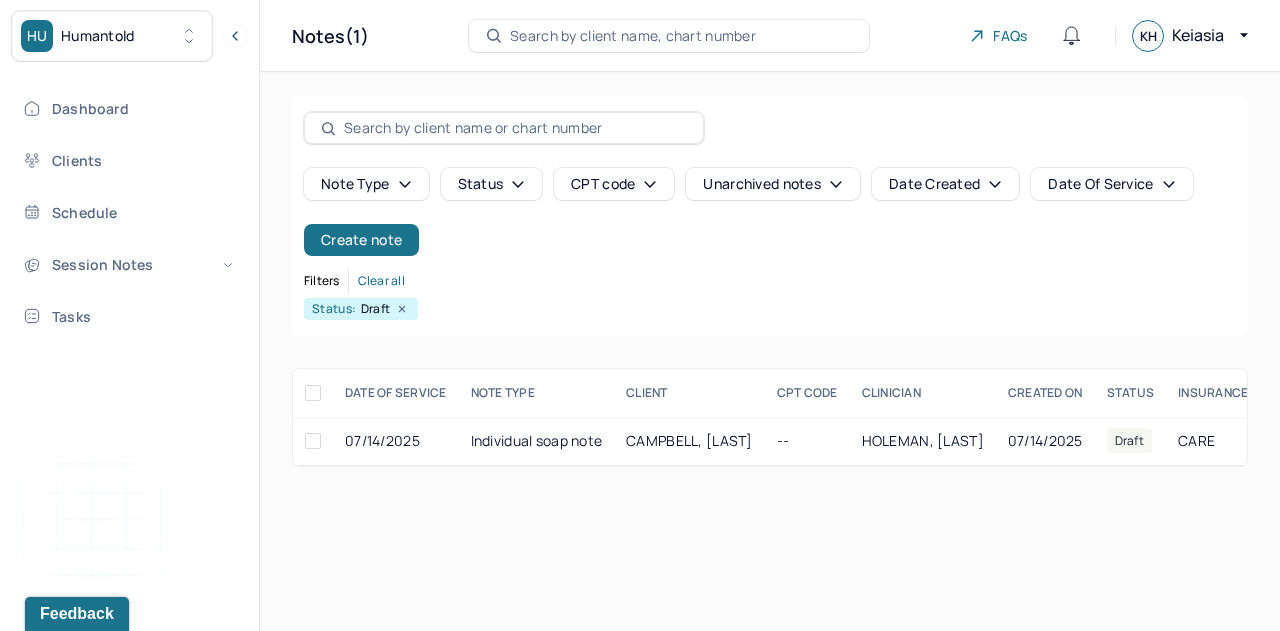 click on "Individual soap note" at bounding box center [537, 441] 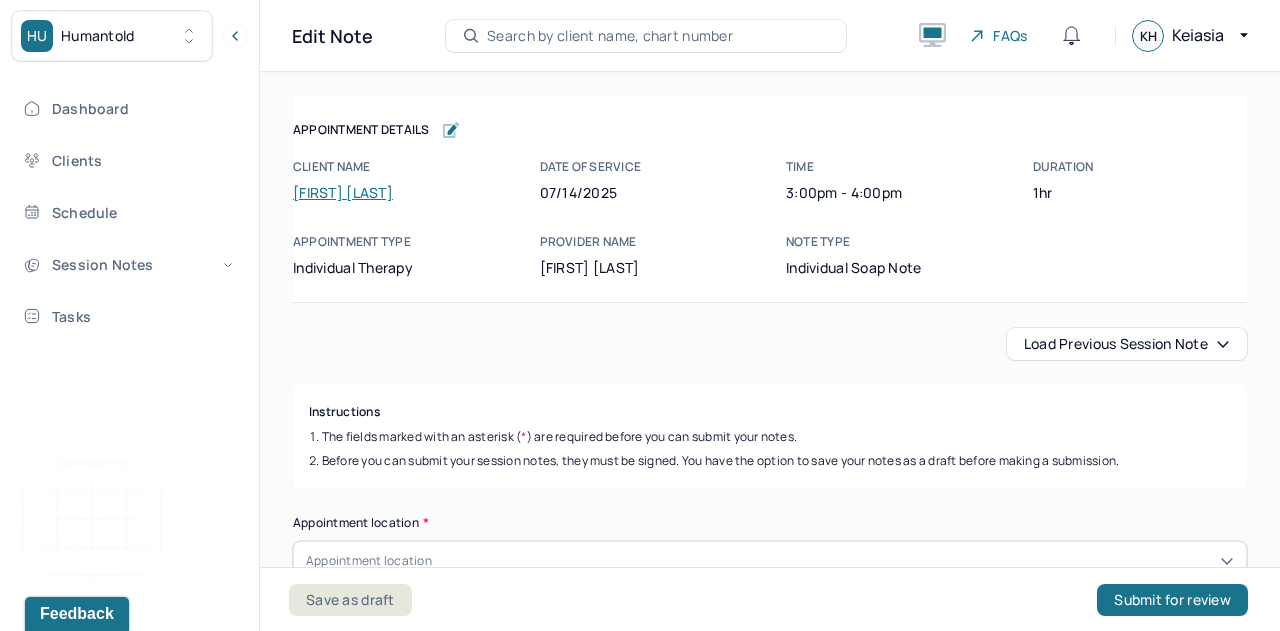 click on "Load previous session note" at bounding box center [1127, 344] 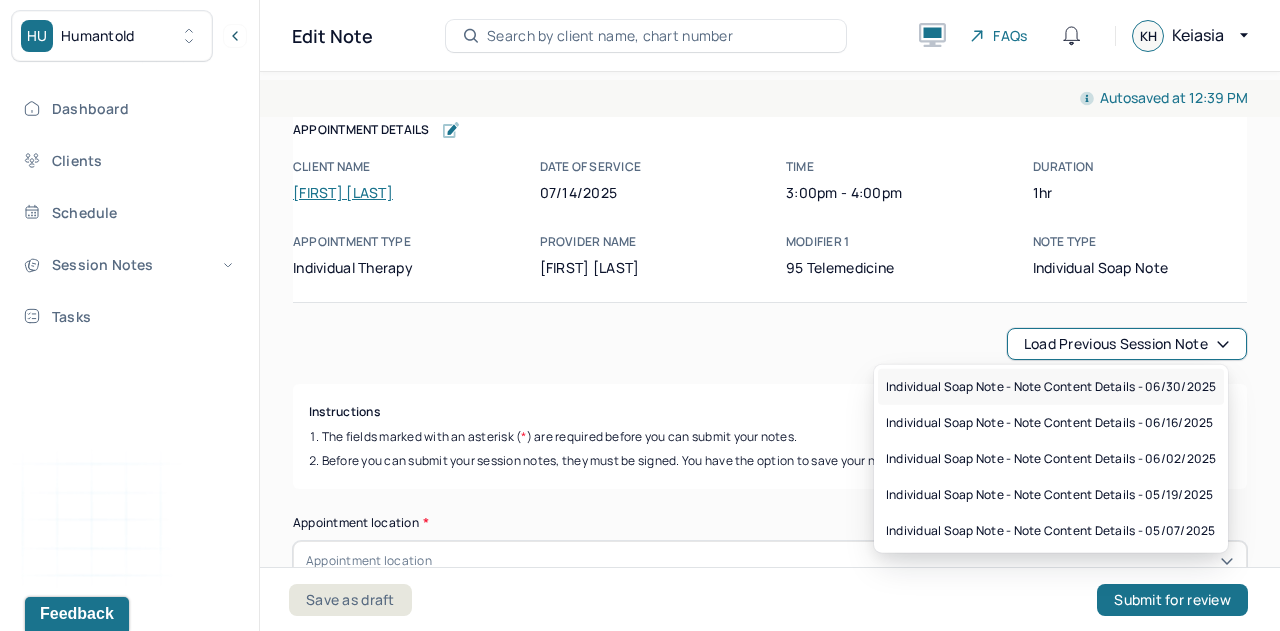 click on "Individual soap note   - Note content Details -   06/30/2025" at bounding box center [1051, 387] 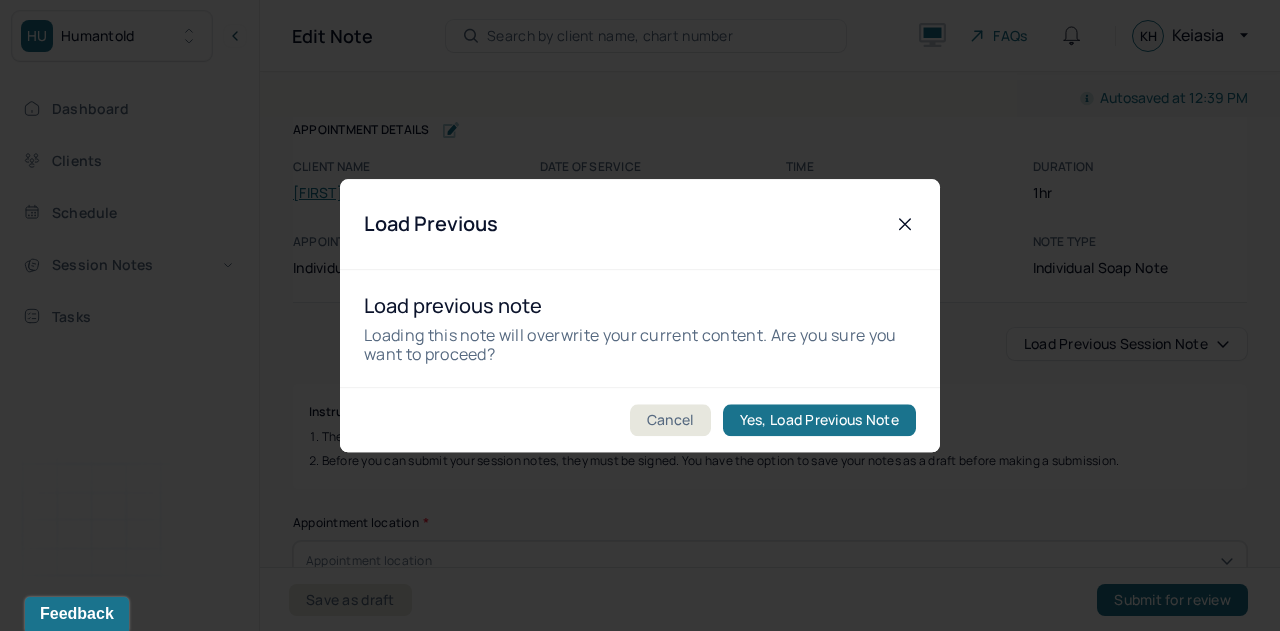 click on "Yes, Load Previous Note" at bounding box center (819, 420) 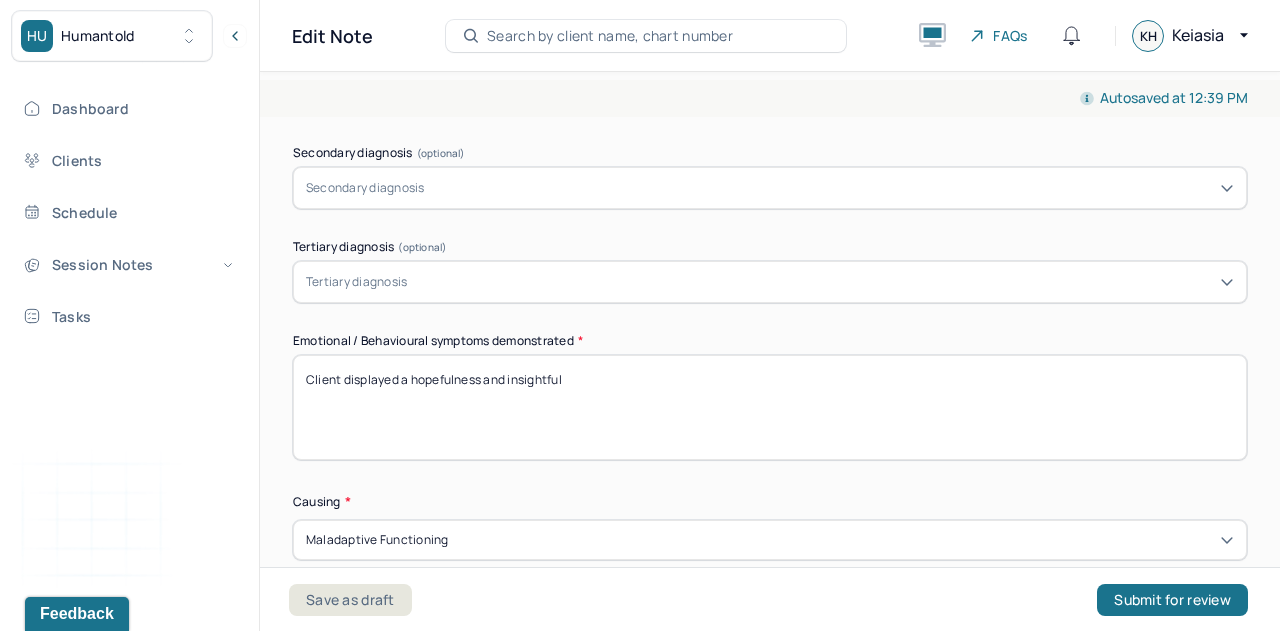 scroll, scrollTop: 824, scrollLeft: 0, axis: vertical 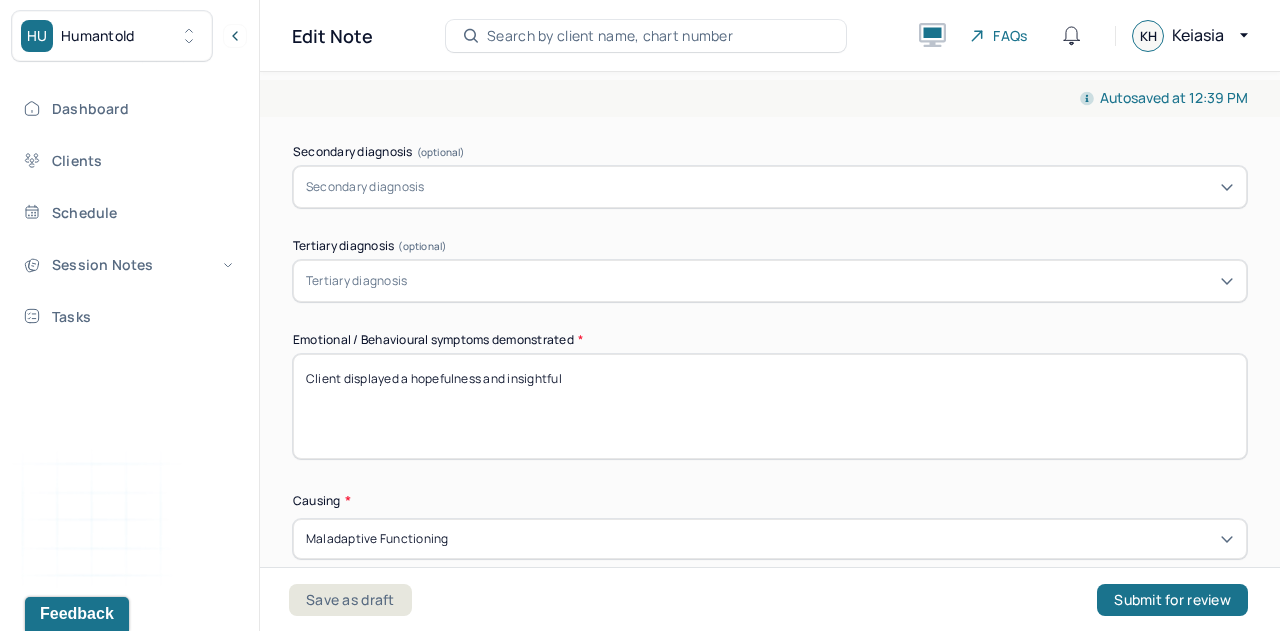 click on "Client displayed a hopefulness and insightful" at bounding box center (770, 406) 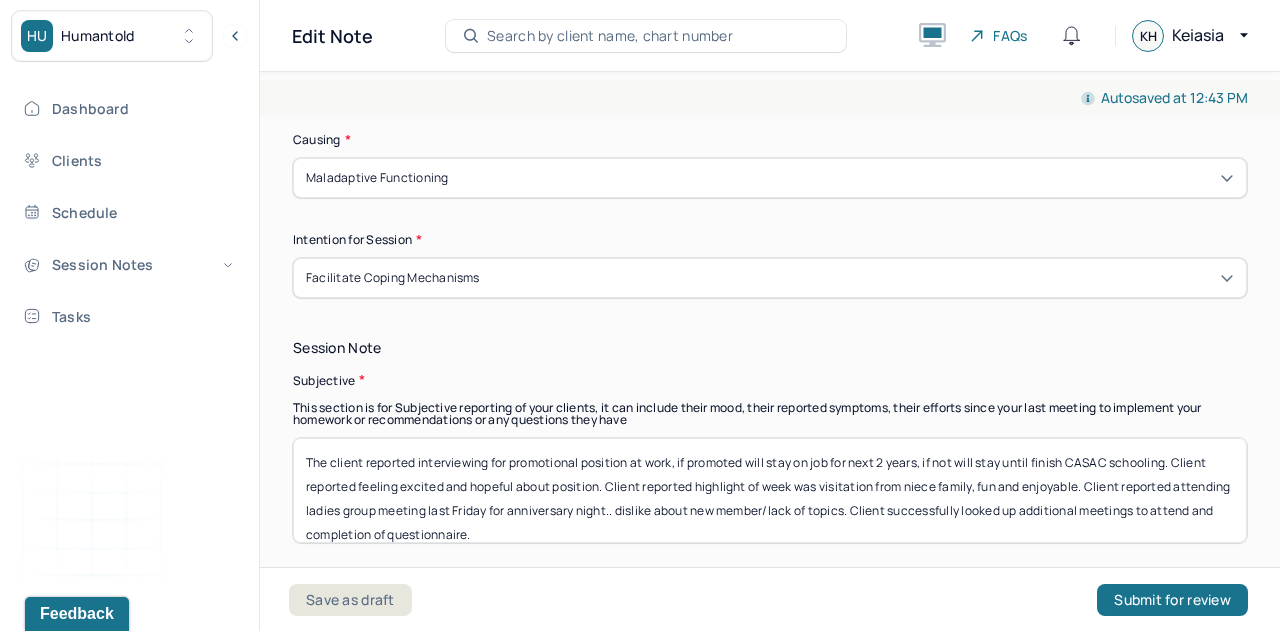 scroll, scrollTop: 1186, scrollLeft: 0, axis: vertical 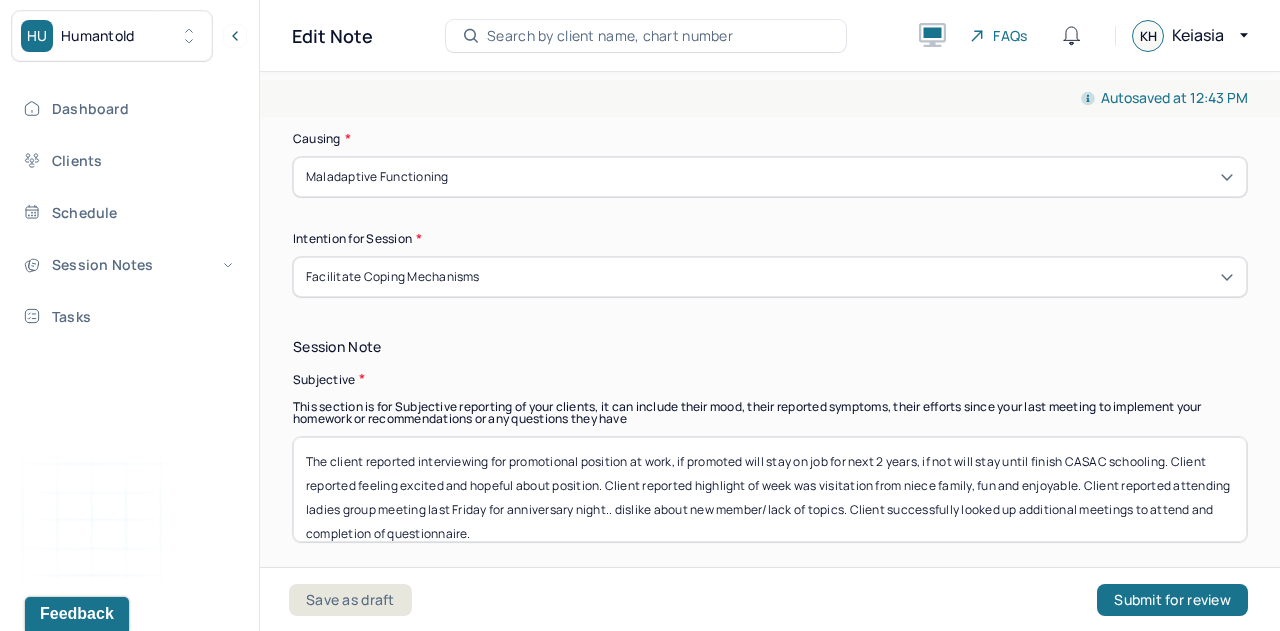 type on "Client endorsed feelings of gratitude, content yet excitement" 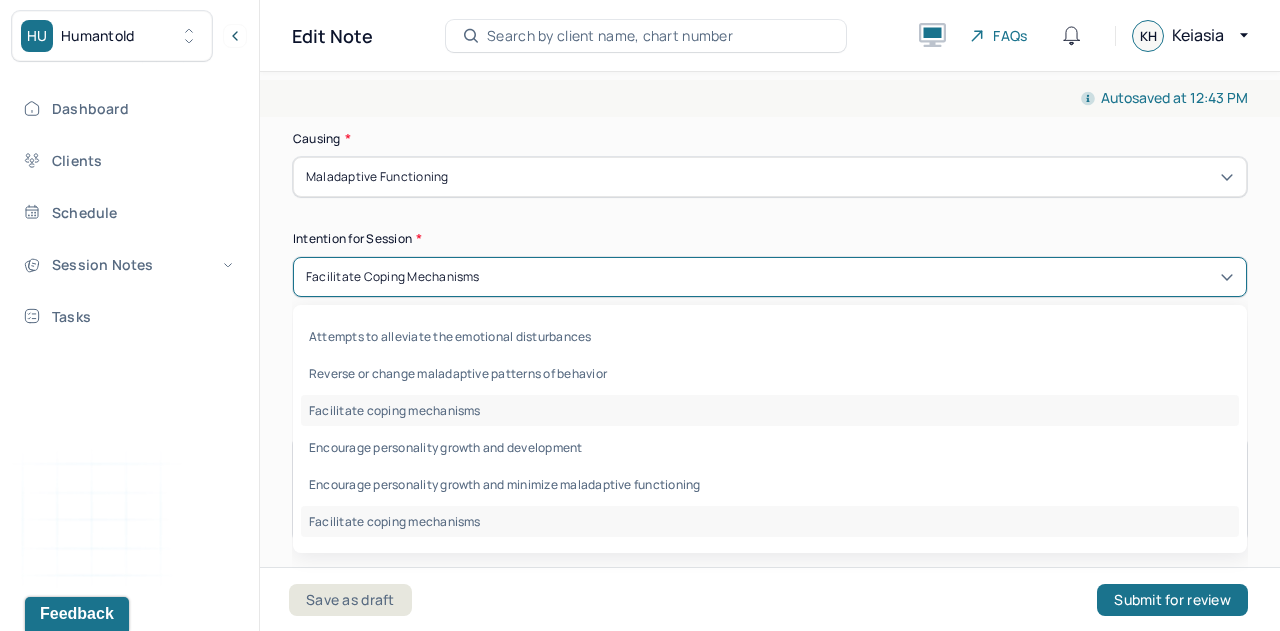 click on "Facilitate coping mechanisms" at bounding box center (770, 277) 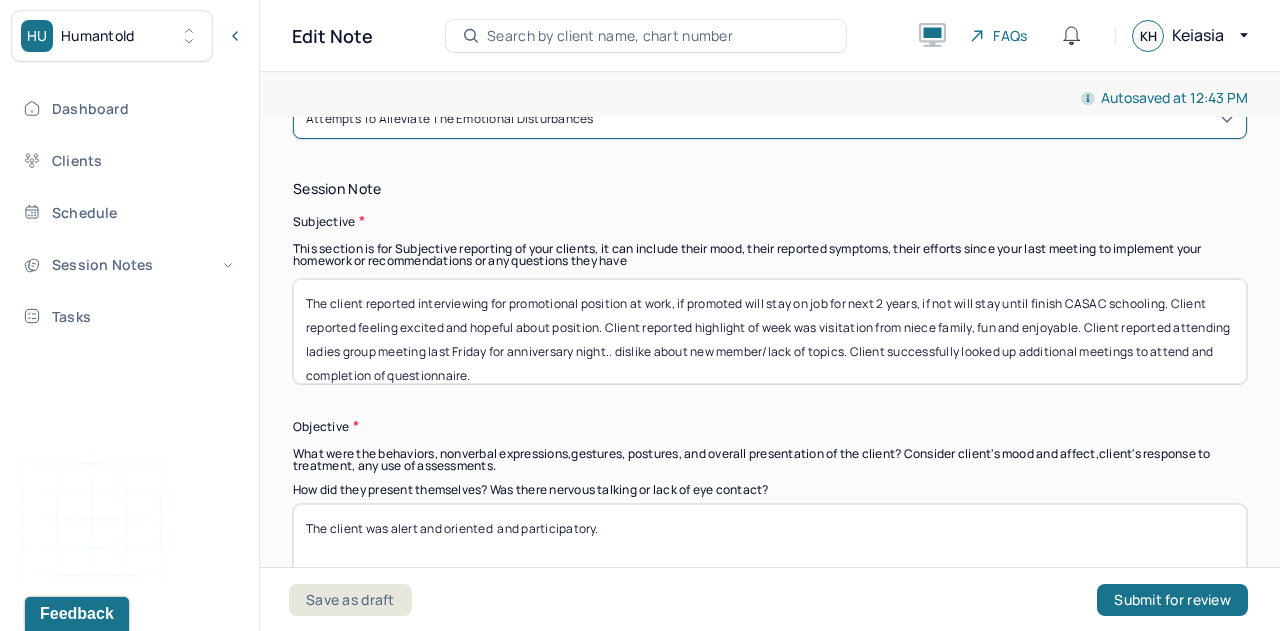 scroll, scrollTop: 1348, scrollLeft: 0, axis: vertical 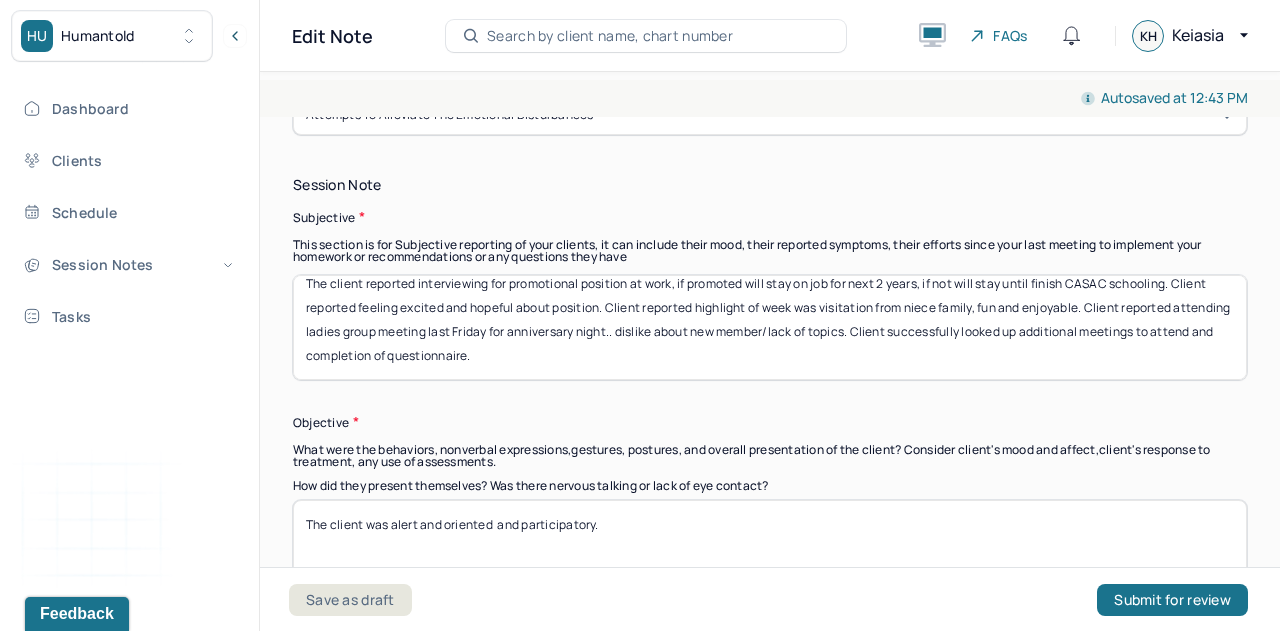 drag, startPoint x: 420, startPoint y: 289, endPoint x: 686, endPoint y: 371, distance: 278.3523 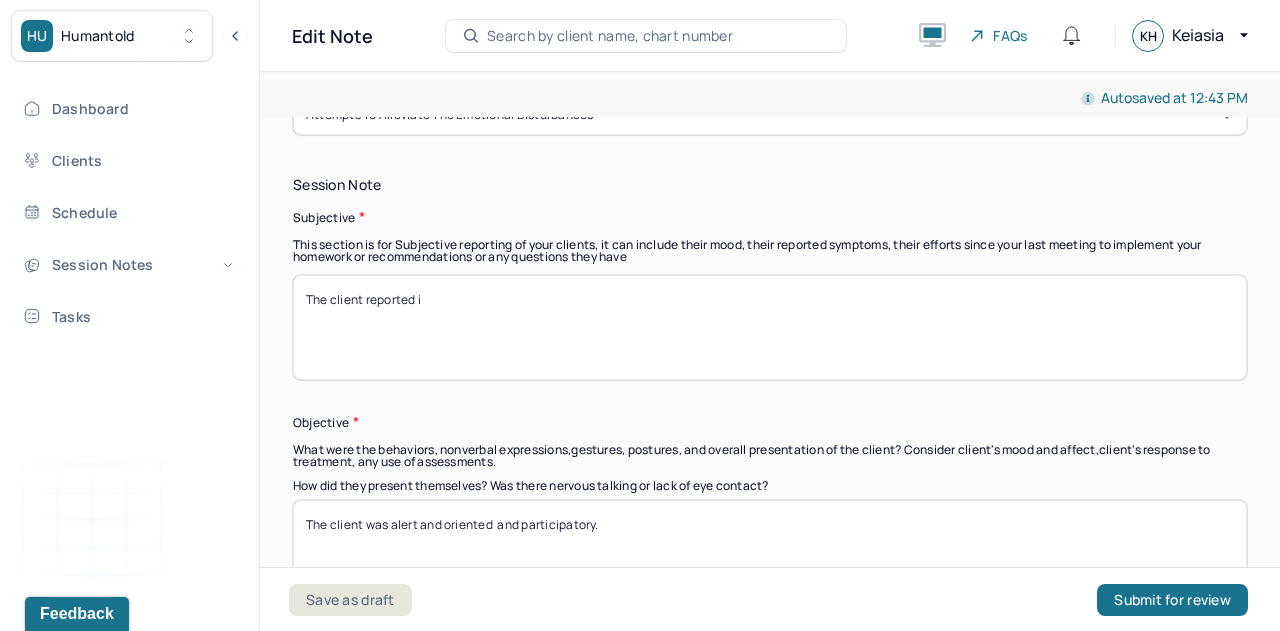 scroll, scrollTop: 0, scrollLeft: 0, axis: both 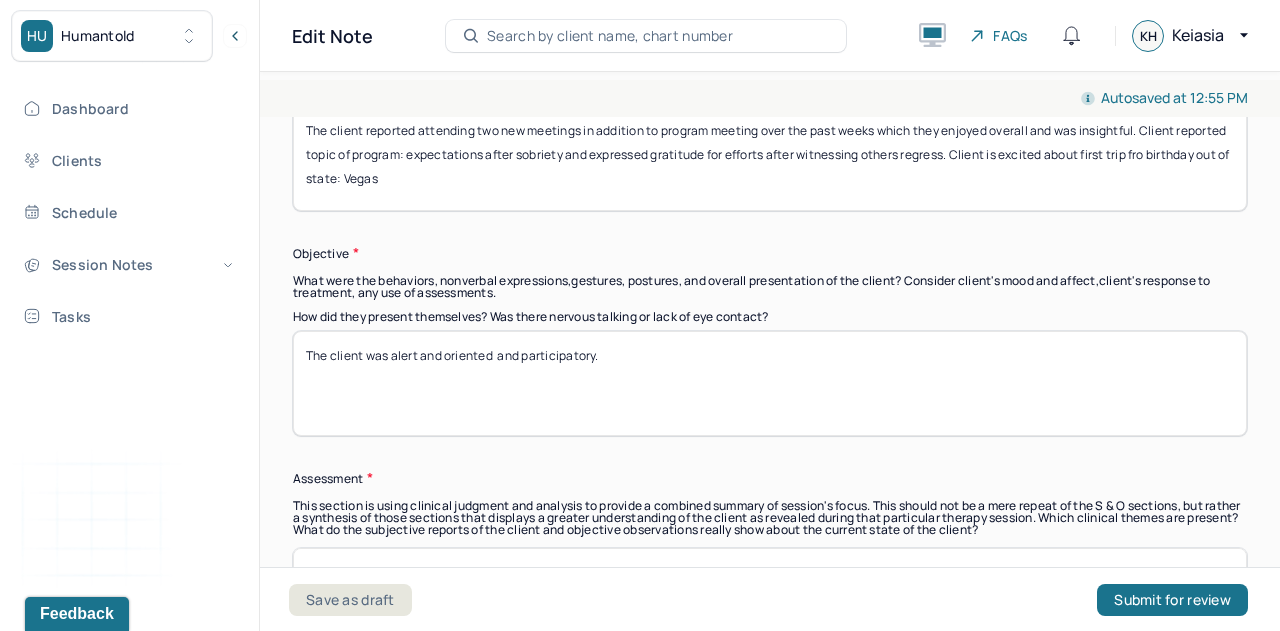type on "The client reported attending two new meetings in addition to program meeting over the past weeks which they enjoyed overall and was insightful. Client reported topic of program: expectations after sobriety and expressed gratitude for efforts after witnessing others regress. Client is excited about first trip fro birthday out of state: Vegas" 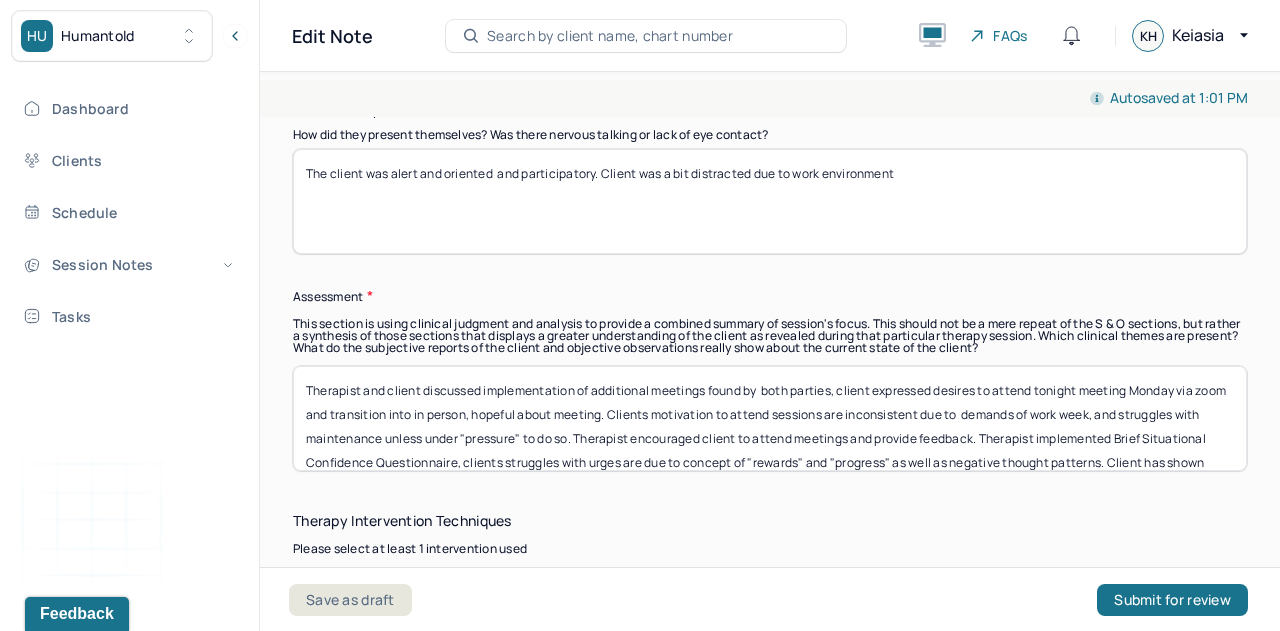 scroll, scrollTop: 1700, scrollLeft: 0, axis: vertical 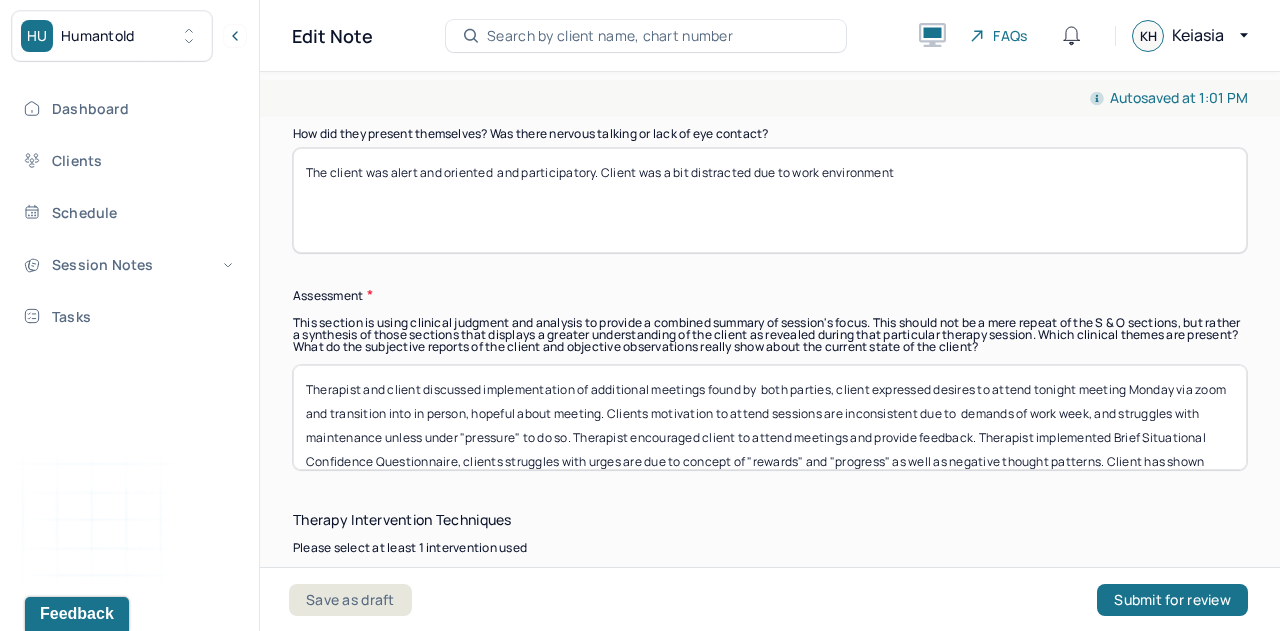 type on "The client was alert and oriented  and participatory. Client was a bit distracted due to work environment" 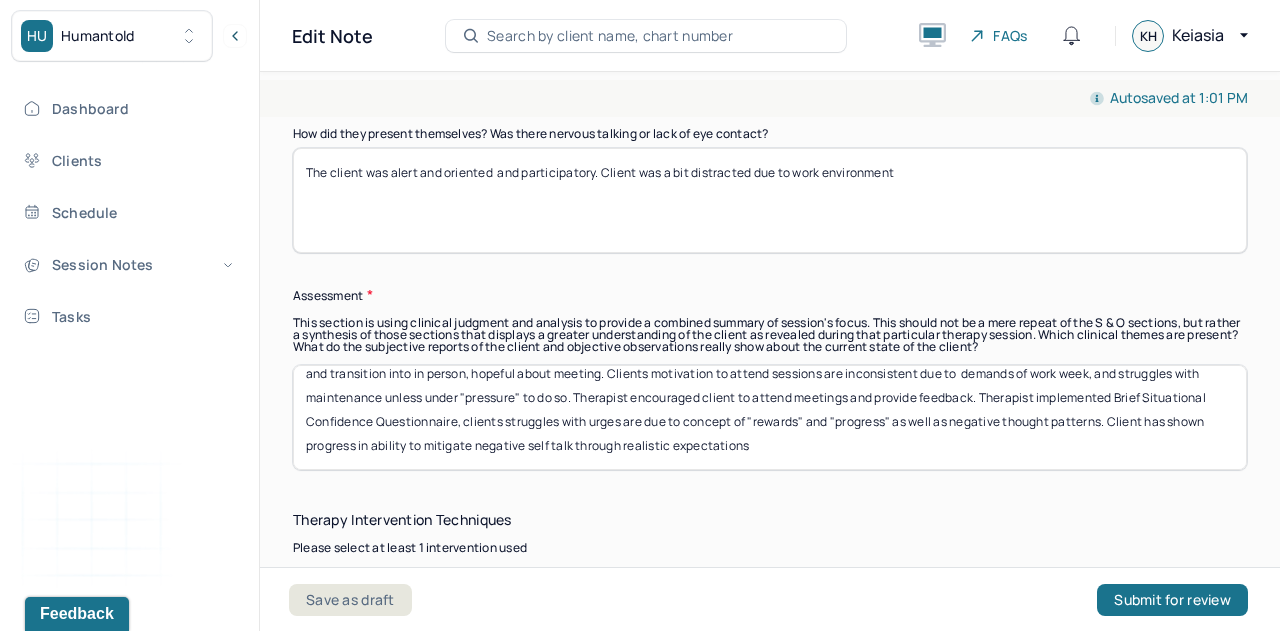 drag, startPoint x: 309, startPoint y: 385, endPoint x: 990, endPoint y: 451, distance: 684.19073 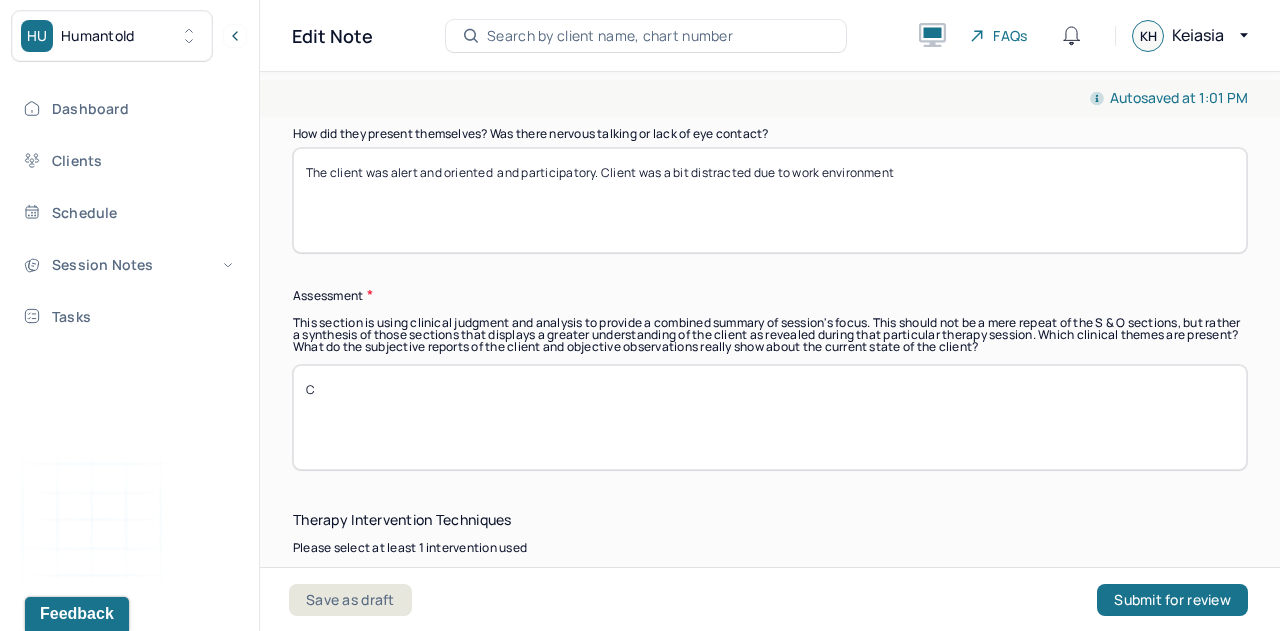 scroll, scrollTop: 0, scrollLeft: 0, axis: both 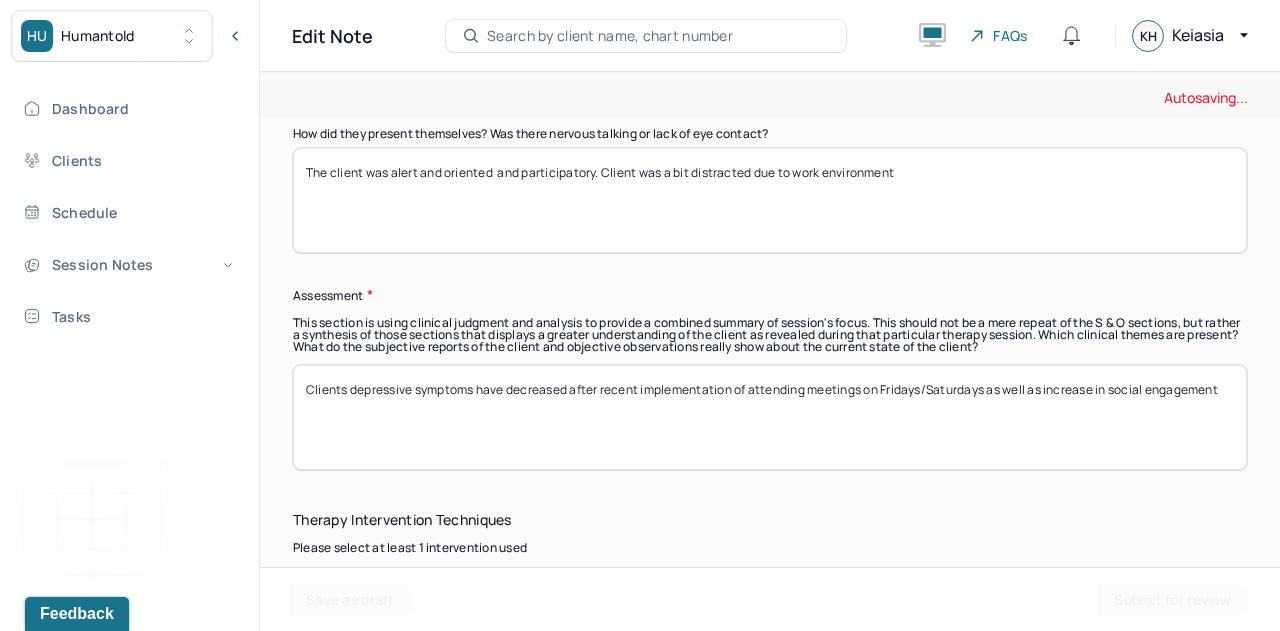 click on "Clients depressive symptoms have decreased after recent implementation of attending meetings on Fridays/saturdays as well as increase in social engagement" at bounding box center [770, 417] 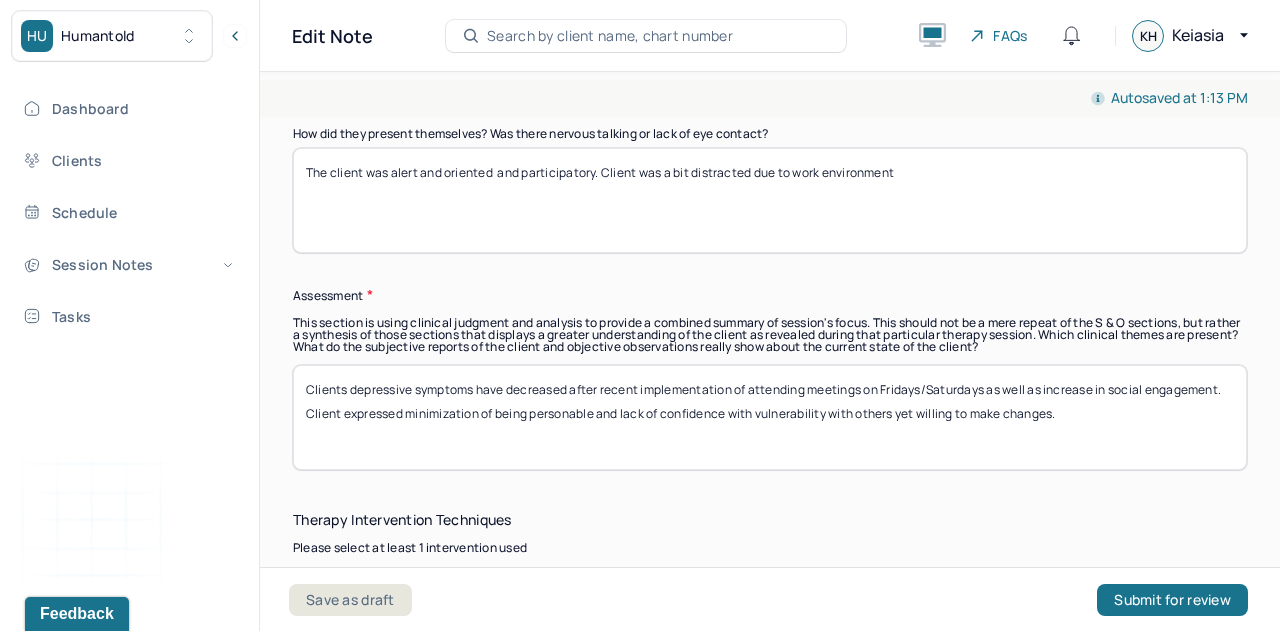 type on "Clients depressive symptoms have decreased after recent implementation of attending meetings on Fridays/Saturdays as well as increase in social engagement. Client expressed minimization of being personable and lack of confidence with vulnerability with others yet willing to make changes." 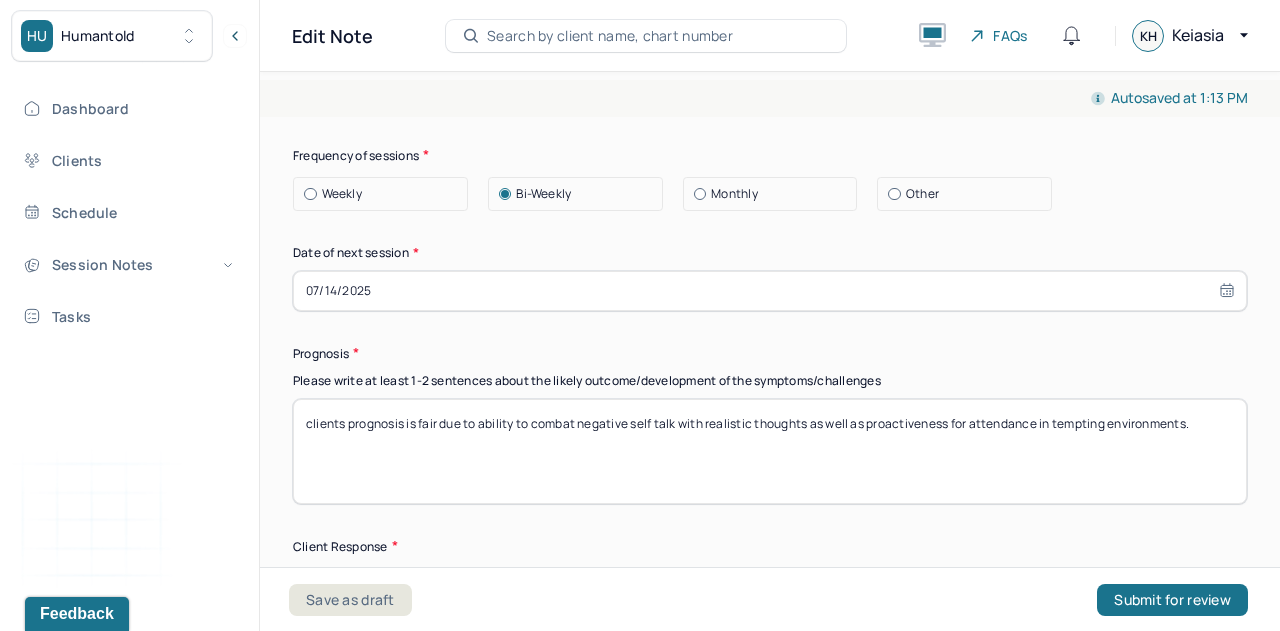 scroll, scrollTop: 2761, scrollLeft: 0, axis: vertical 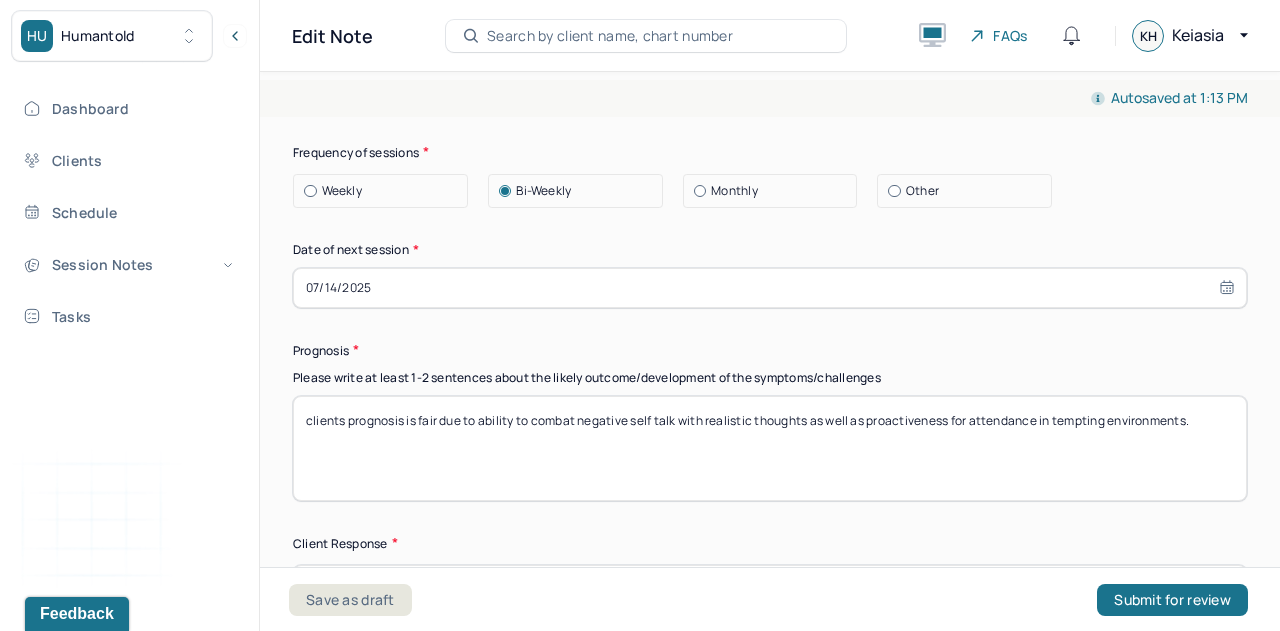 click on "Goa: Brainstorm additional selfcare/ social activities outside of house duties for Saturday" at bounding box center (770, 57) 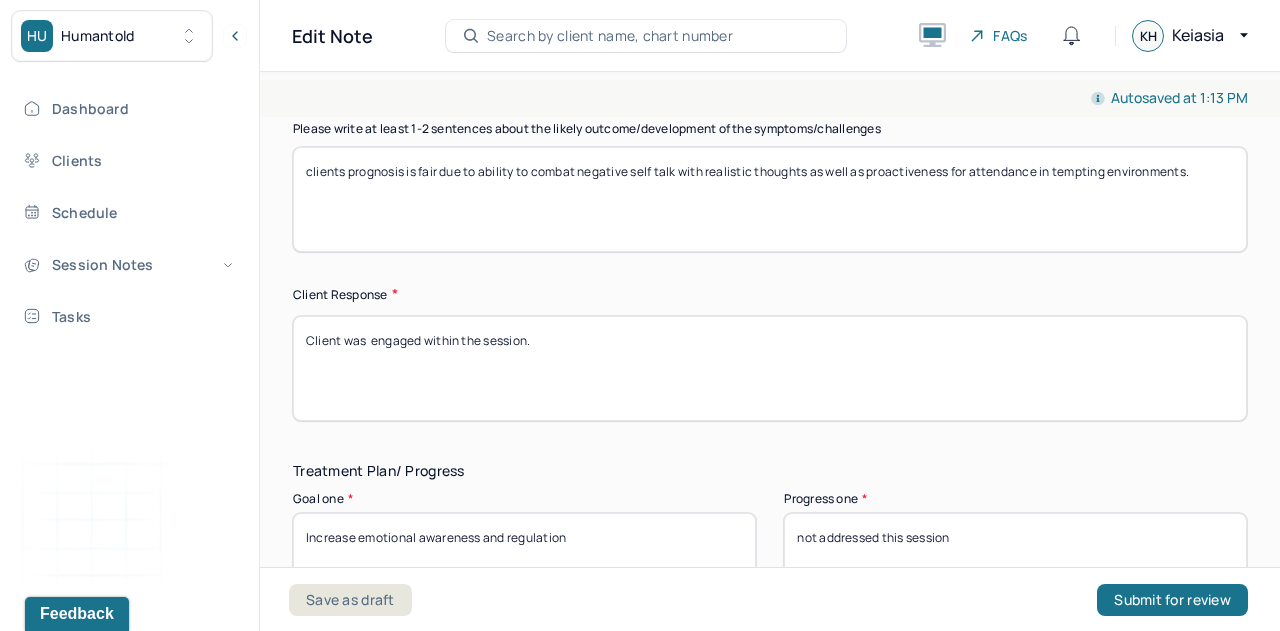 scroll, scrollTop: 3011, scrollLeft: 0, axis: vertical 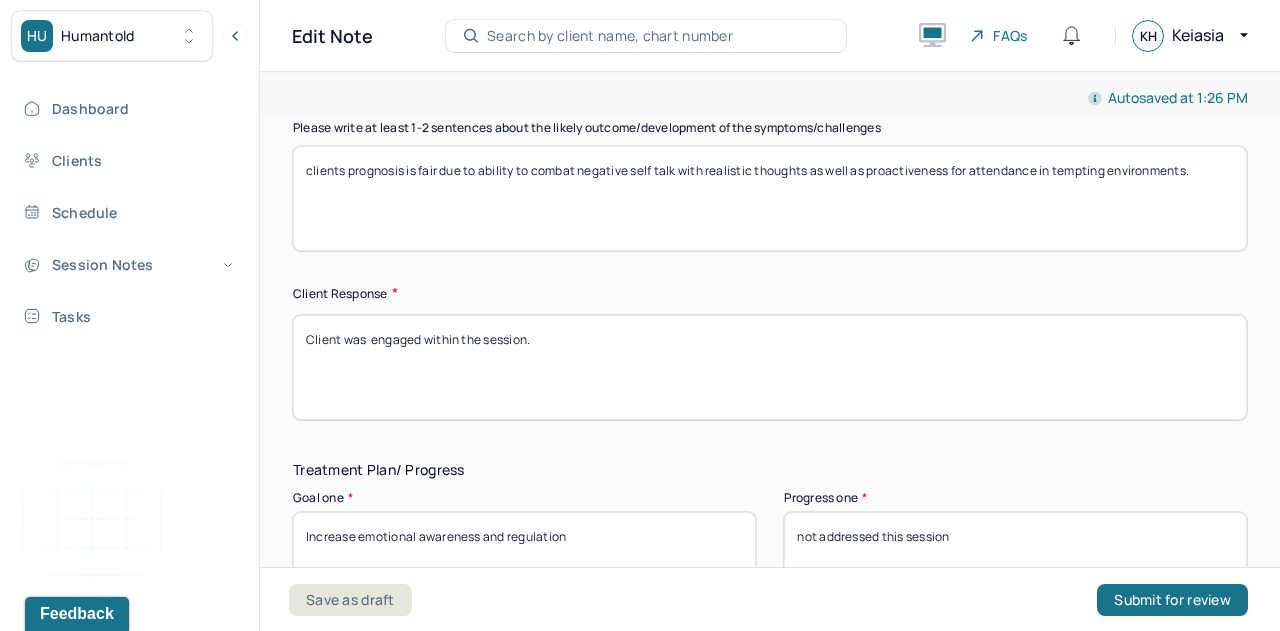 type on "Goa: Brainstorm additional selfcare/ social activities outside of house duties for Saturday, gratitude work" 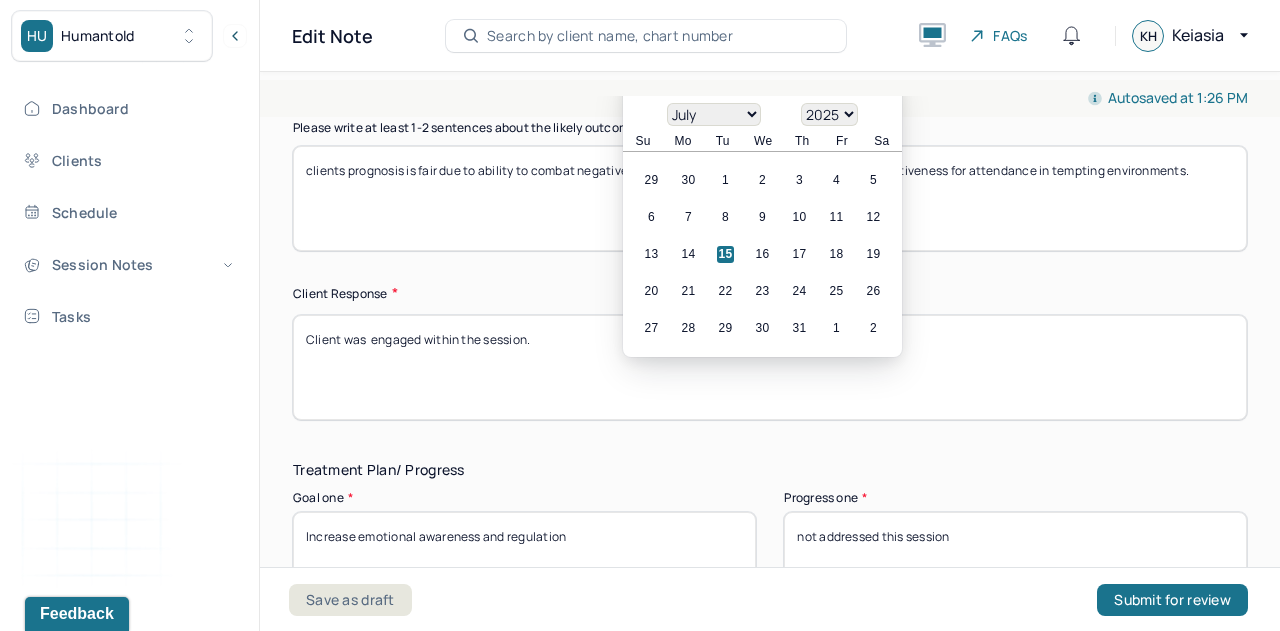 click on "28" at bounding box center (688, 328) 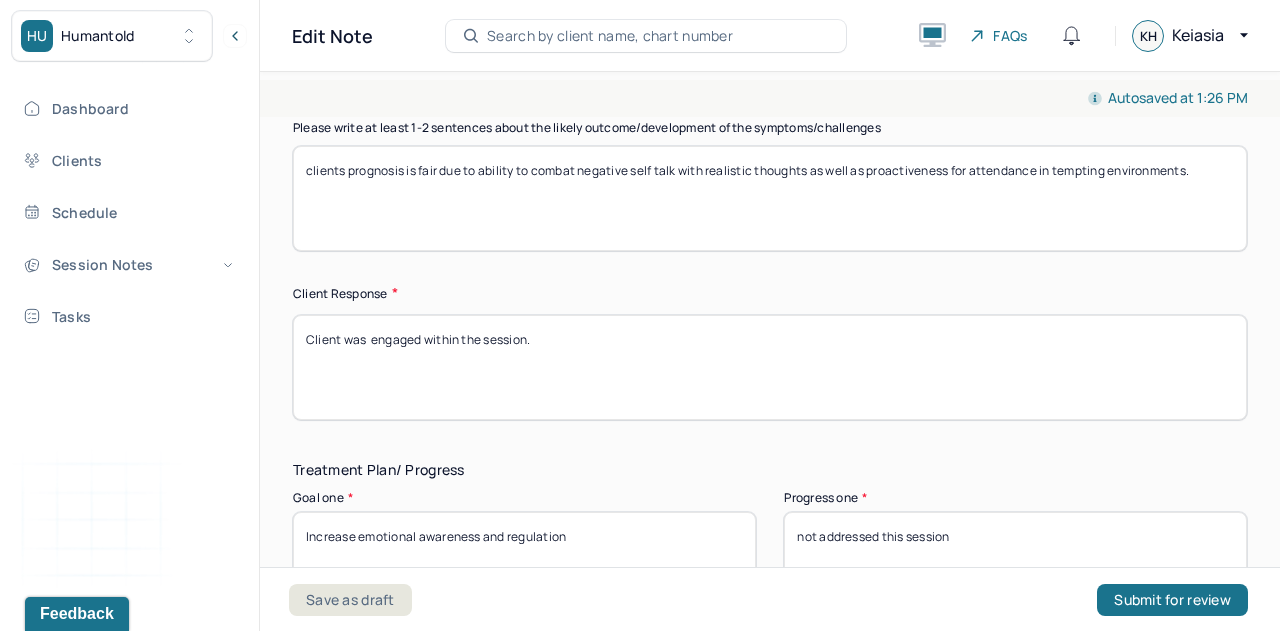 click on "clients prognosis is fair due to ability to combat negative self talk with realistic thoughts as well as proactiveness for attendance in tempting environments." at bounding box center [770, 198] 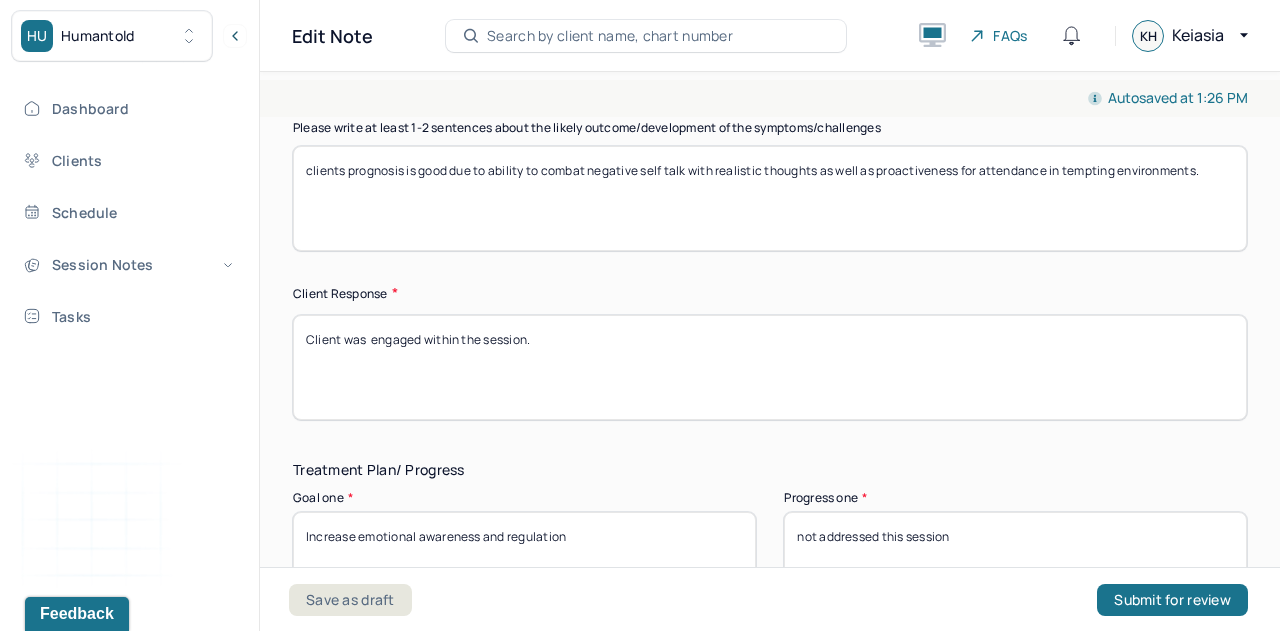 drag, startPoint x: 494, startPoint y: 343, endPoint x: 1236, endPoint y: 345, distance: 742.0027 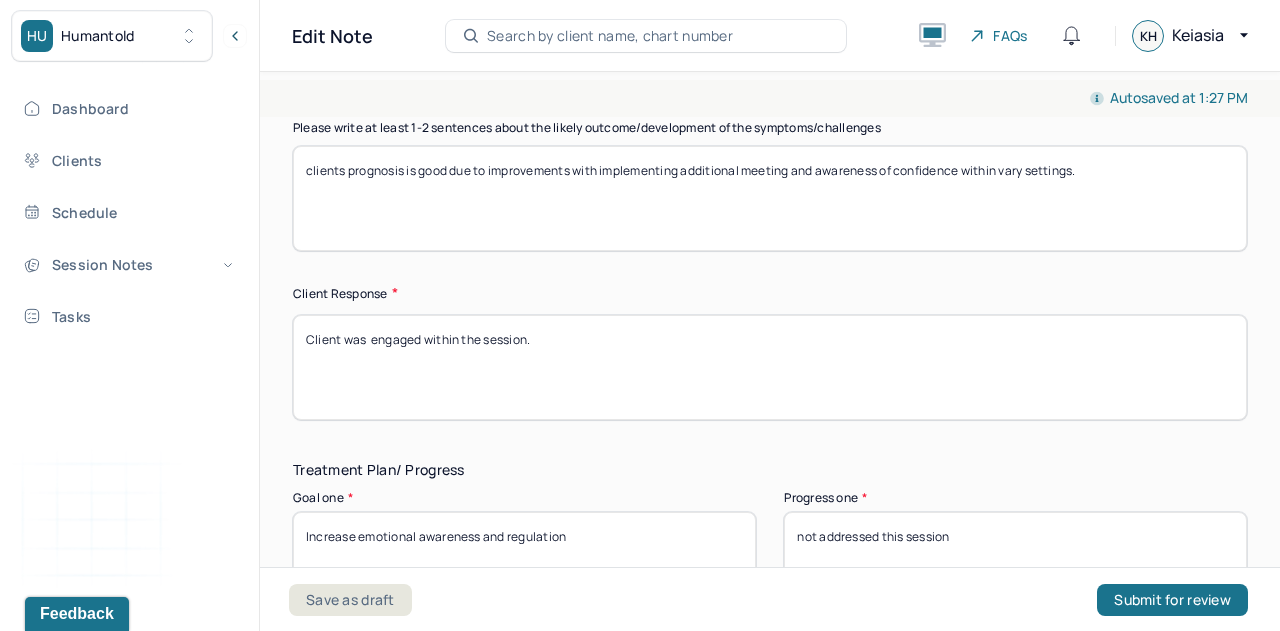 click on "clients prognosis is good due to improvements with implementing additional meeting and awareness of confidence within vary settings." at bounding box center [770, 198] 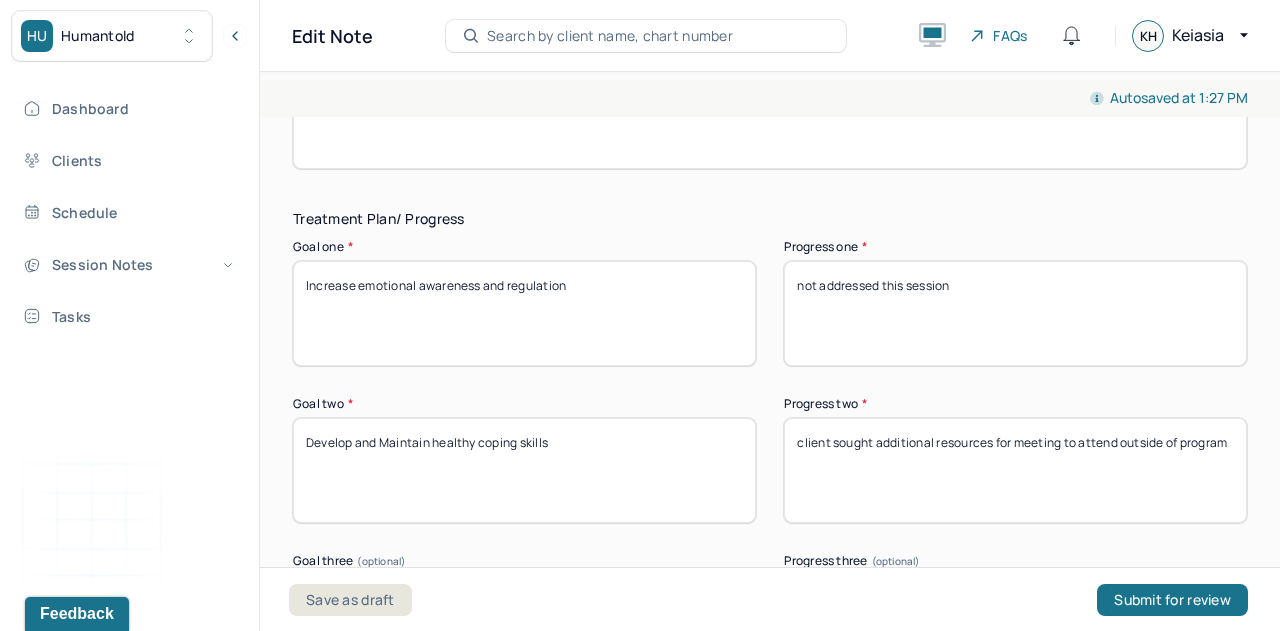 scroll, scrollTop: 3263, scrollLeft: 0, axis: vertical 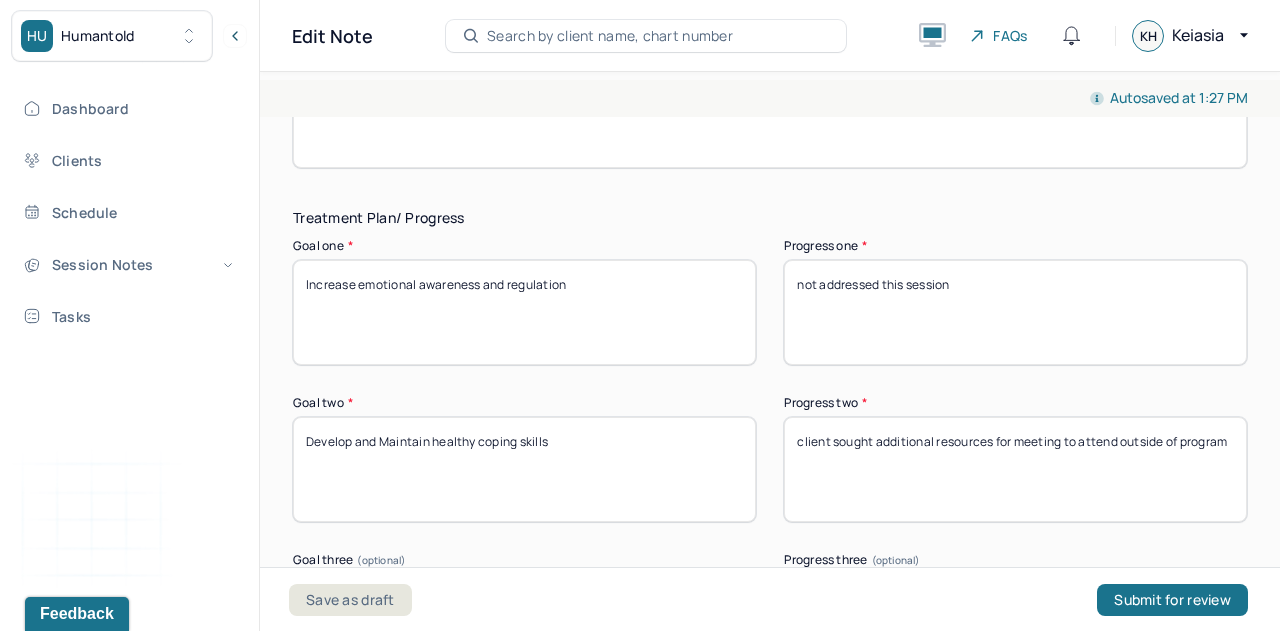 type on "clients prognosis is good due to improvements with implementing additional meeting and awareness of confidence within vary settings." 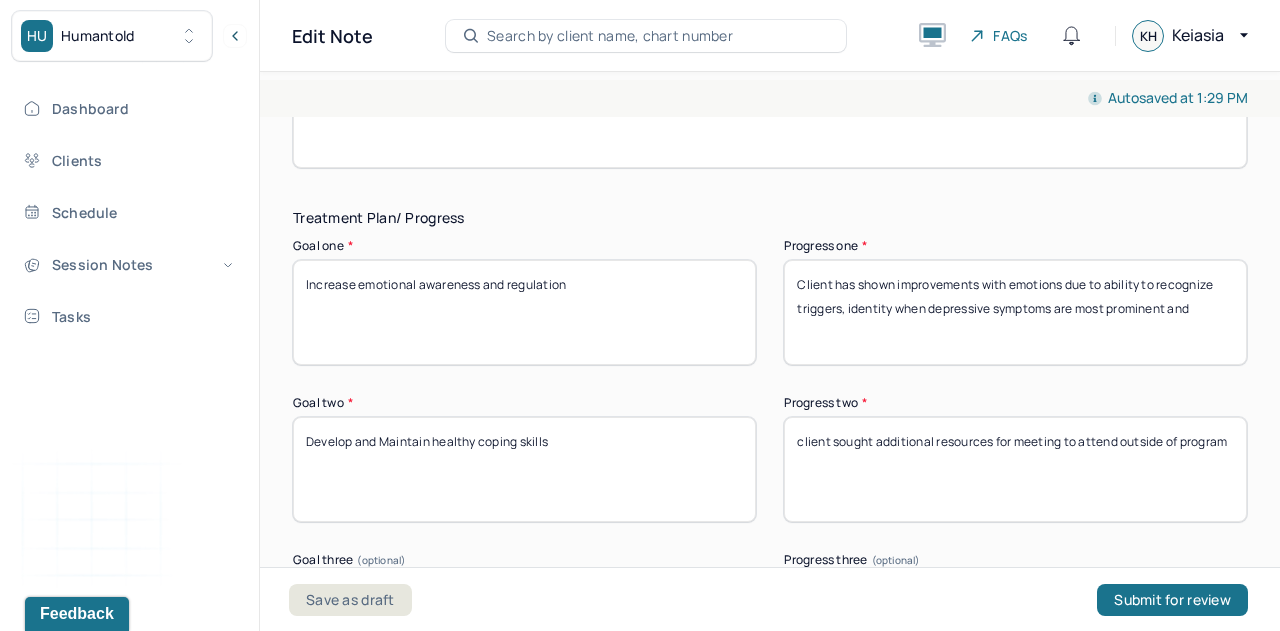 click on "Client has shown improvements with emotions due to ability to recognize triggers, identity when depressive symptoms are most prominent and" at bounding box center (1015, 312) 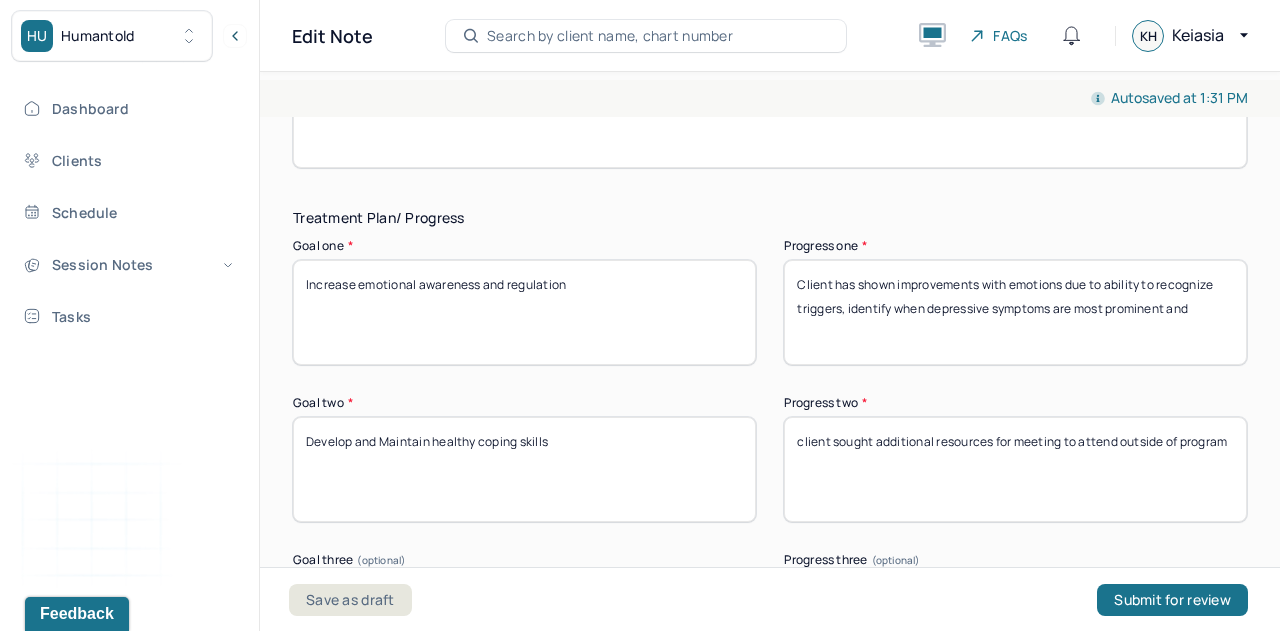 click on "Client has shown improvements with emotions due to ability to recognize triggers, identify when depressive symptoms are most prominent and" at bounding box center (1015, 312) 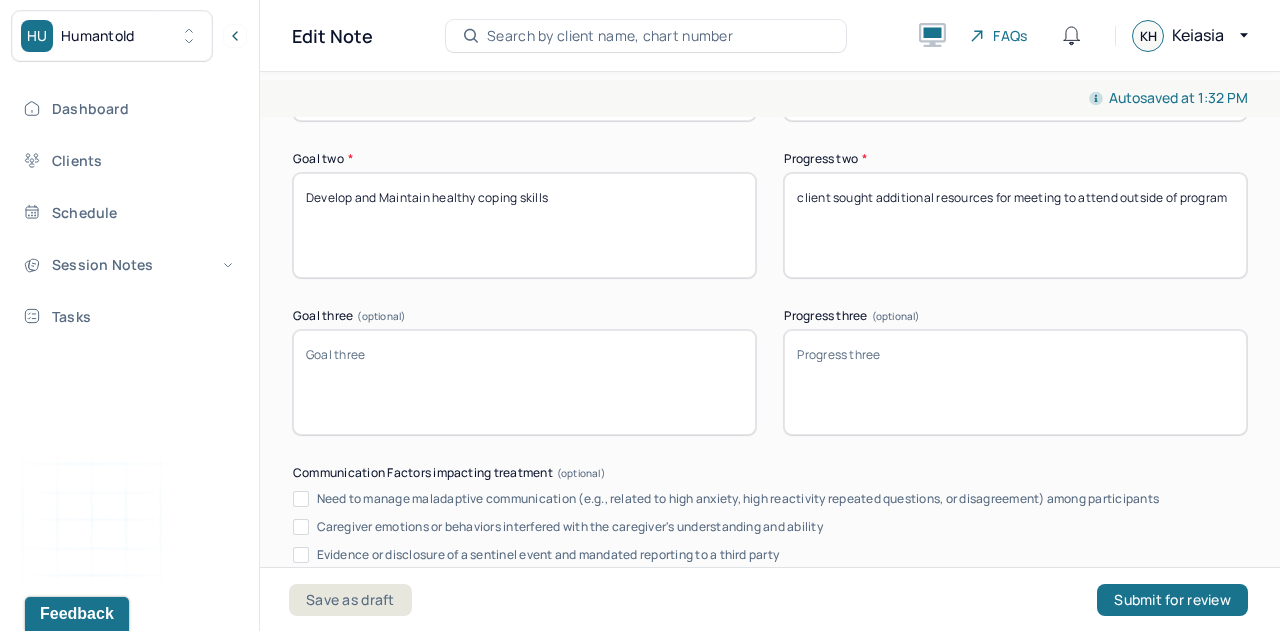 scroll, scrollTop: 3512, scrollLeft: 0, axis: vertical 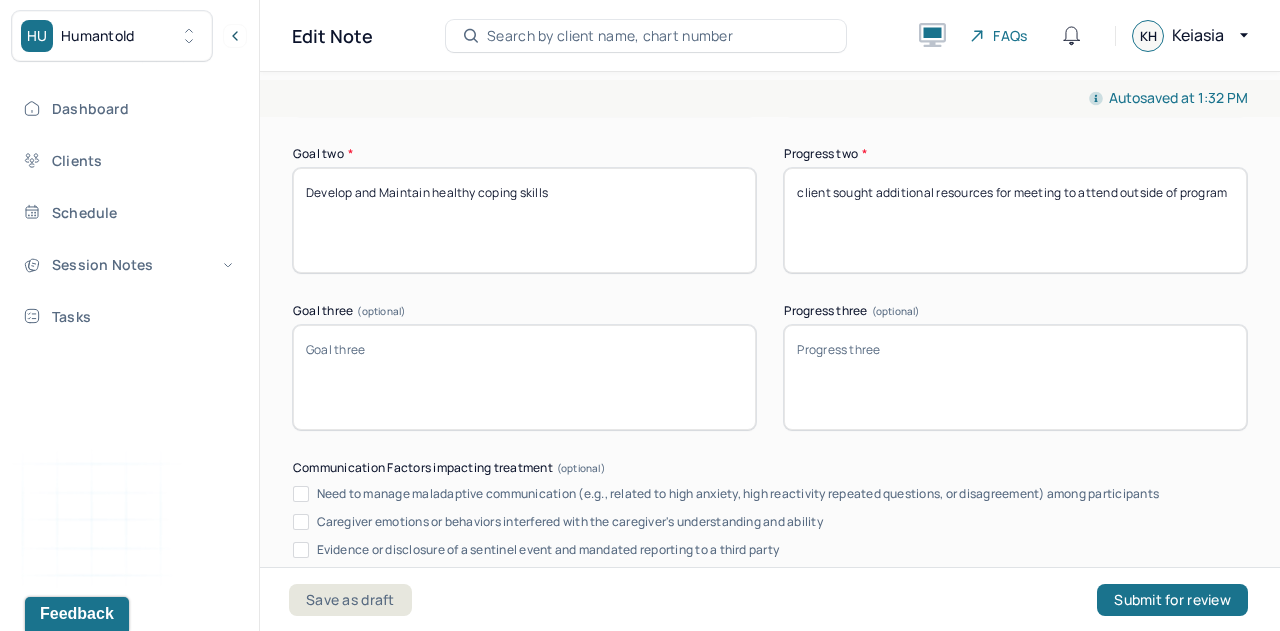 type on "Client has shown improvements with emotions due to ability to recognize triggers, identify when depressive symptoms are most prominent and reflect" 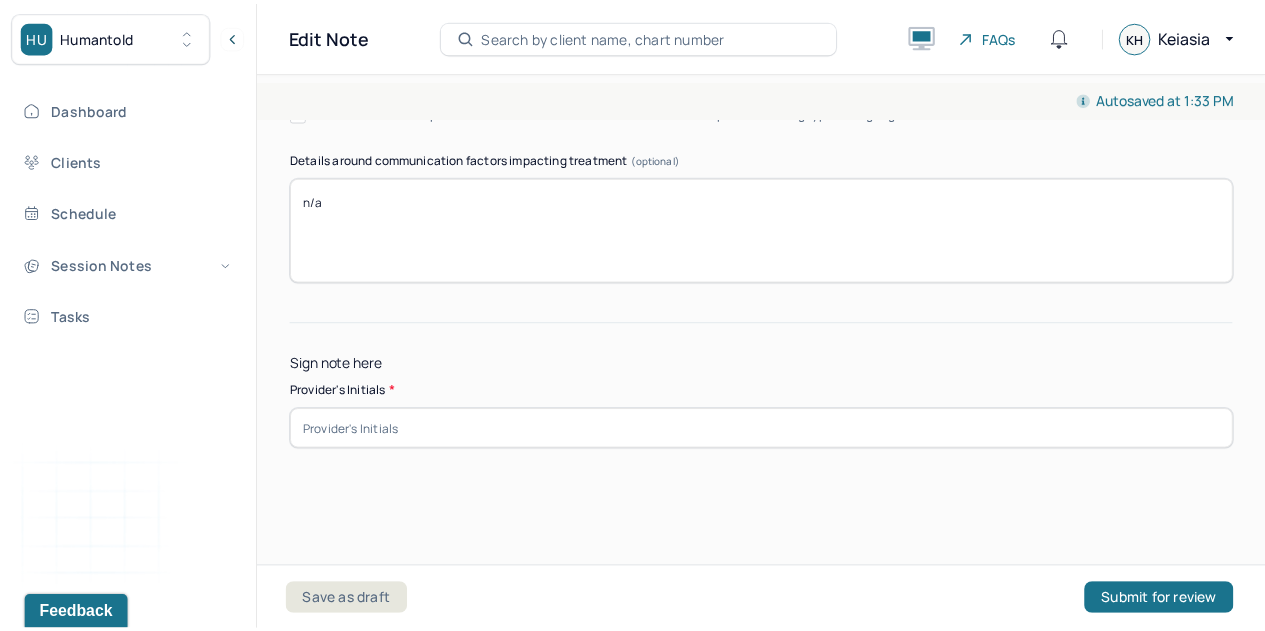 scroll, scrollTop: 4185, scrollLeft: 0, axis: vertical 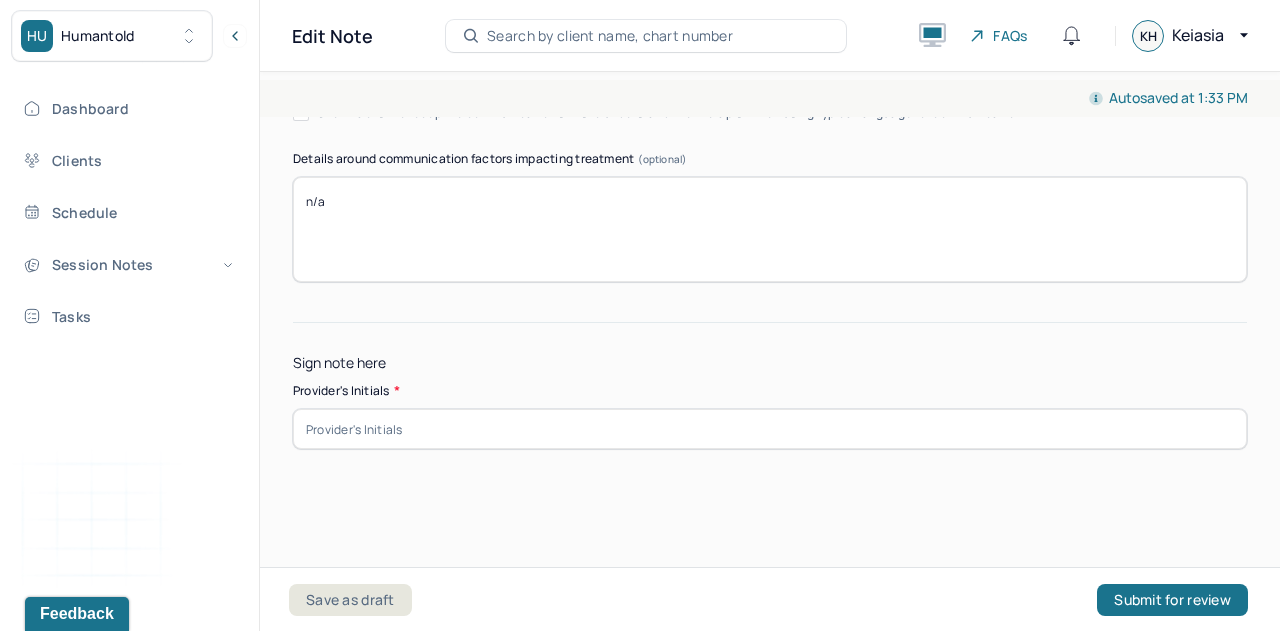 type on "Client has increase attendance to additional support meetings." 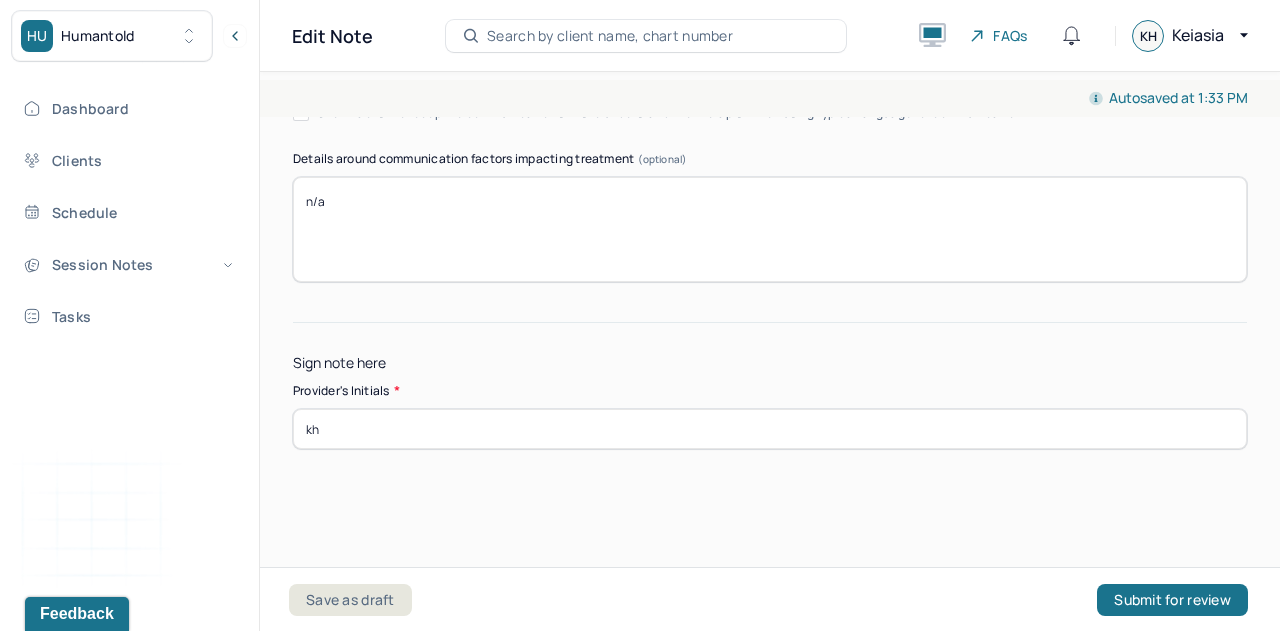 type on "kh" 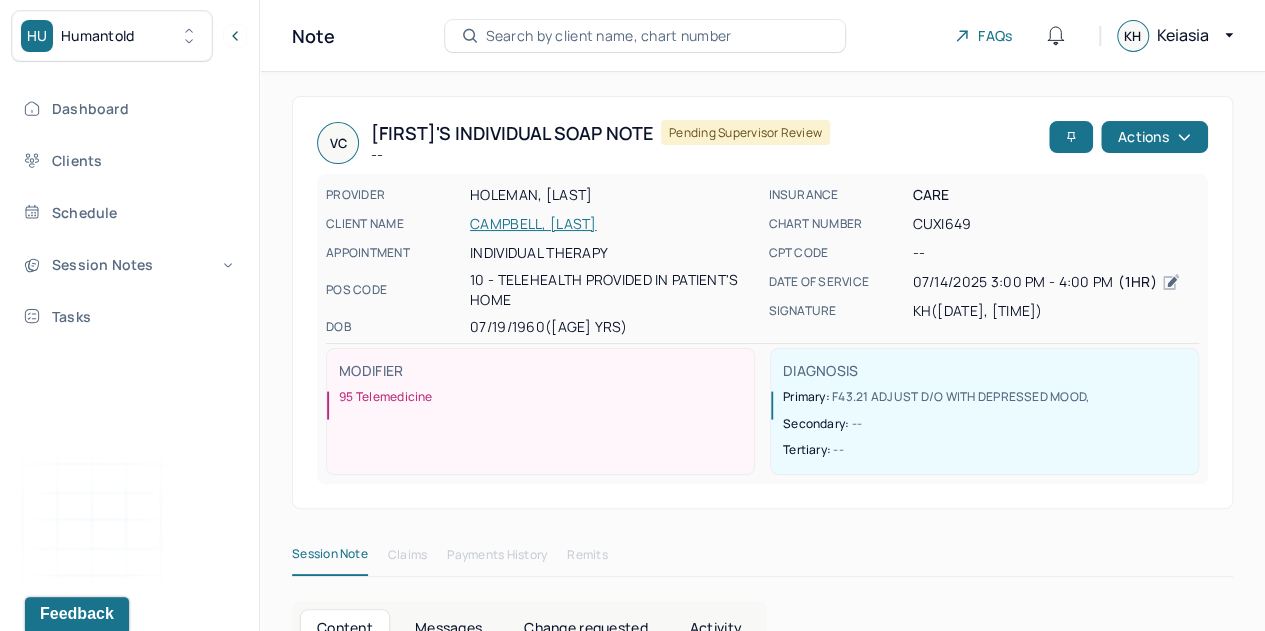 click on "Dashboard" at bounding box center [128, 108] 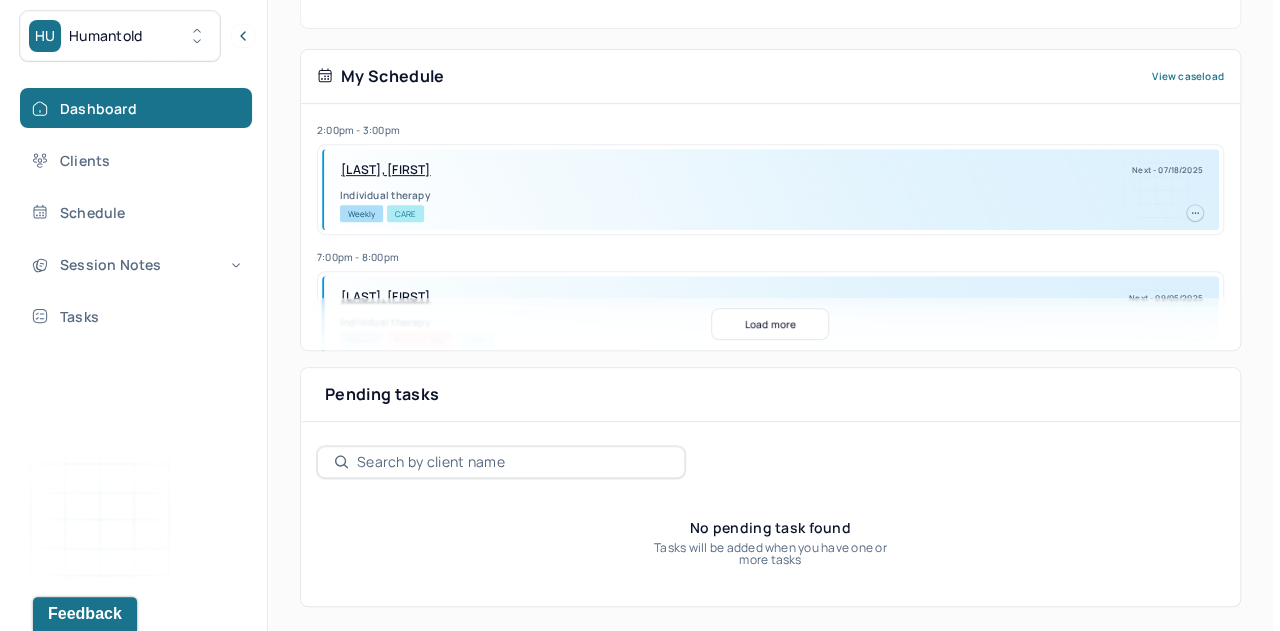 scroll, scrollTop: 0, scrollLeft: 0, axis: both 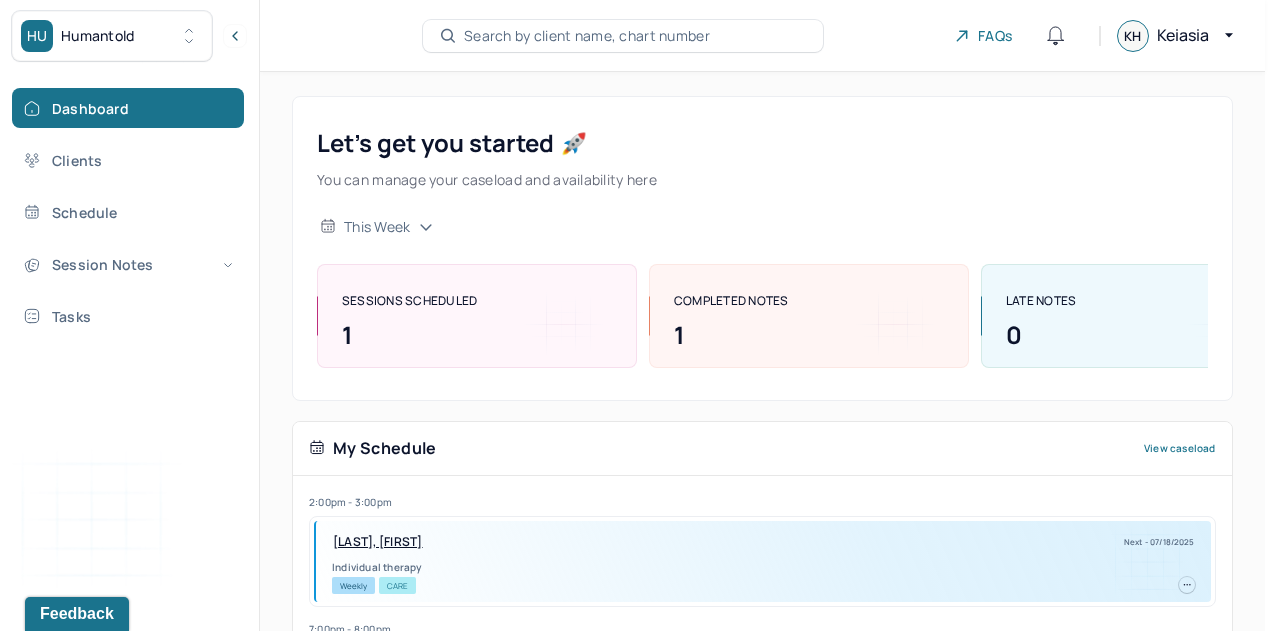 click on "HU Humantold" at bounding box center [112, 36] 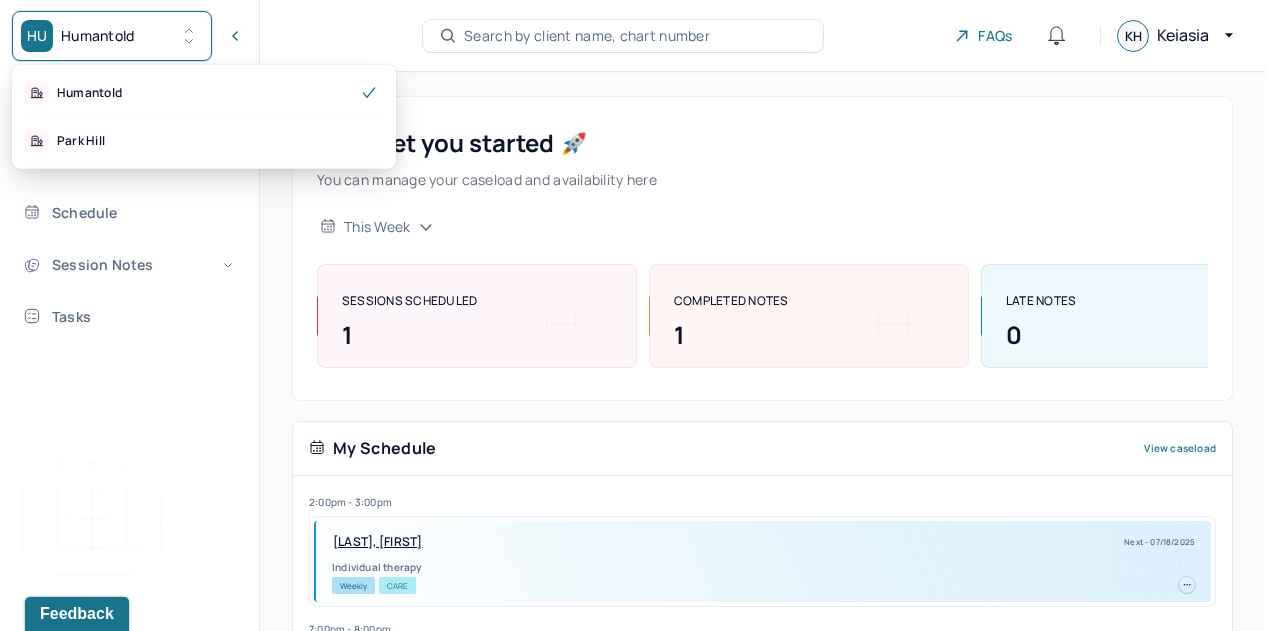 click on "Park Hill" at bounding box center [204, 141] 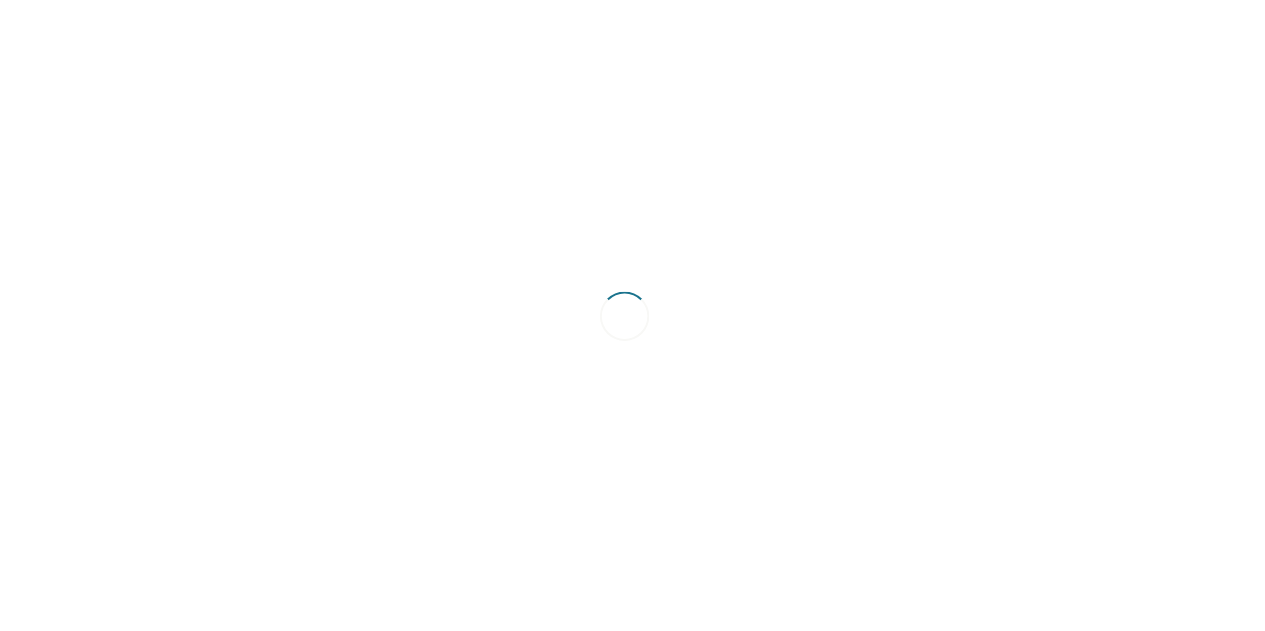 scroll, scrollTop: 0, scrollLeft: 0, axis: both 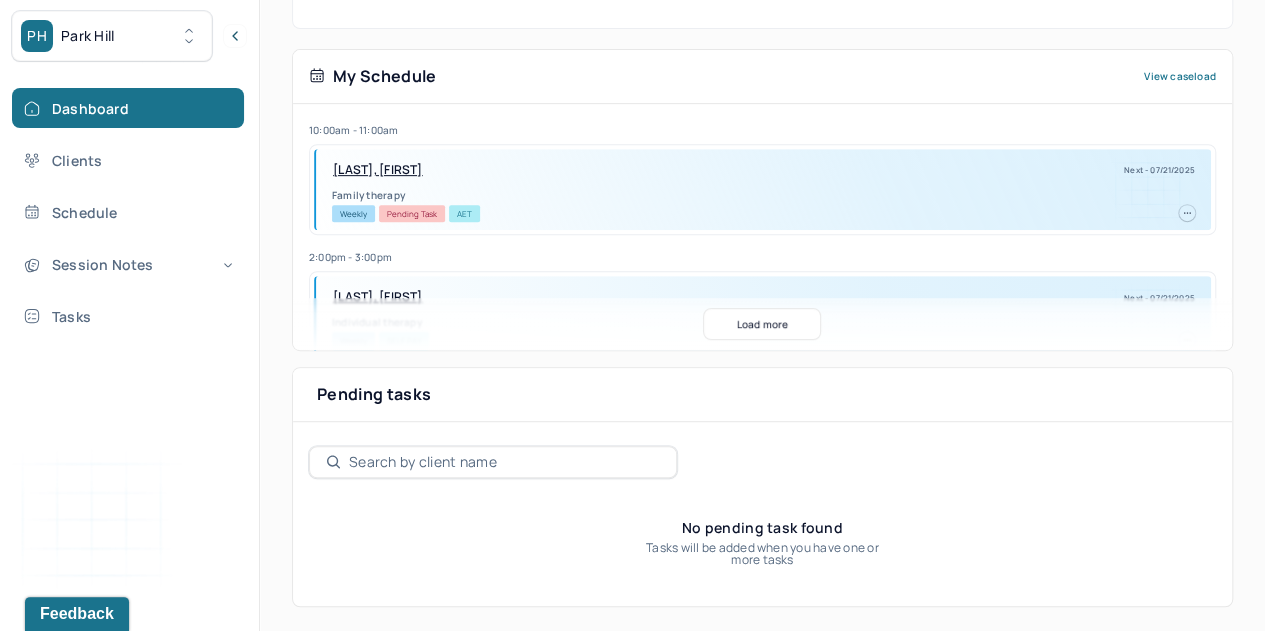 click on "Session Notes" at bounding box center (128, 264) 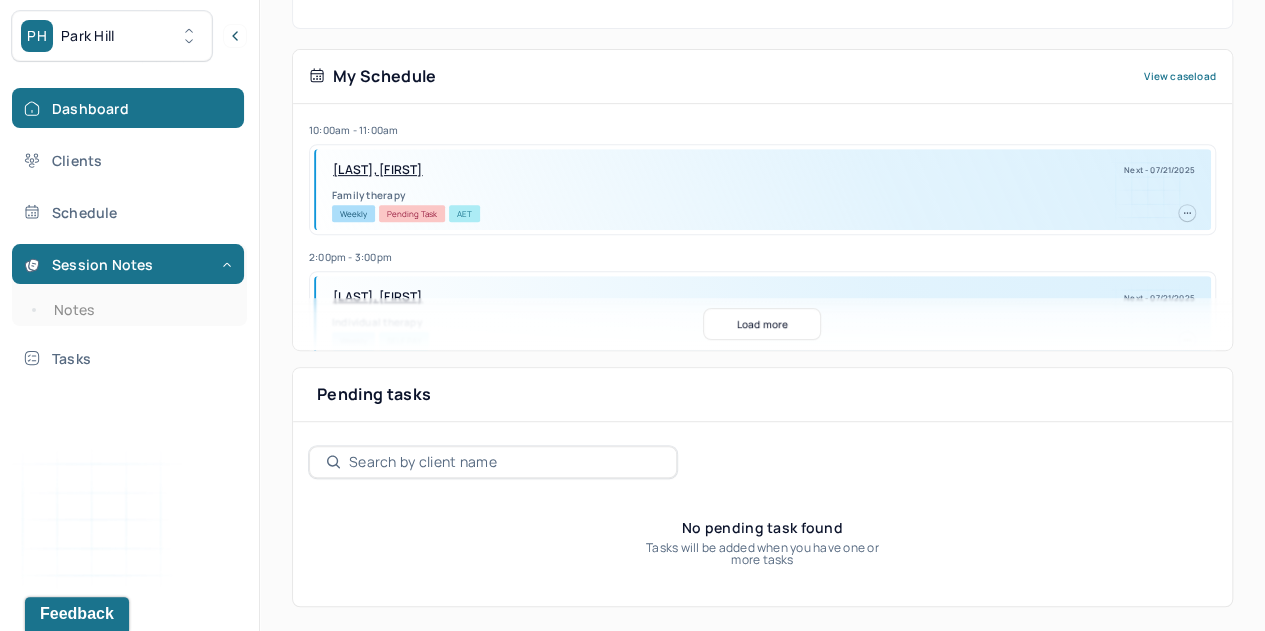 click on "Notes" at bounding box center [139, 310] 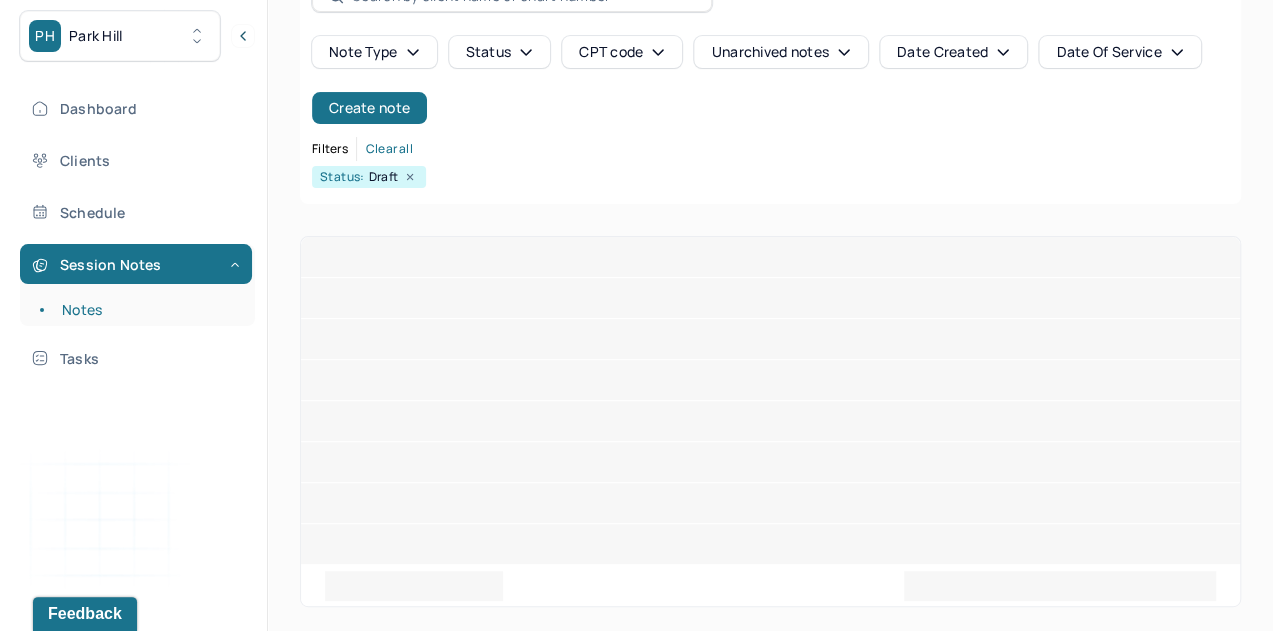 scroll, scrollTop: 0, scrollLeft: 0, axis: both 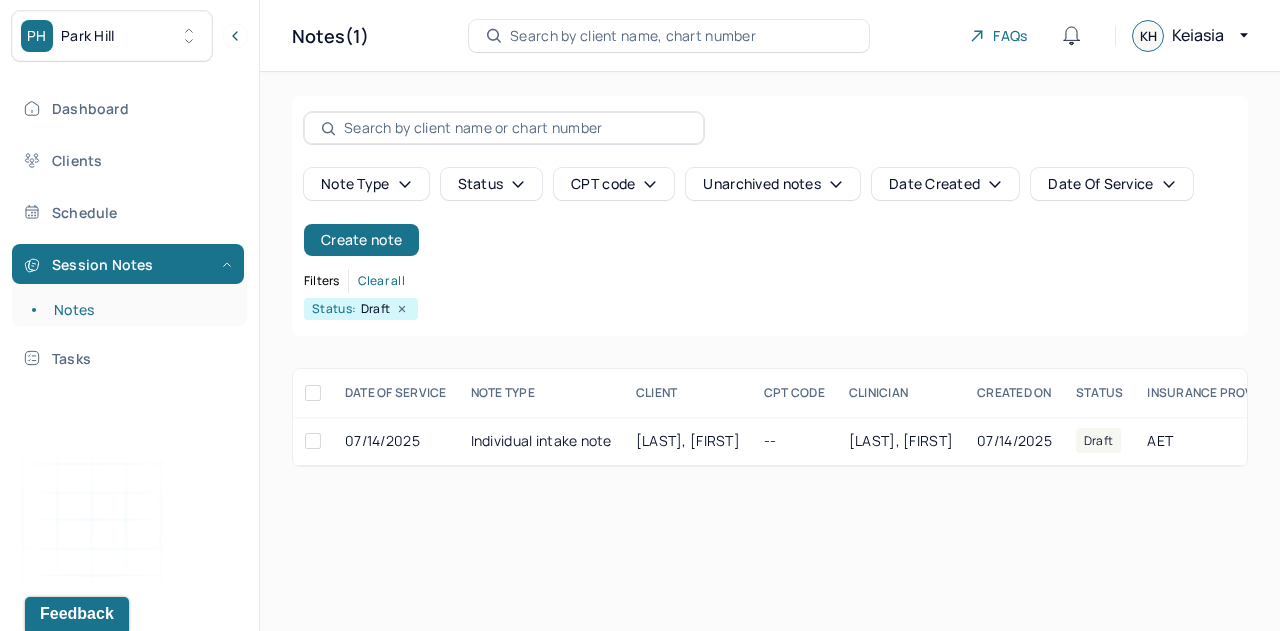 click on "Individual intake note" at bounding box center [541, 441] 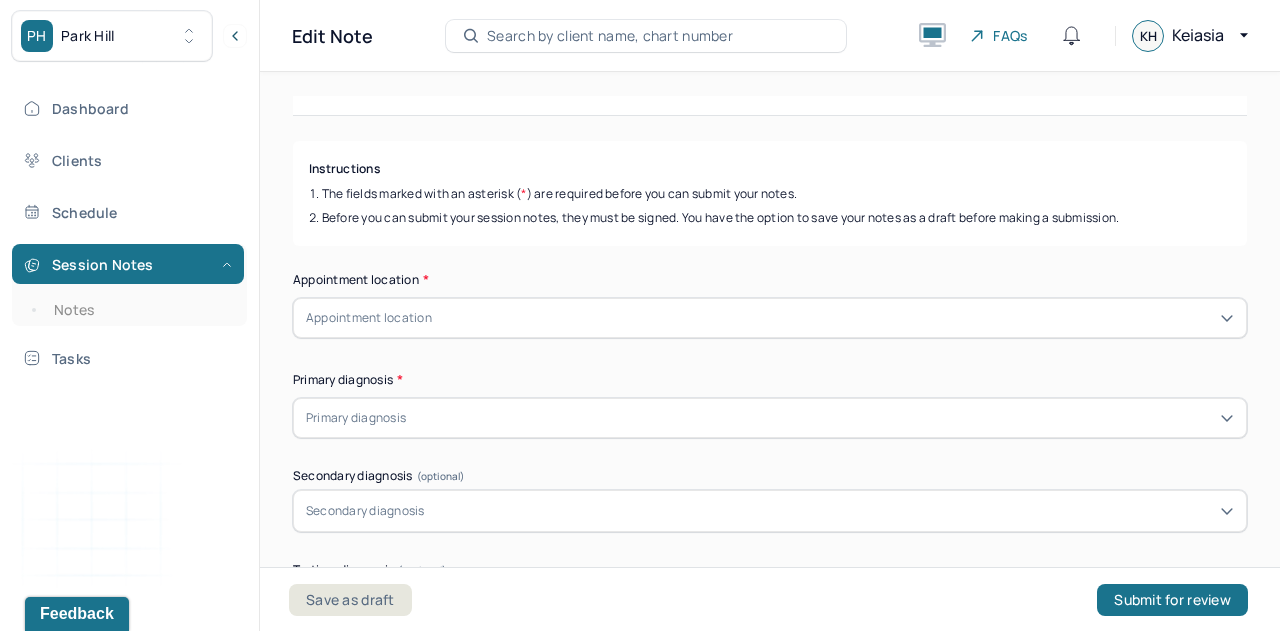 scroll, scrollTop: 188, scrollLeft: 0, axis: vertical 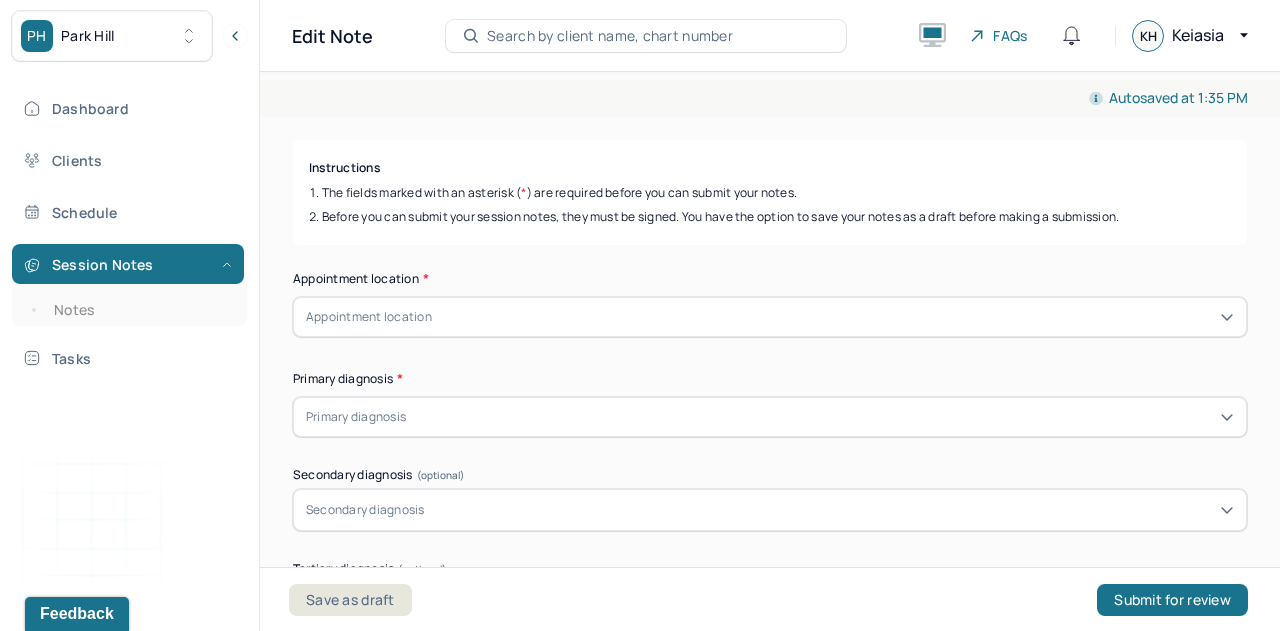 click on "Appointment location" at bounding box center (770, 317) 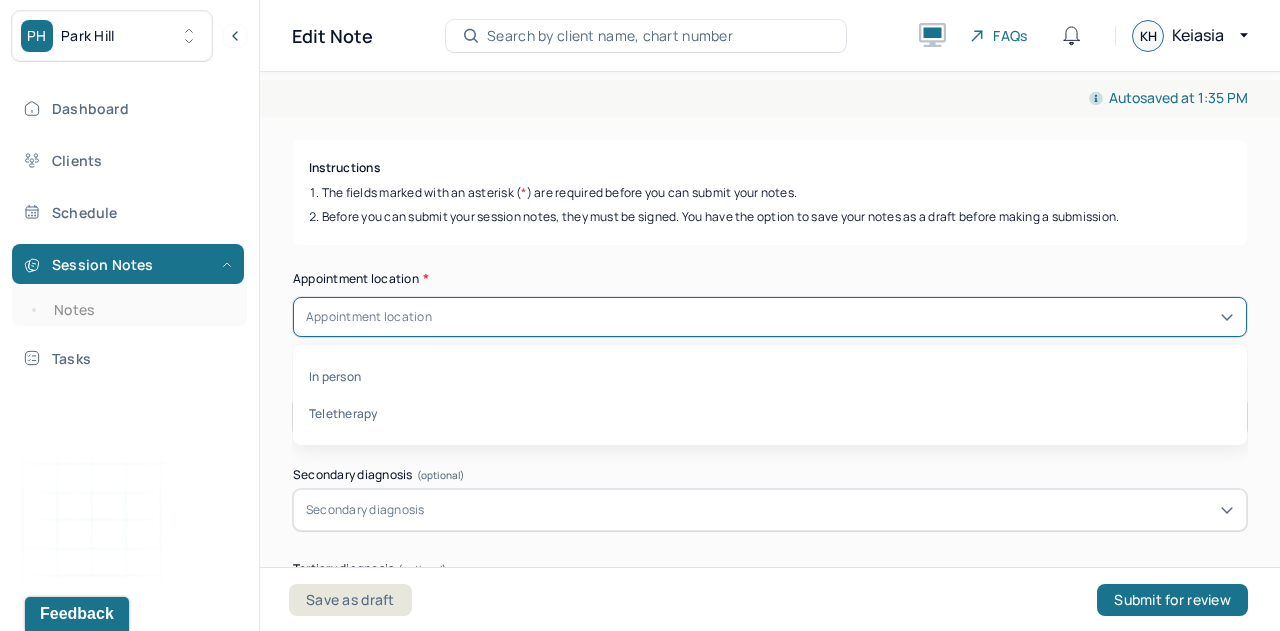 click on "Teletherapy" at bounding box center (770, 413) 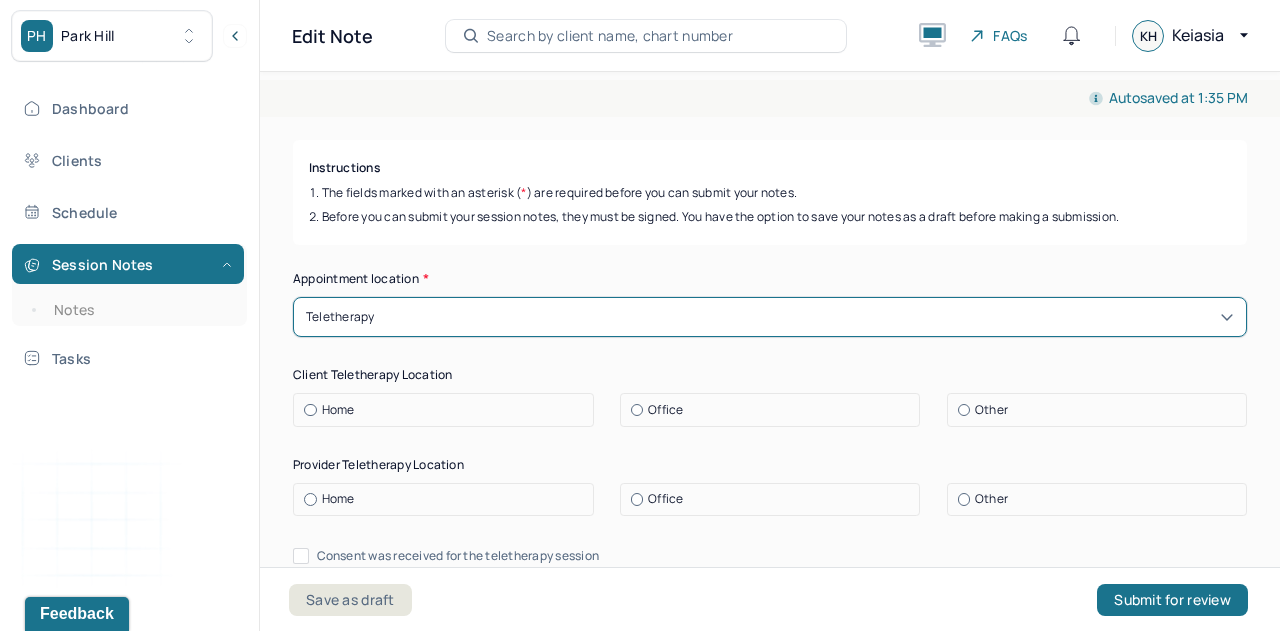 click on "Office" at bounding box center [665, 410] 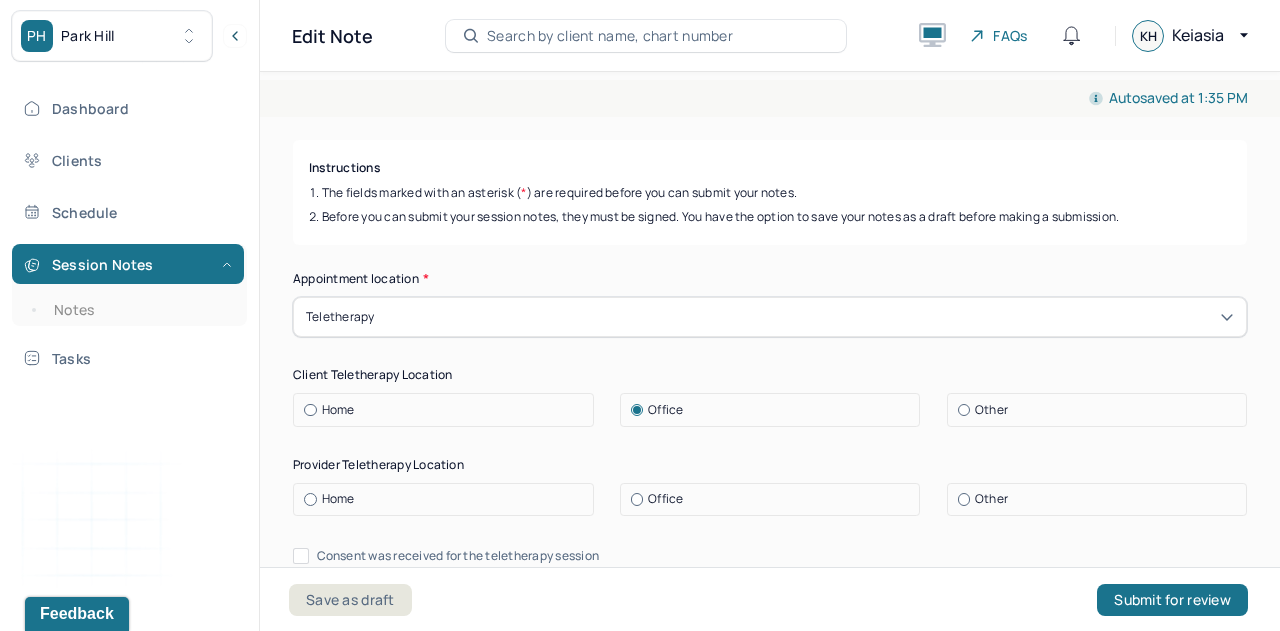 click on "Home" at bounding box center [448, 499] 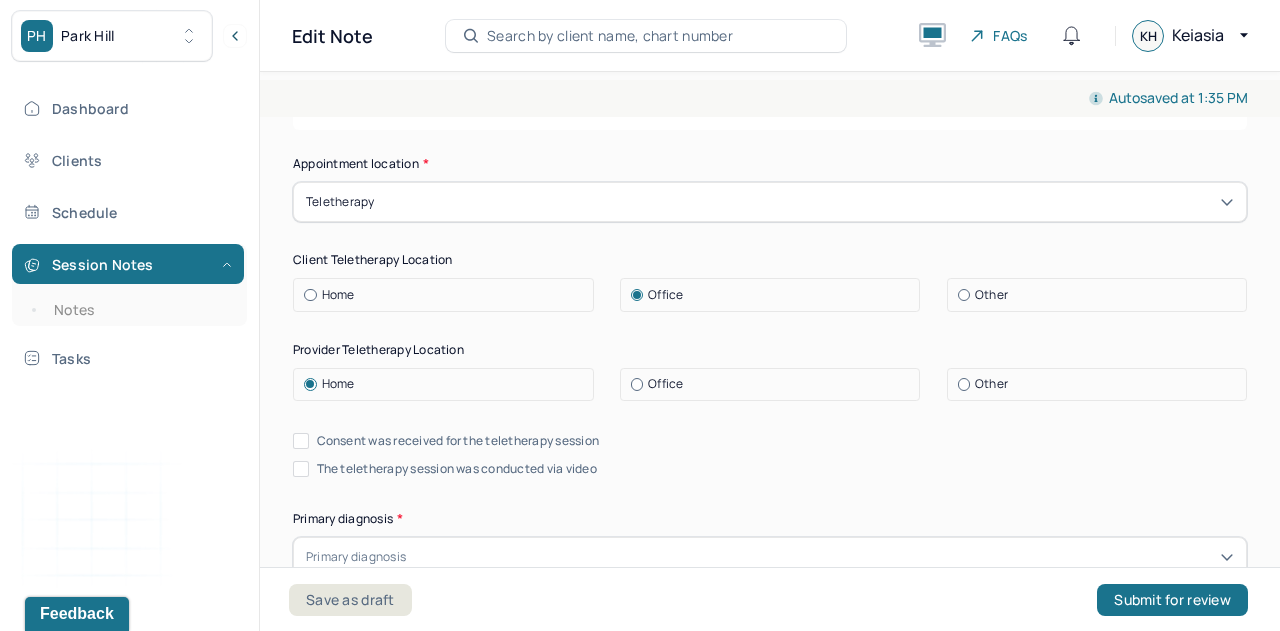 scroll, scrollTop: 305, scrollLeft: 0, axis: vertical 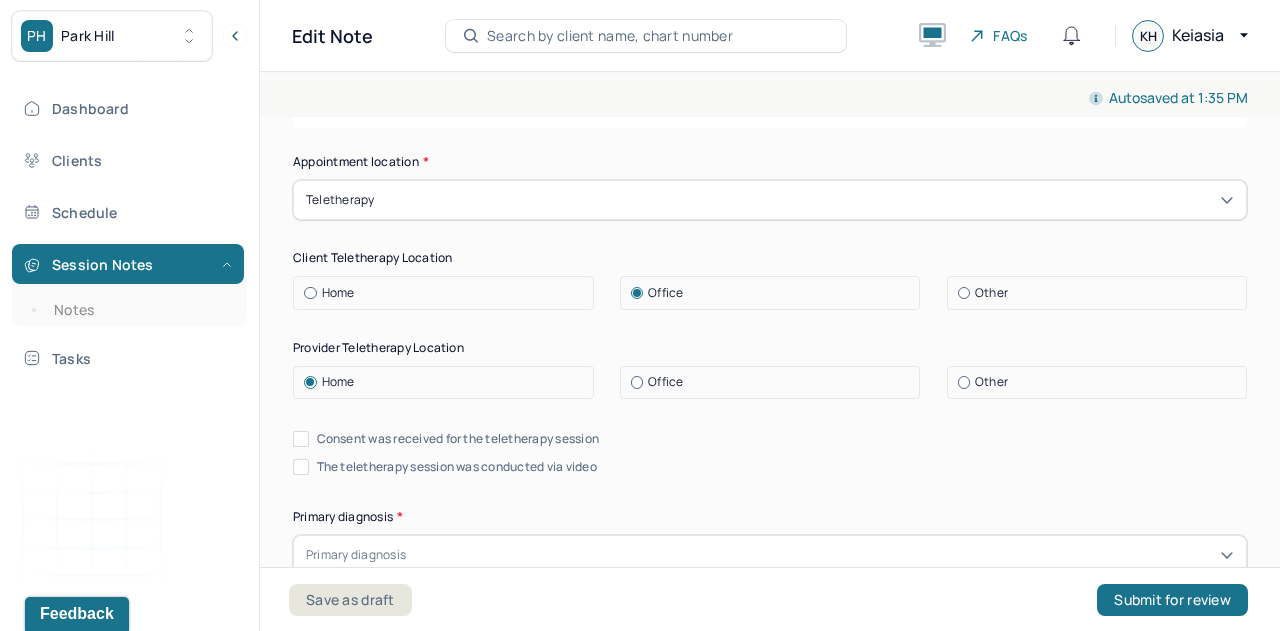 click on "Consent was received for the teletherapy session" at bounding box center [301, 439] 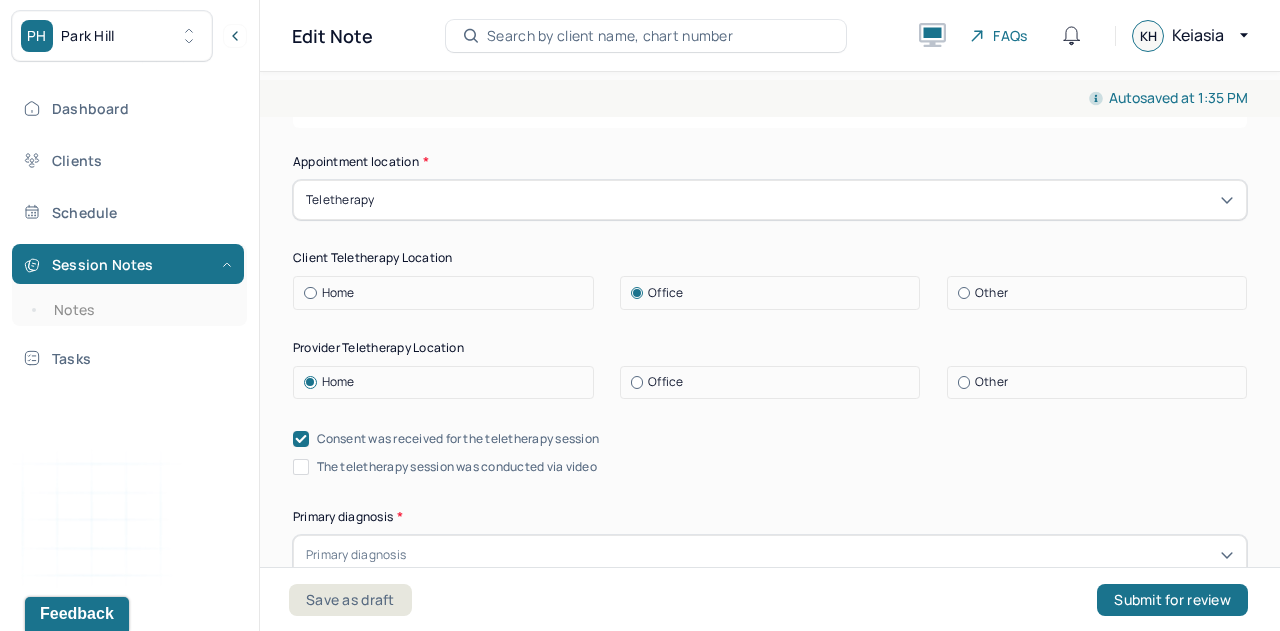 click on "The teletherapy session was conducted via video" at bounding box center (301, 467) 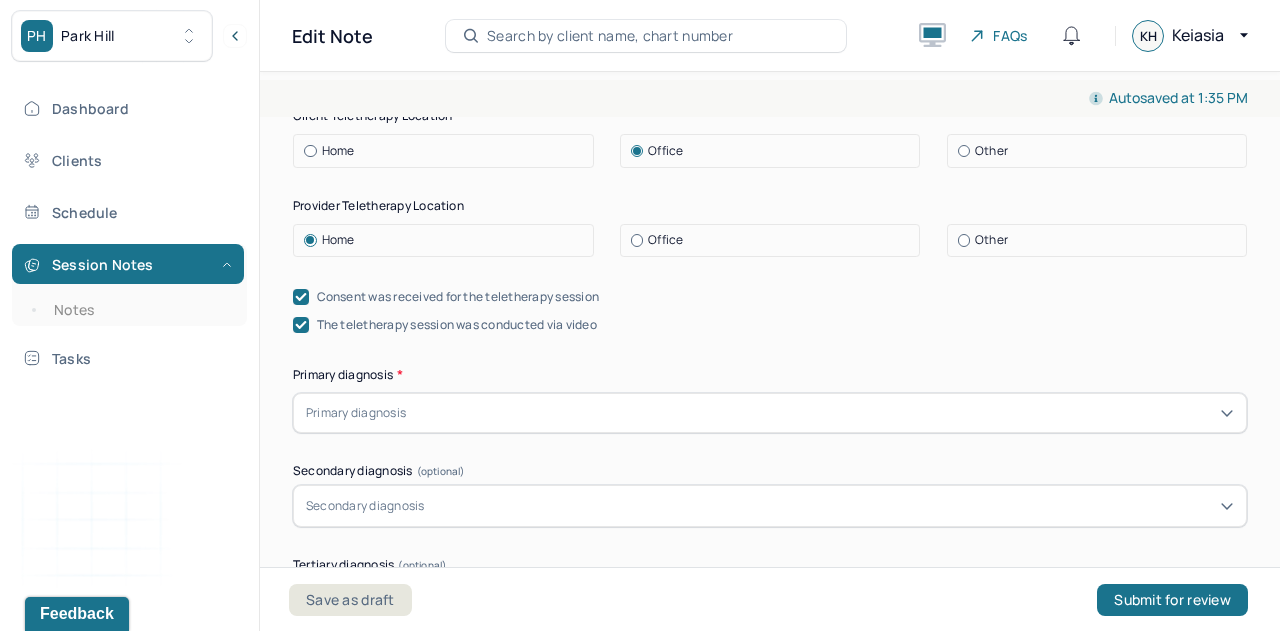 scroll, scrollTop: 451, scrollLeft: 0, axis: vertical 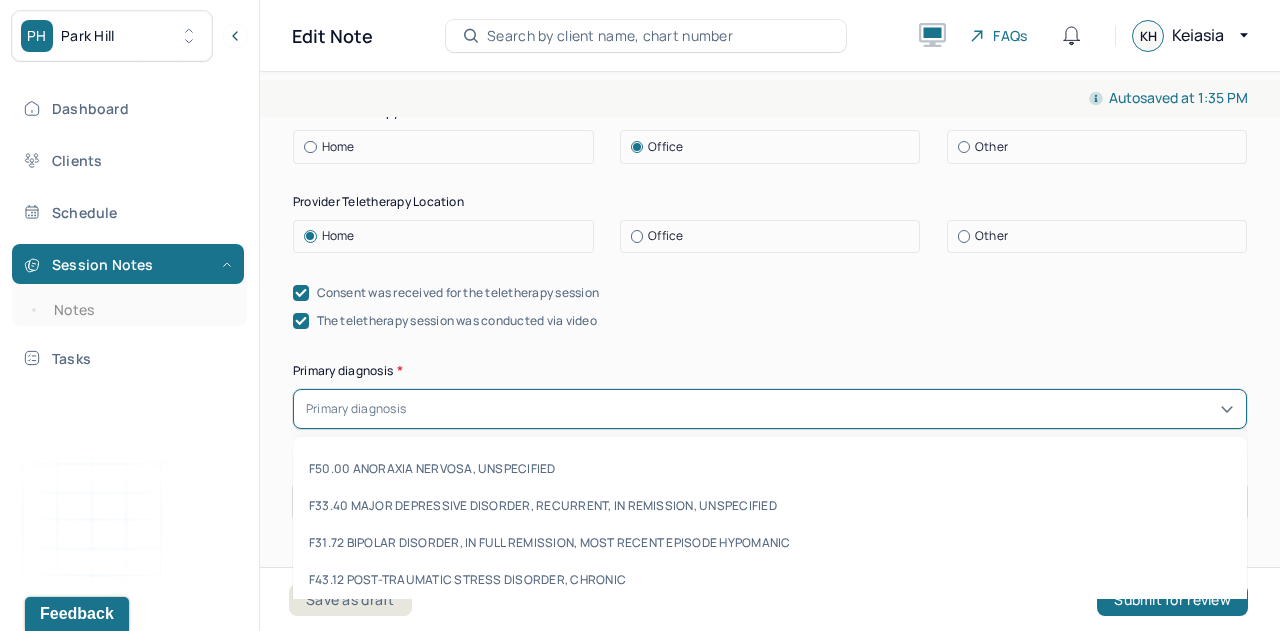 click on "Primary diagnosis" at bounding box center (356, 409) 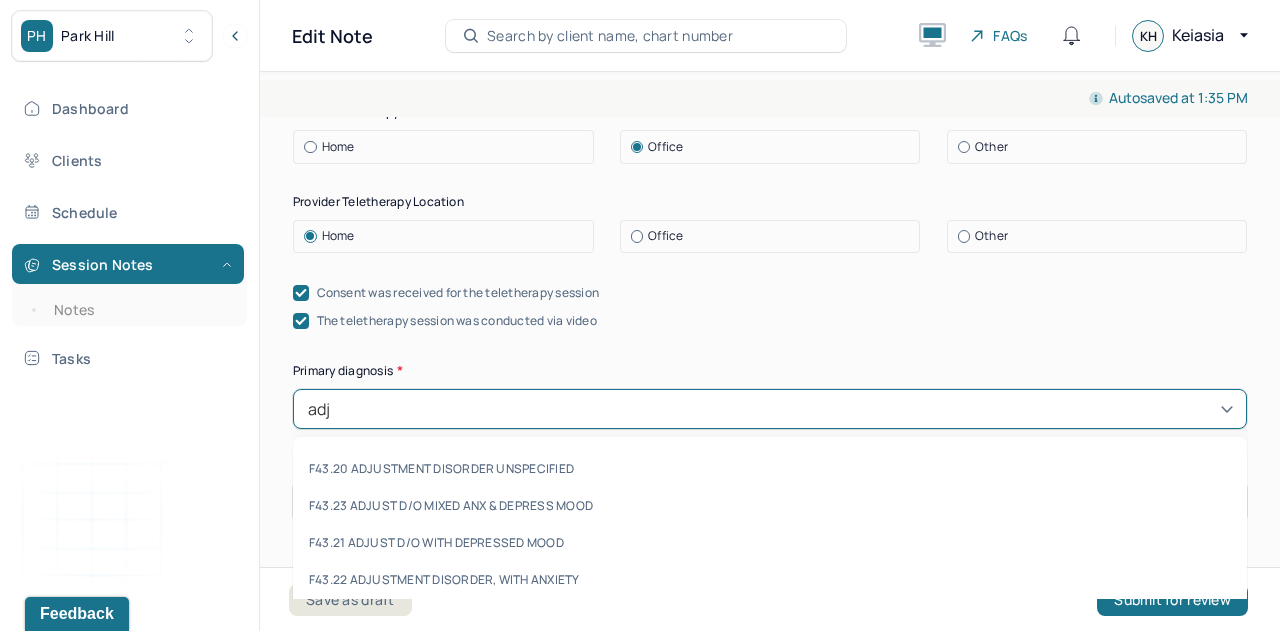 type on "adju" 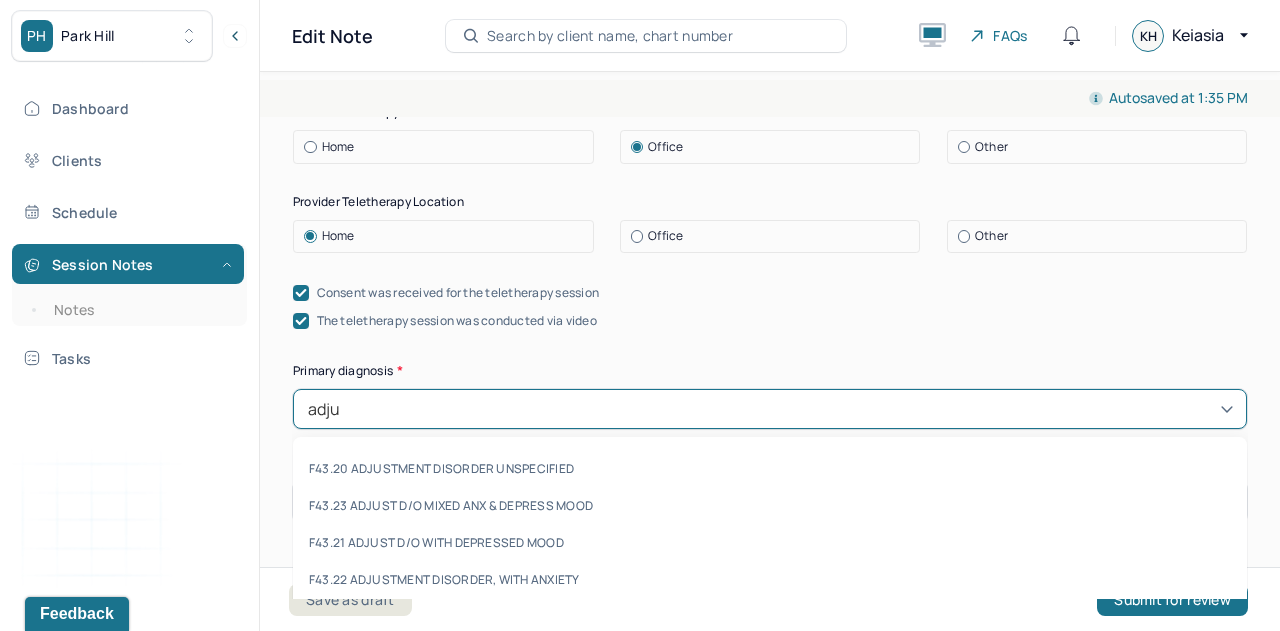 click on "F43.22 ADJUSTMENT DISORDER, WITH ANXIETY" at bounding box center (770, 579) 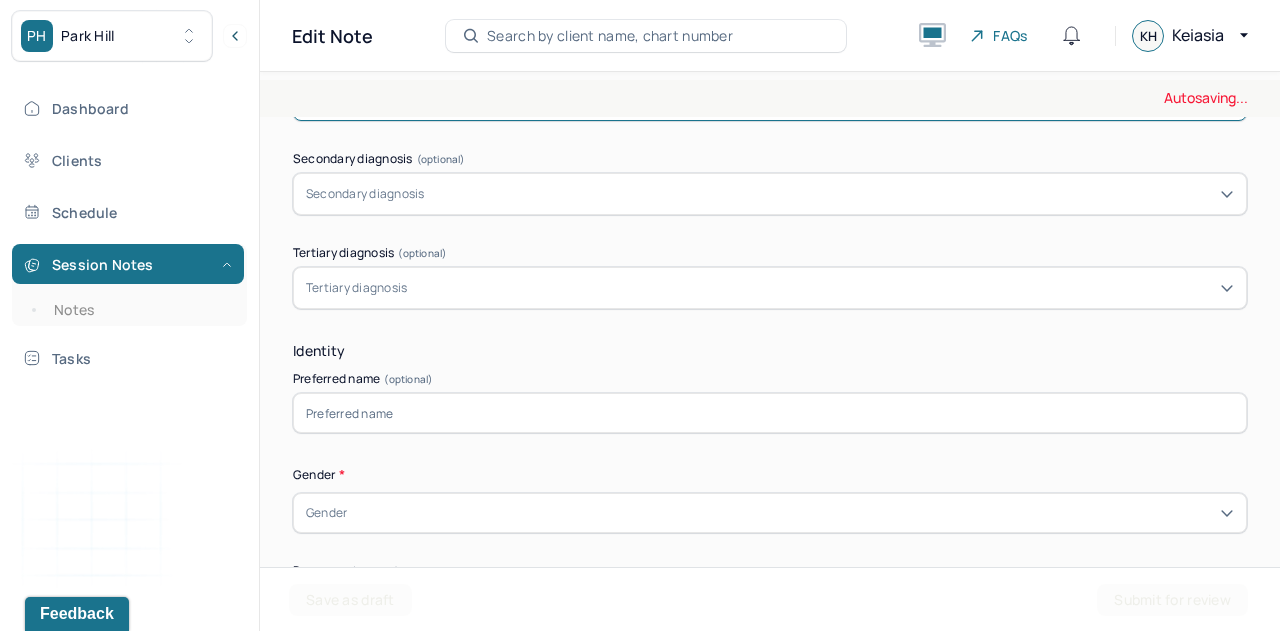 scroll, scrollTop: 767, scrollLeft: 0, axis: vertical 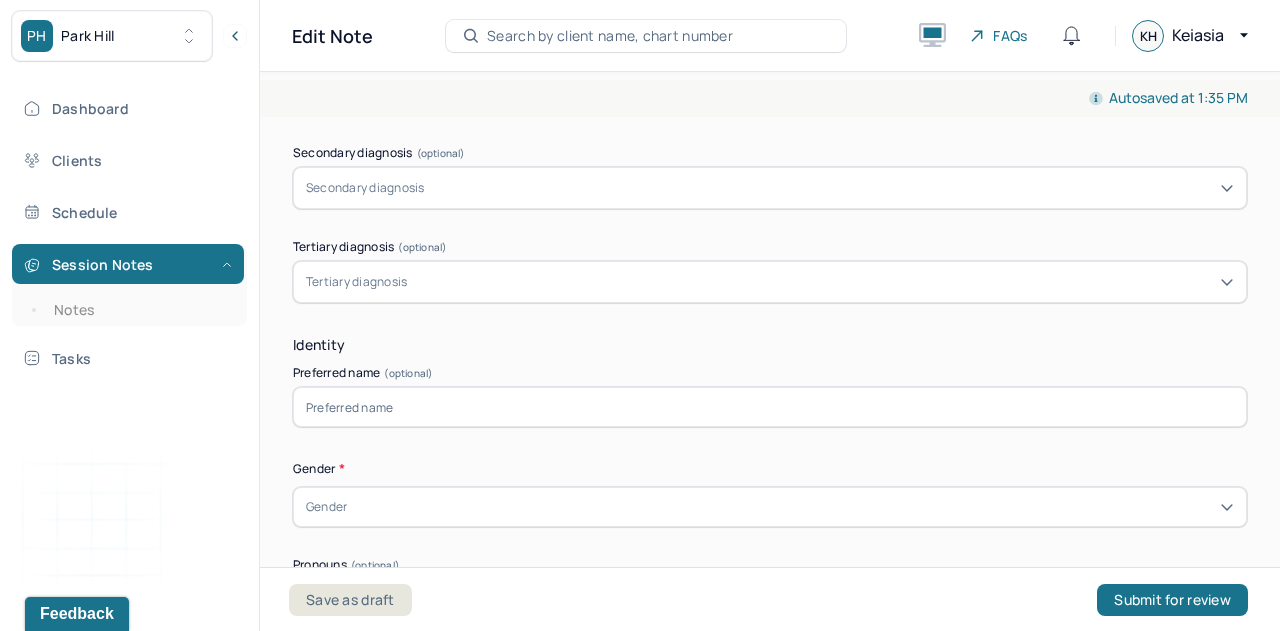 click on "Gender" at bounding box center [770, 507] 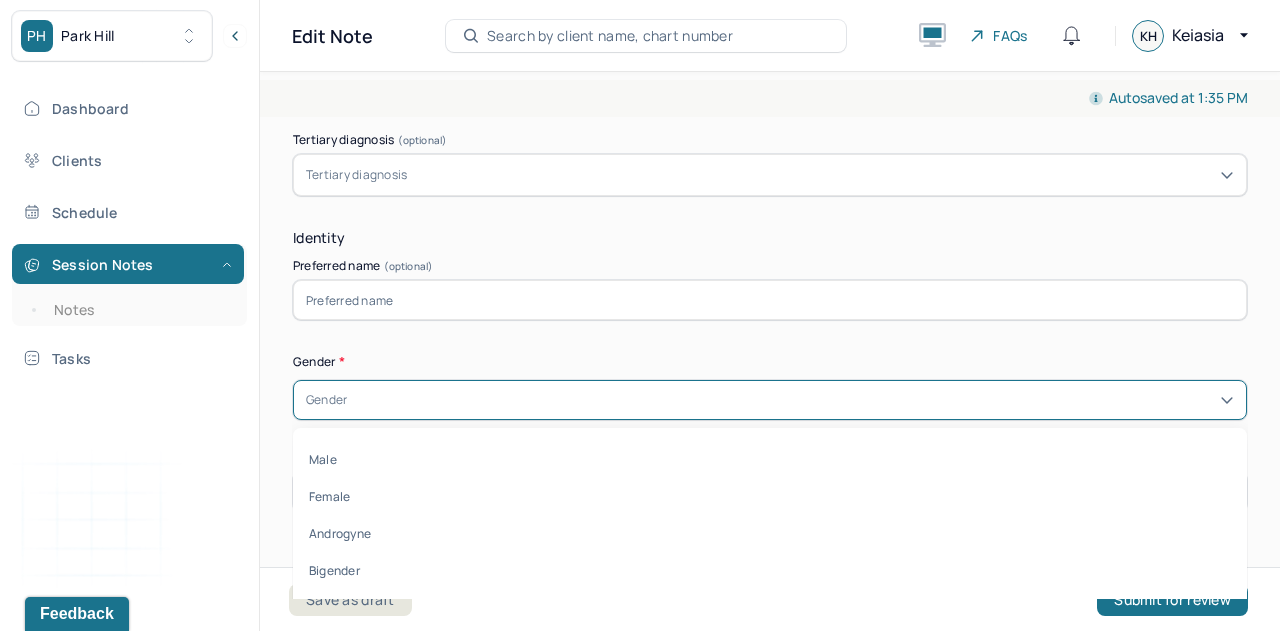 click on "Female" at bounding box center (770, 496) 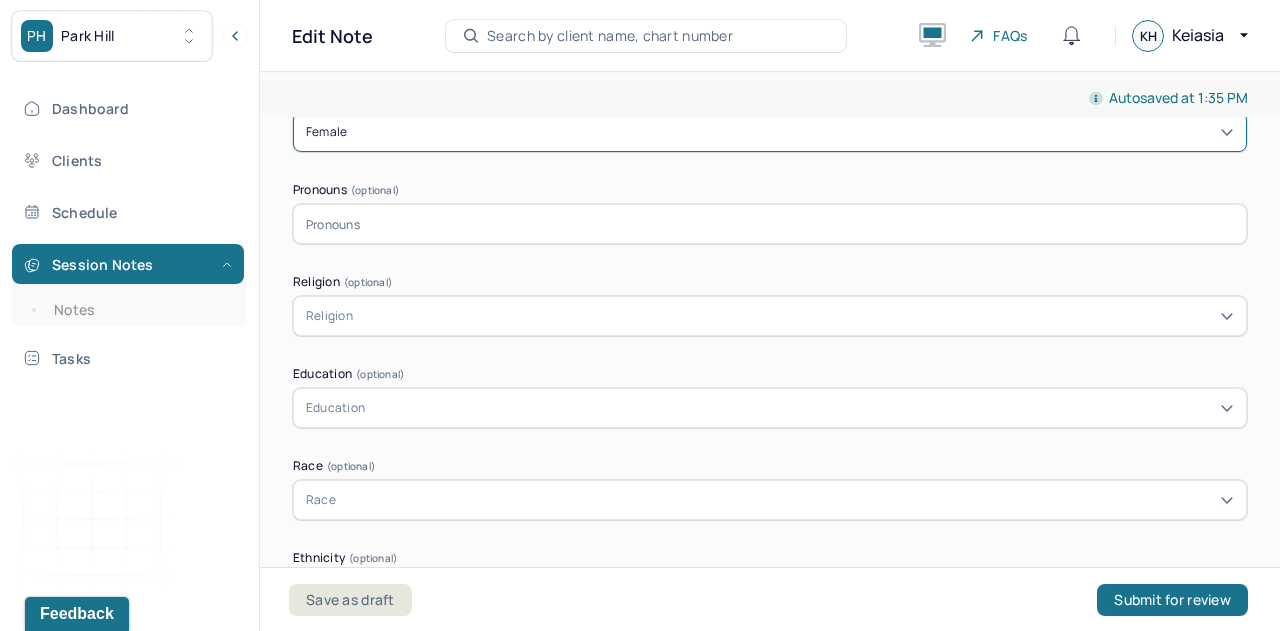 scroll, scrollTop: 1145, scrollLeft: 0, axis: vertical 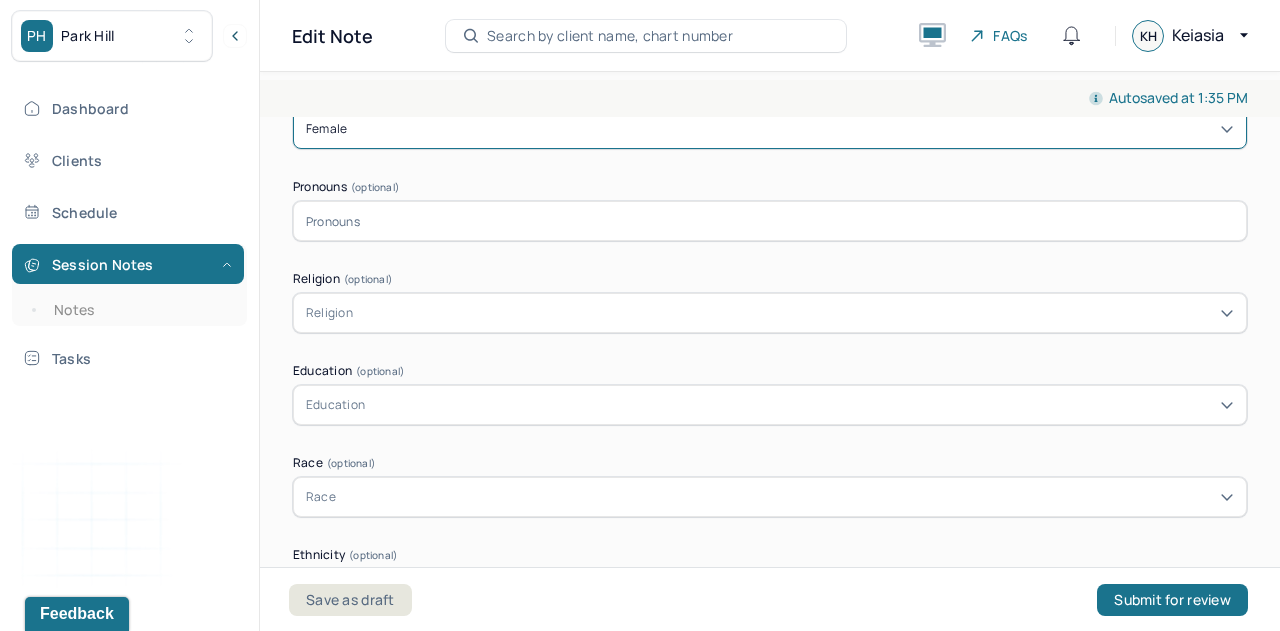click on "Race" at bounding box center [770, 497] 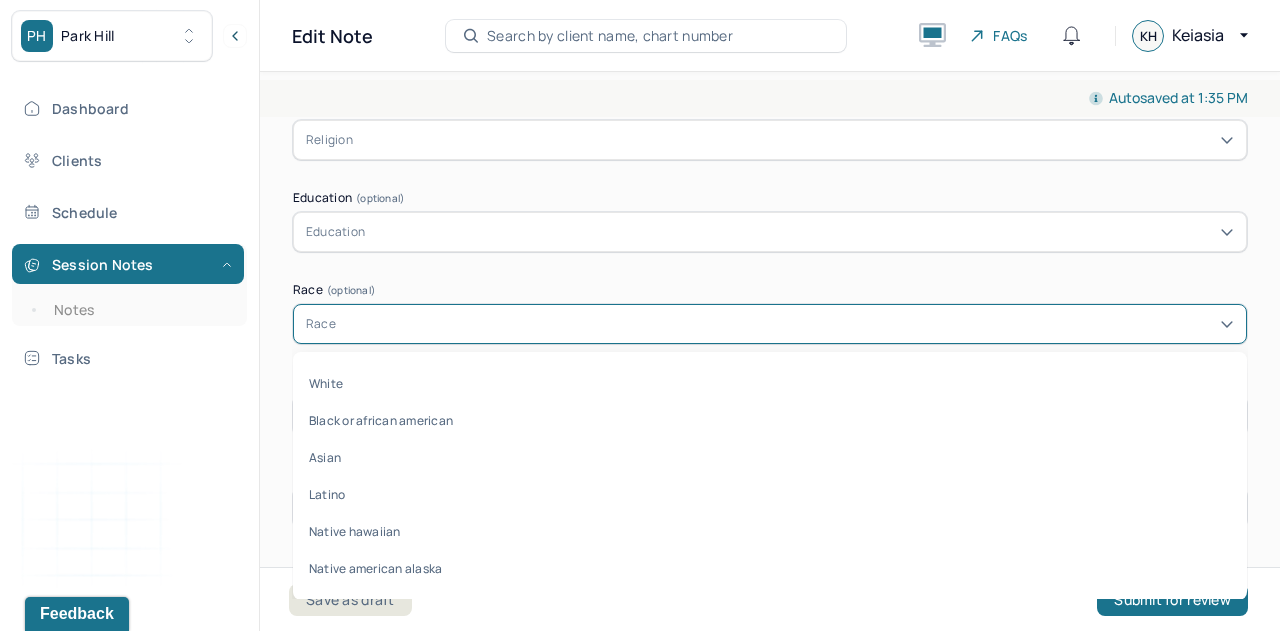 scroll, scrollTop: 1319, scrollLeft: 0, axis: vertical 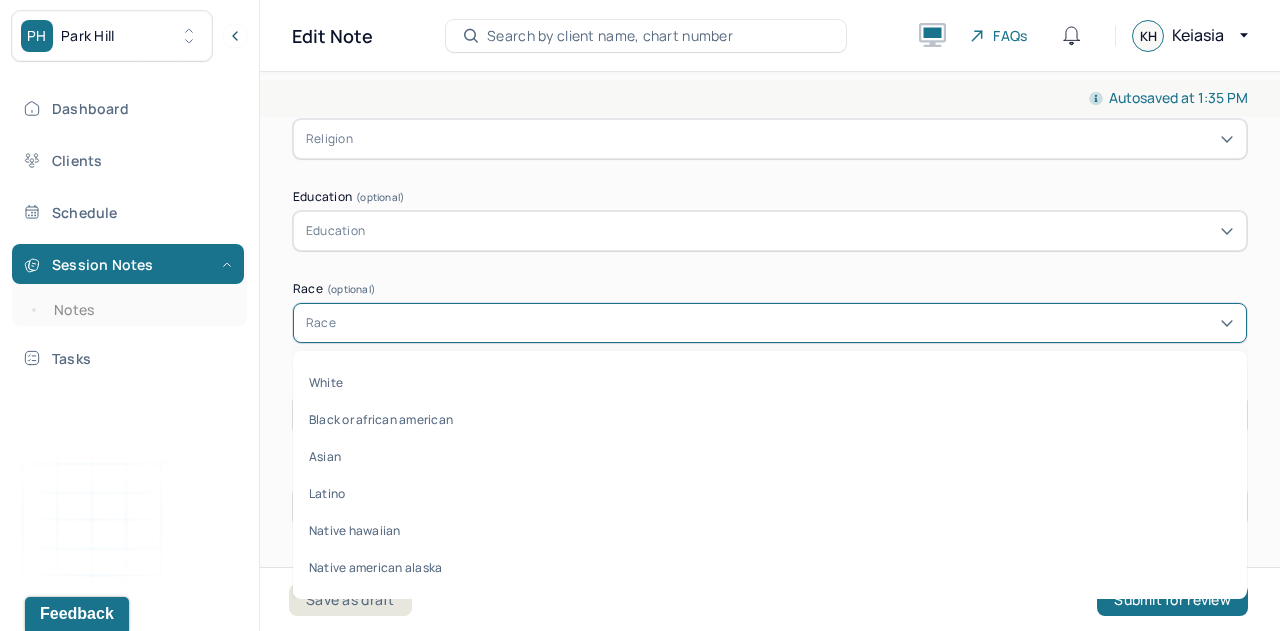 click on "Asian" at bounding box center [770, 456] 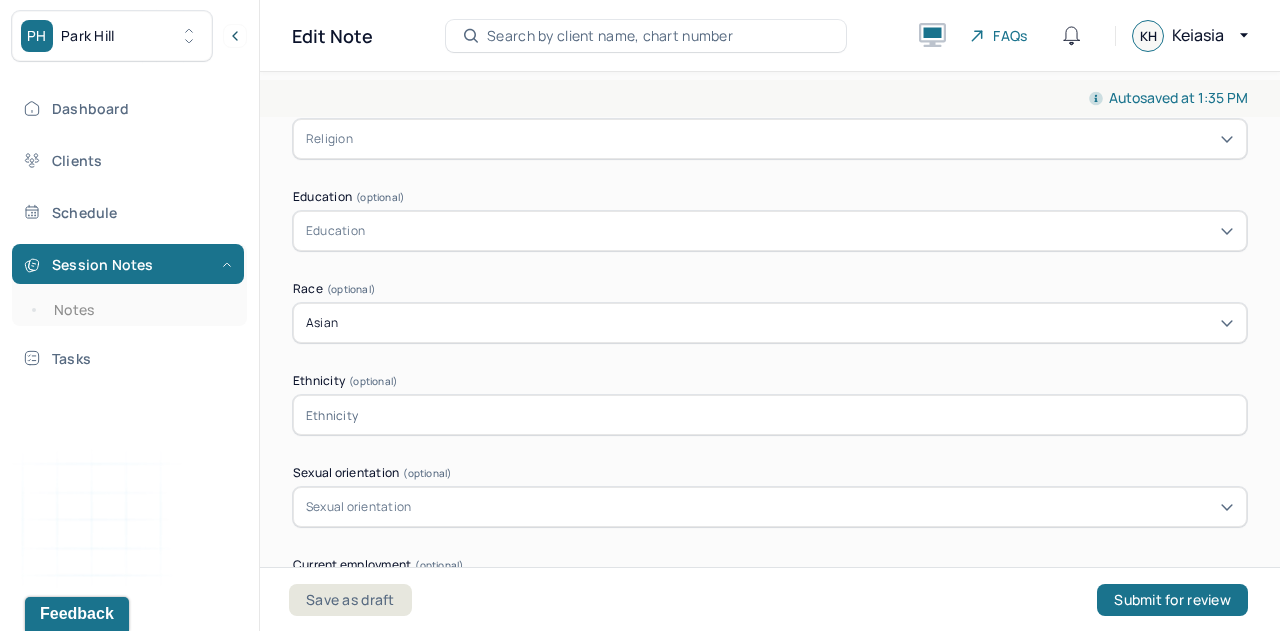 click at bounding box center (770, 415) 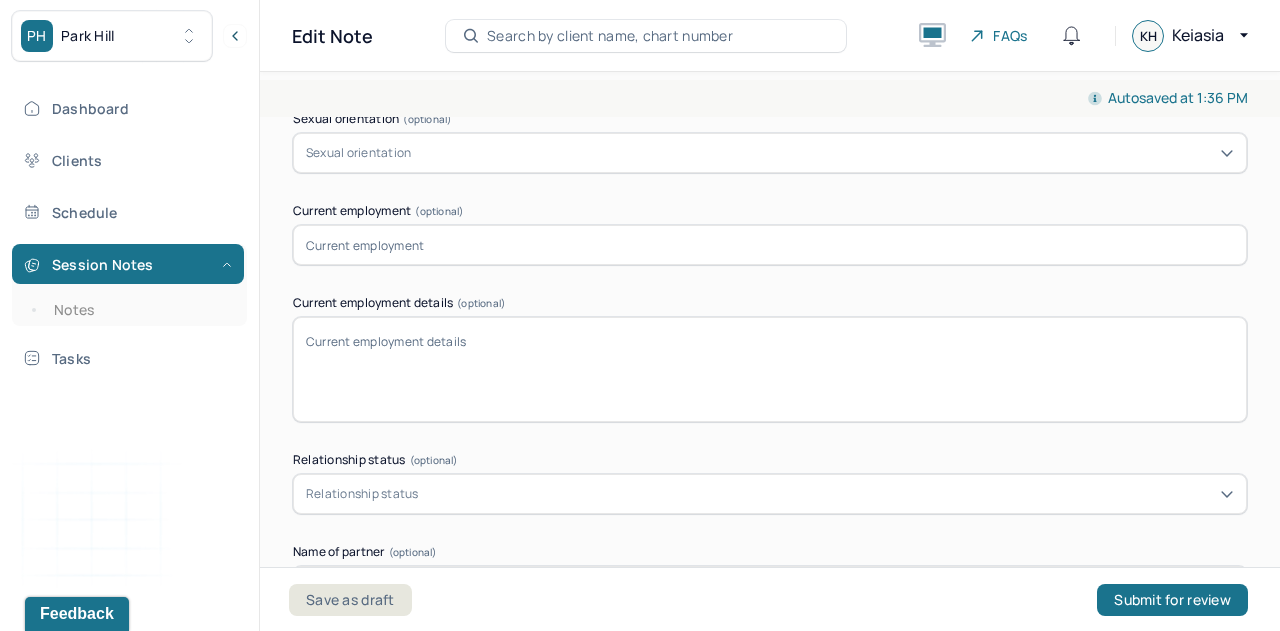 scroll, scrollTop: 1672, scrollLeft: 0, axis: vertical 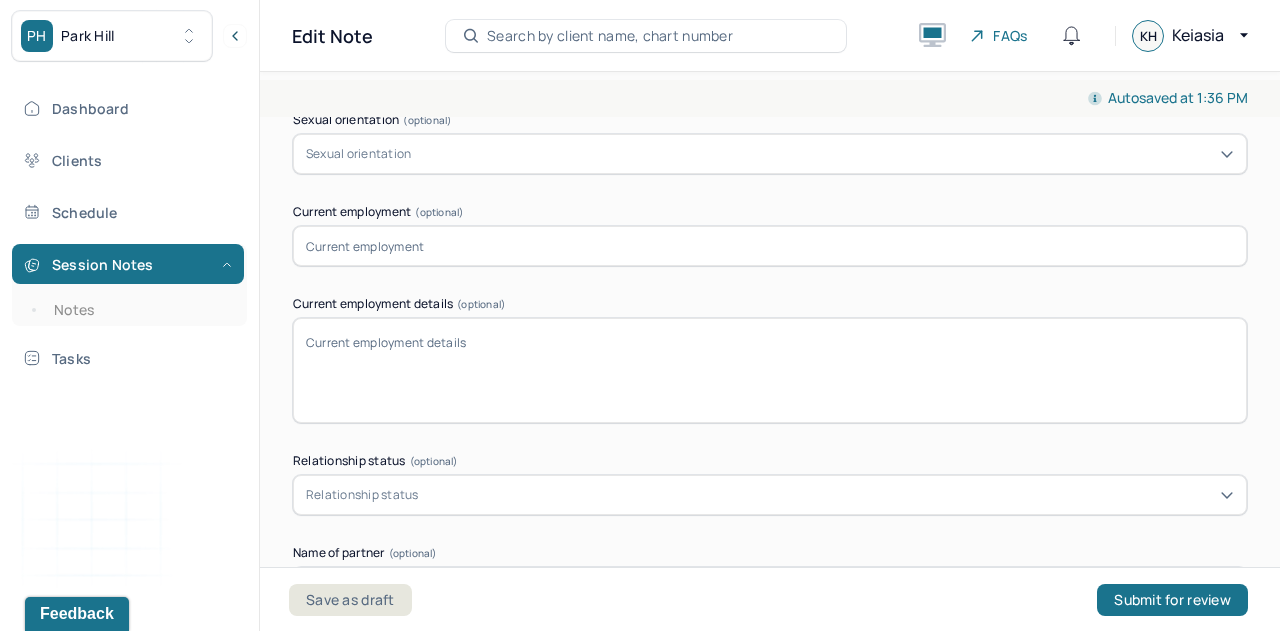 type on "Chinese" 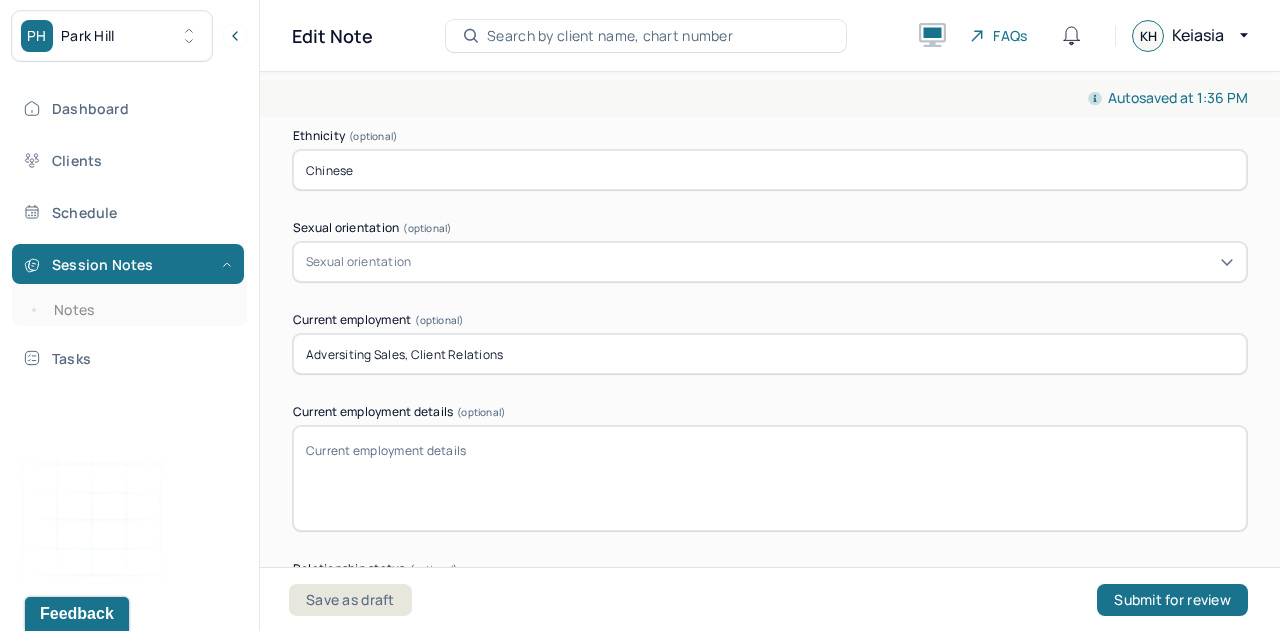 scroll, scrollTop: 1563, scrollLeft: 0, axis: vertical 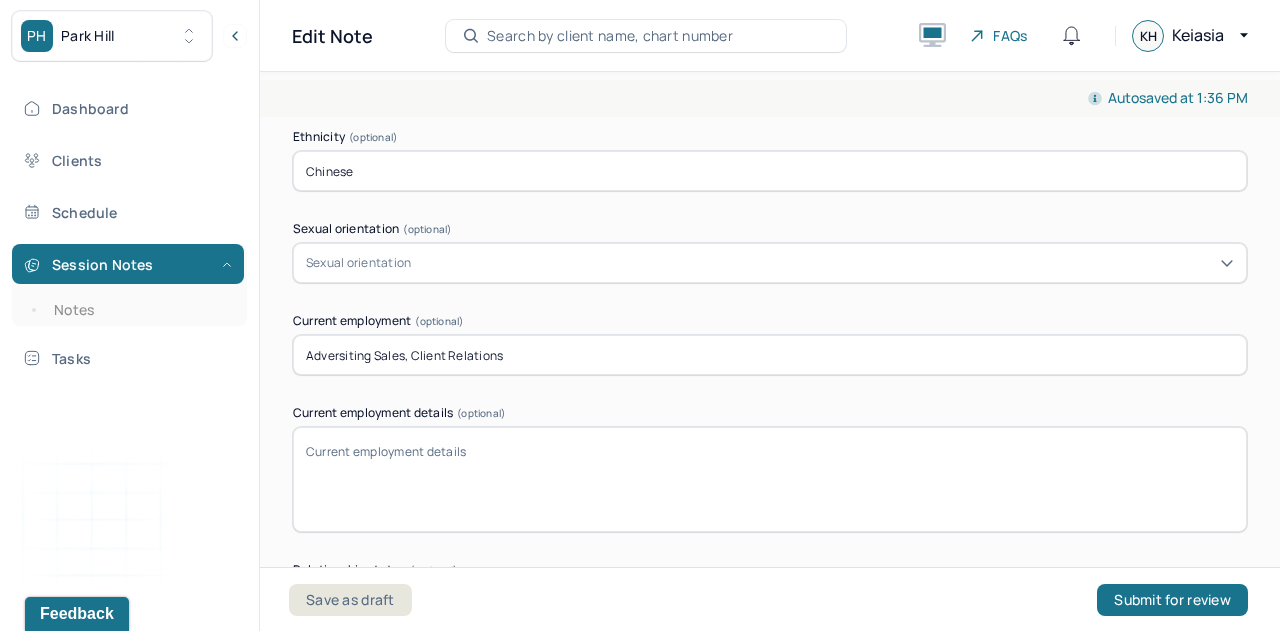 type on "Adversiting Sales, Client Relations" 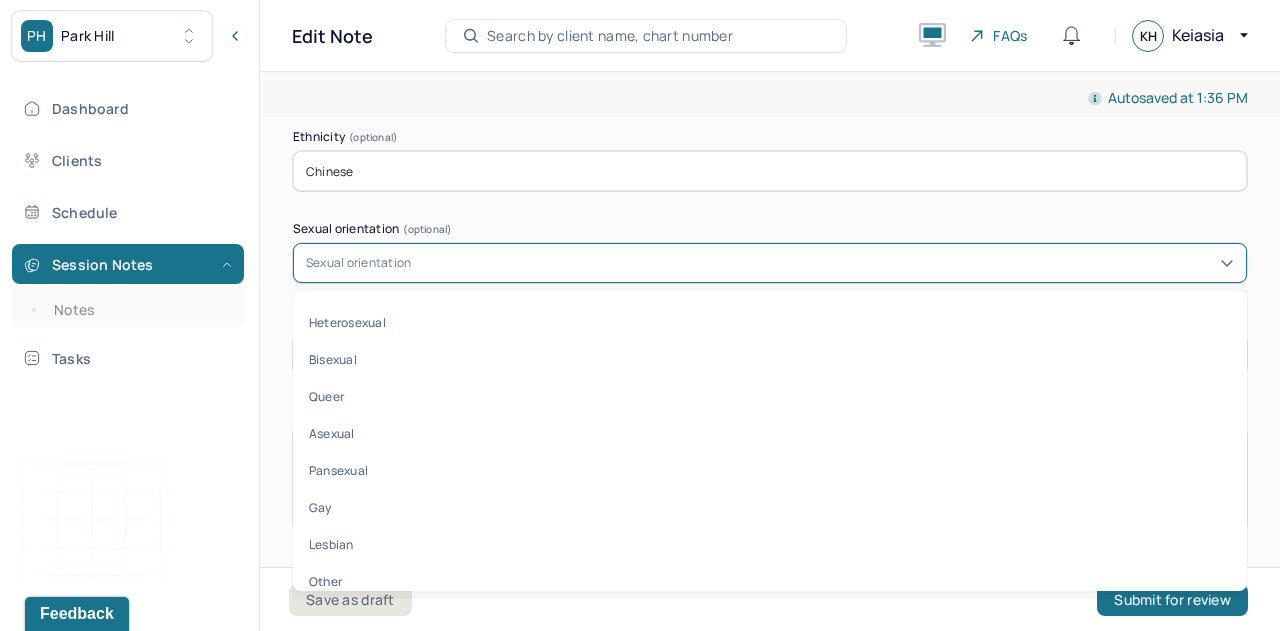 click on "Heterosexual" at bounding box center (770, 322) 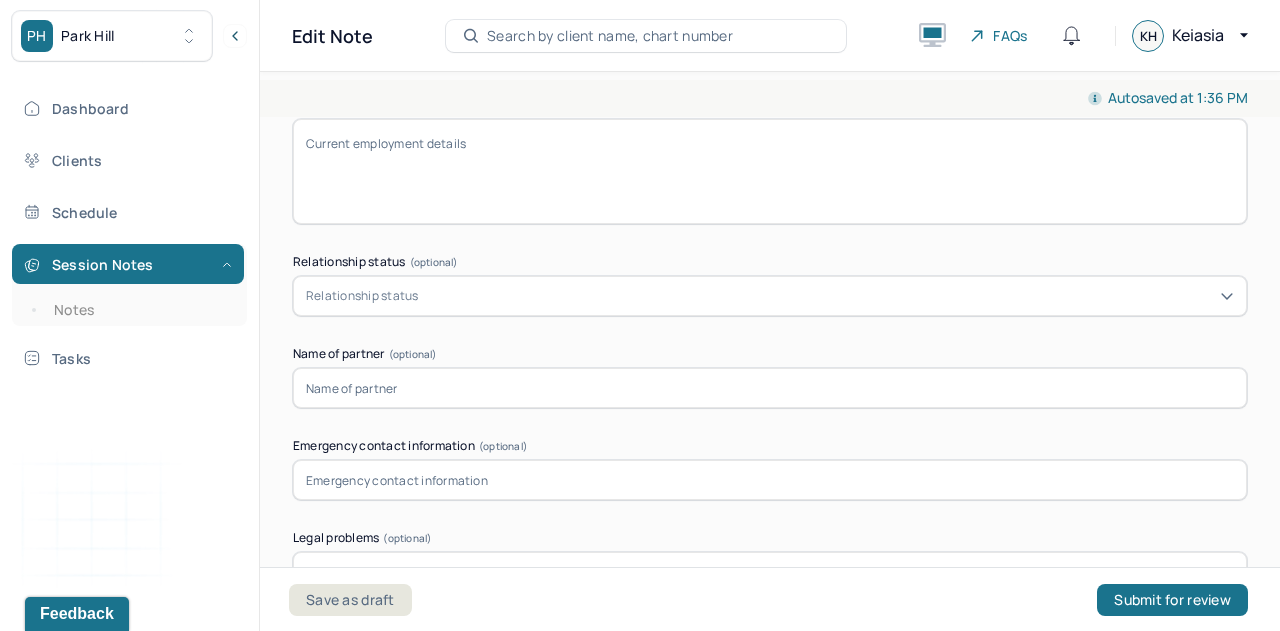 scroll, scrollTop: 1872, scrollLeft: 0, axis: vertical 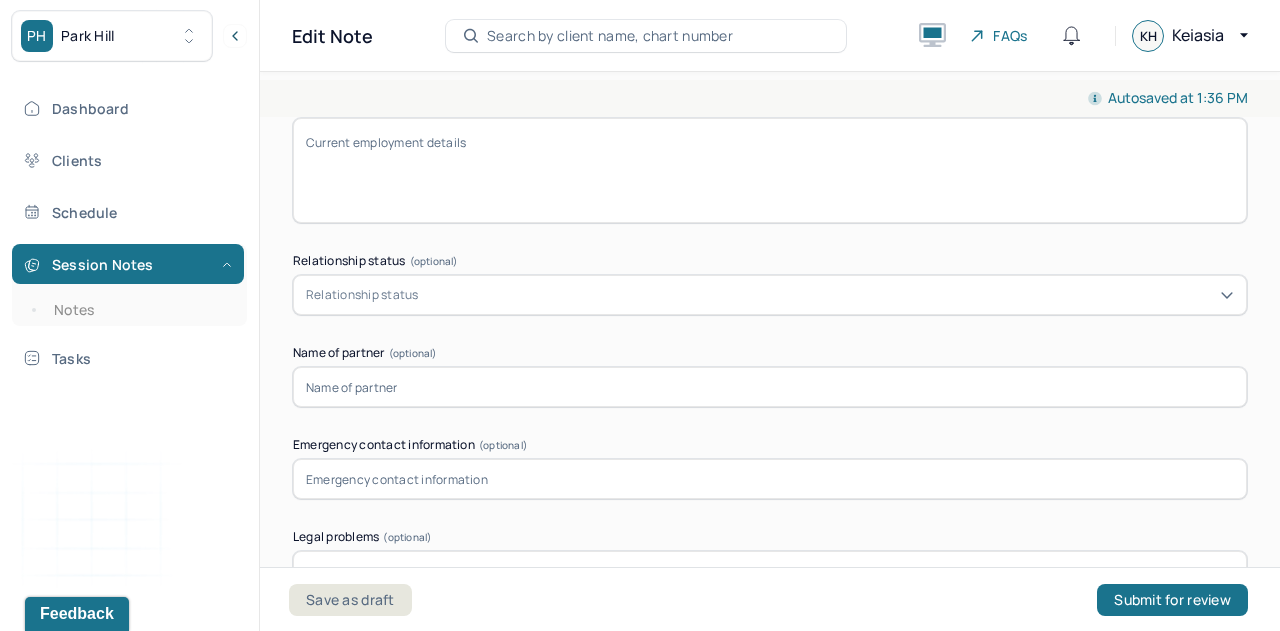 click on "Relationship status" at bounding box center [362, 295] 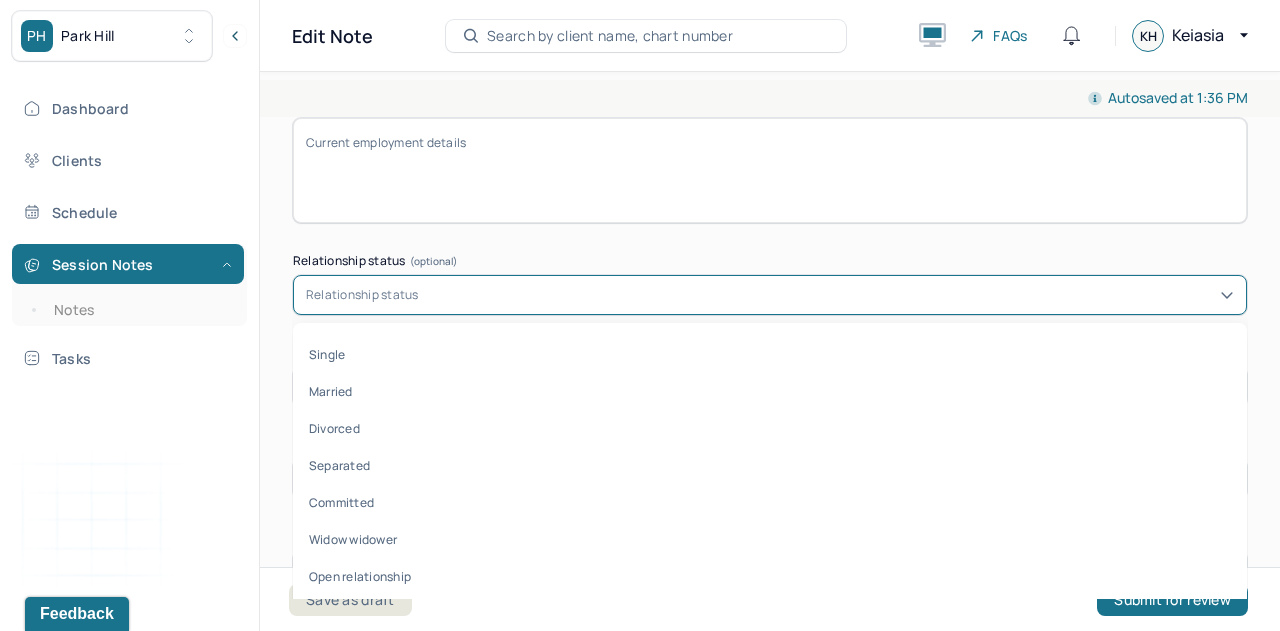click on "Married" at bounding box center (770, 391) 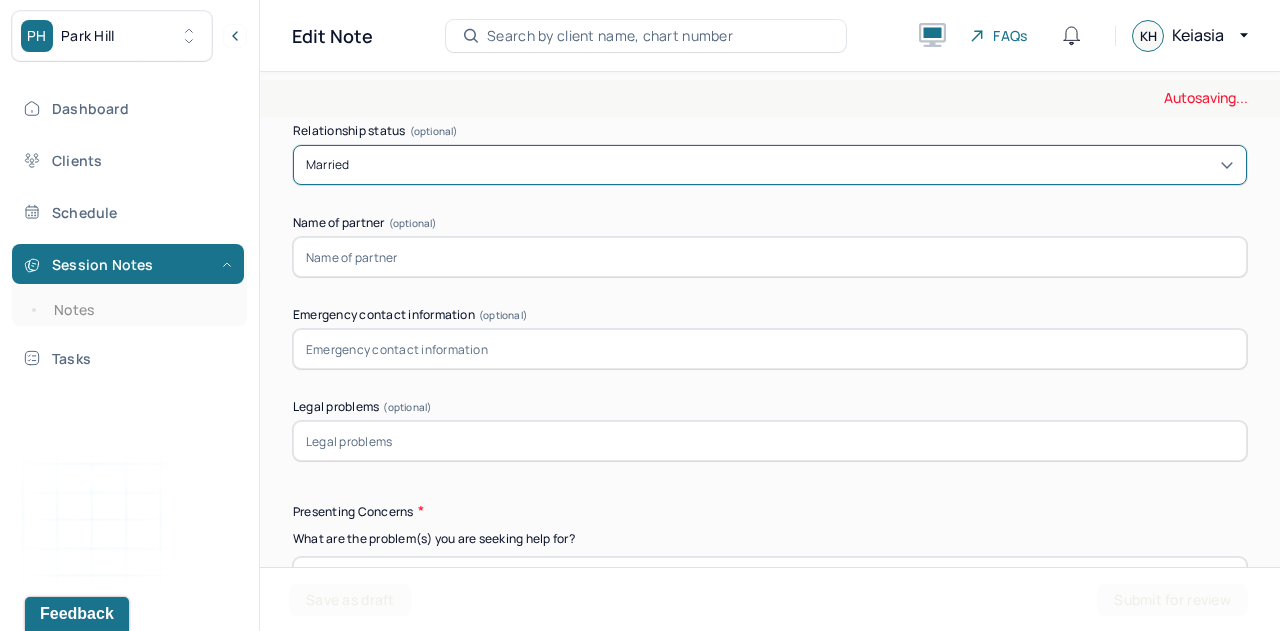scroll, scrollTop: 2076, scrollLeft: 0, axis: vertical 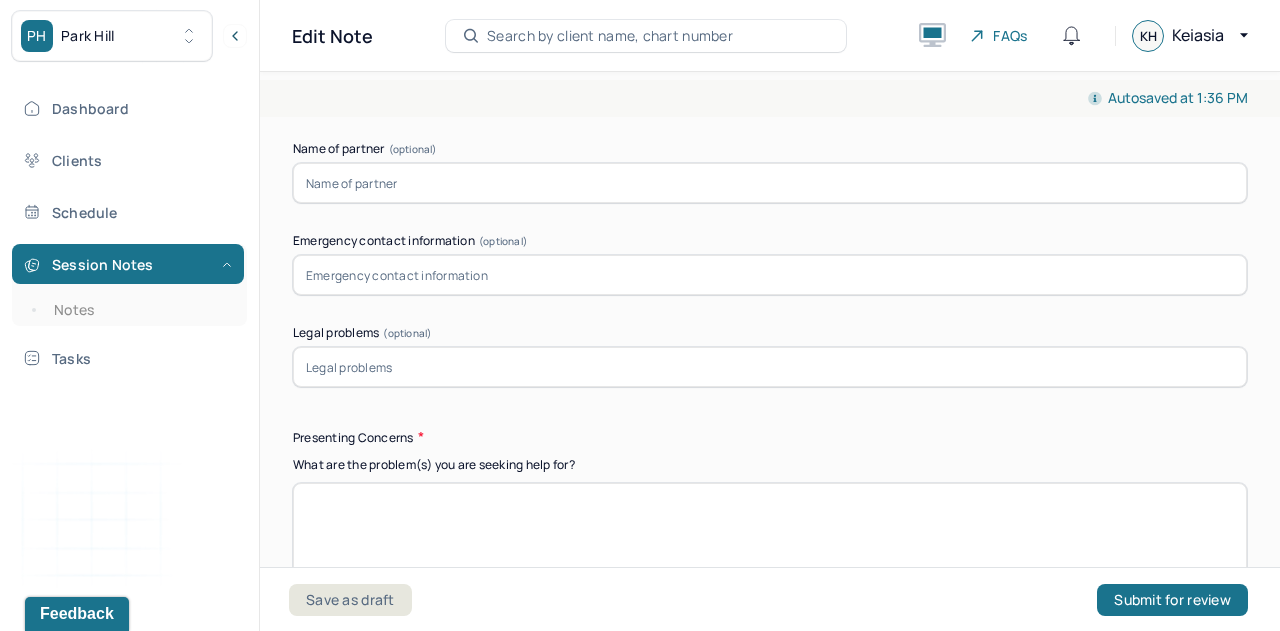 click at bounding box center [770, 535] 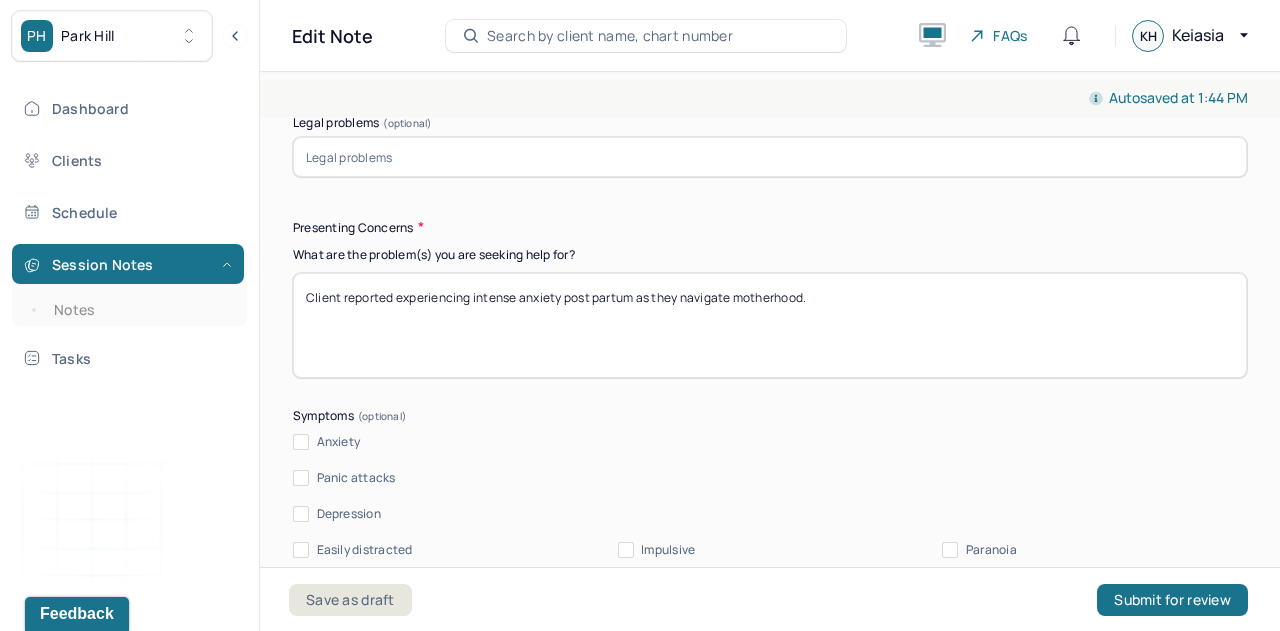 scroll, scrollTop: 2287, scrollLeft: 0, axis: vertical 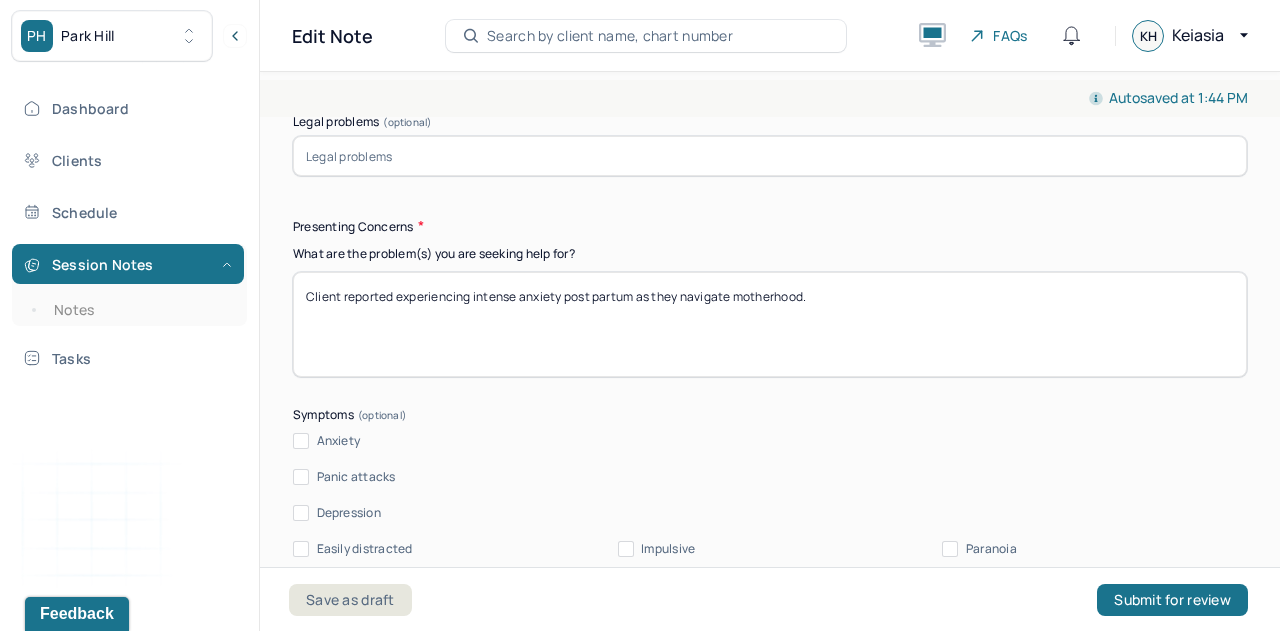 type on "Client reported experiencing intense anxiety post partum as they navigate motherhood." 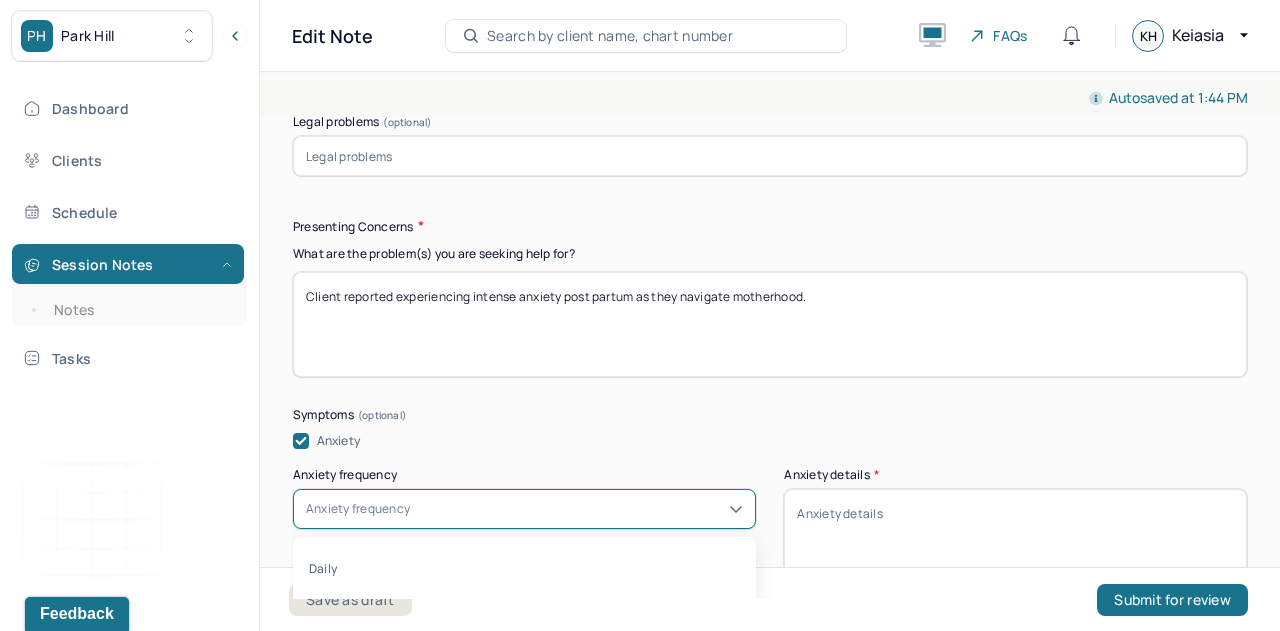 click on "Anxiety frequency" at bounding box center [524, 509] 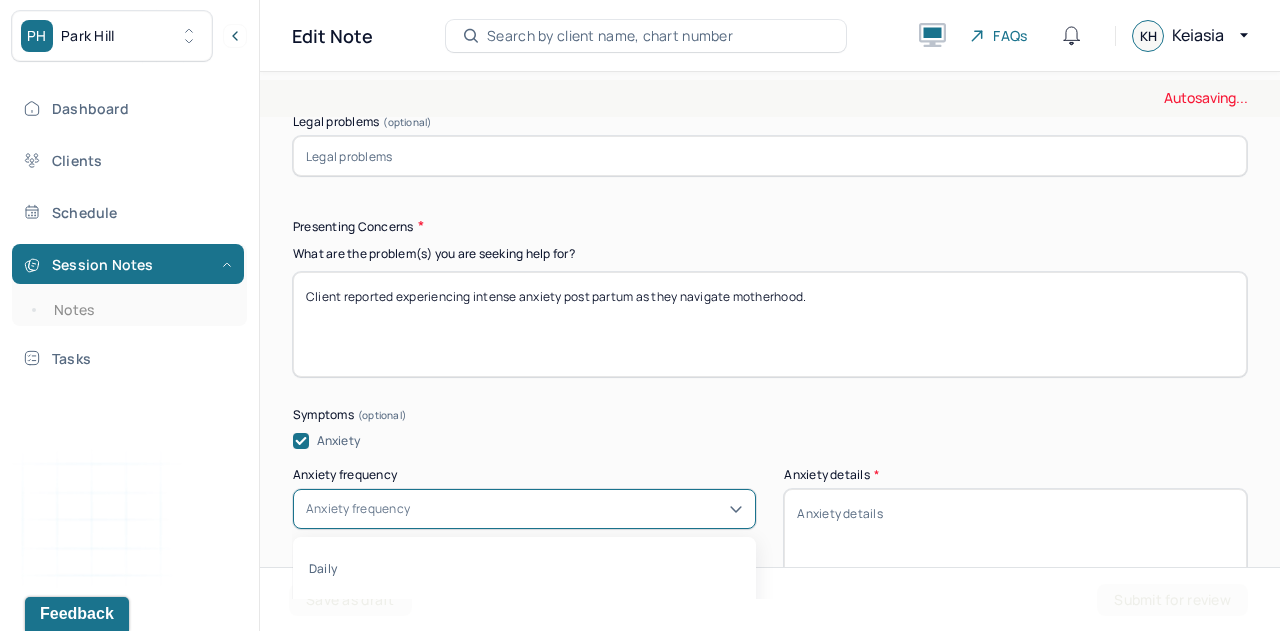 click on "Daily" at bounding box center [524, 568] 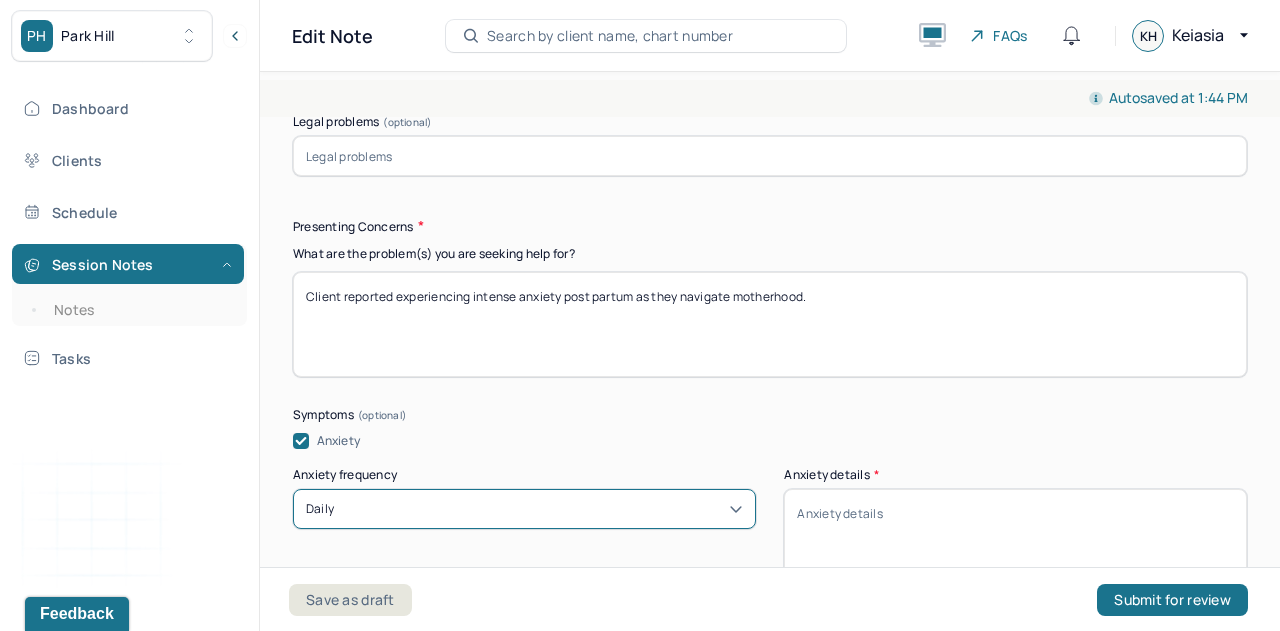 click on "Client reported experiencing intense anxiety post partum as they navigate motherhood." at bounding box center (770, 324) 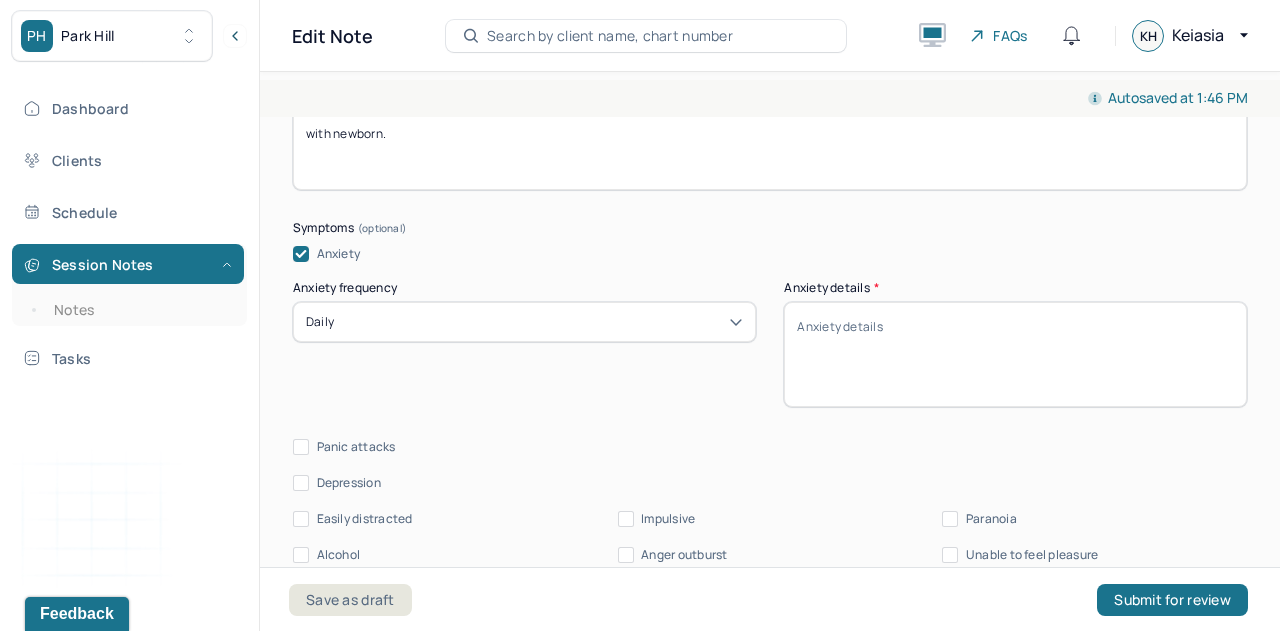 scroll, scrollTop: 2476, scrollLeft: 0, axis: vertical 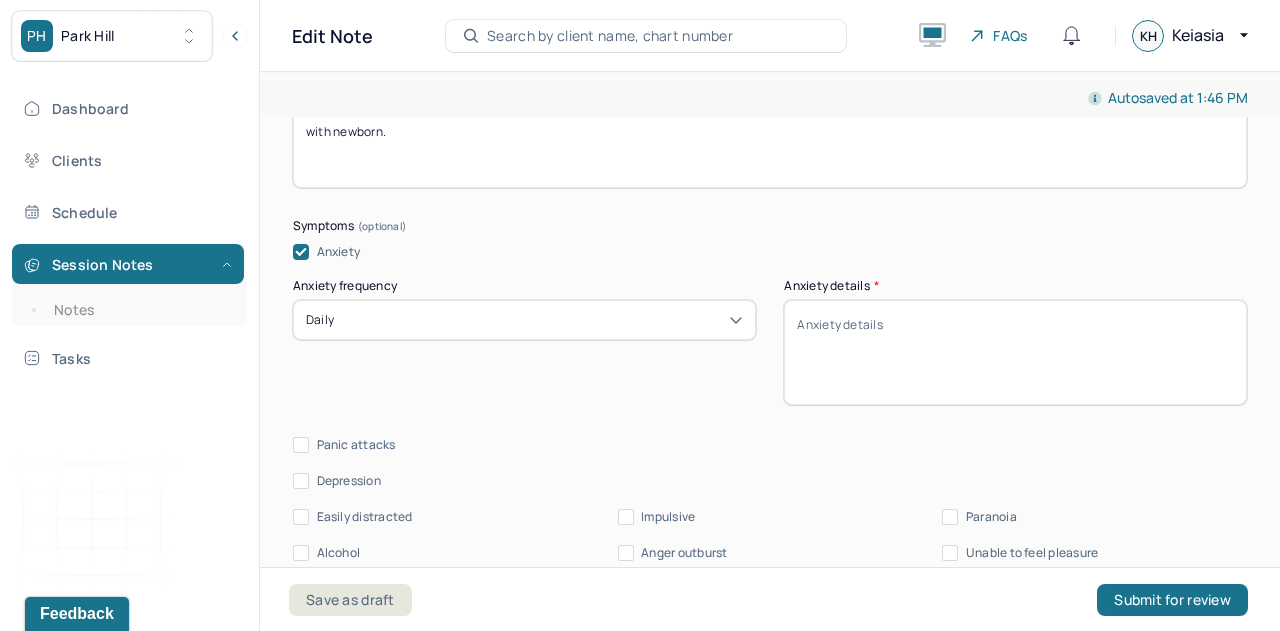 type on "Client reported experiencing intense anxiety post partum as they navigate motherhood. Client reported some tension with husband due to differing experiences with newborn." 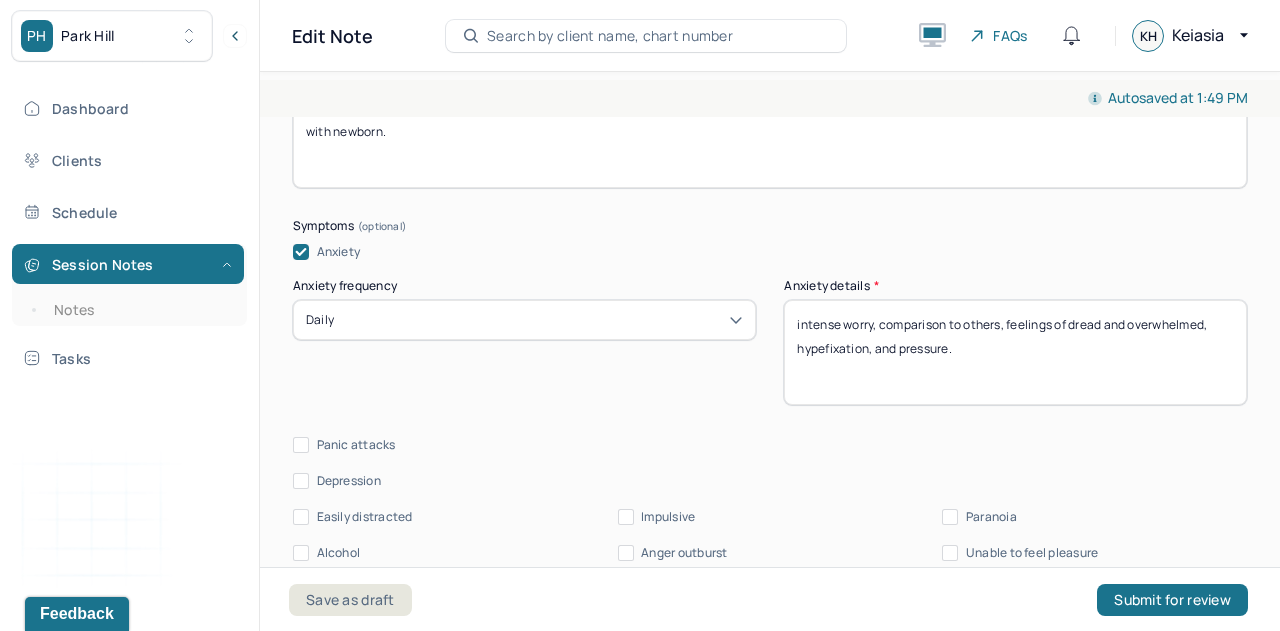 click on "intense worry, comparison to others, feelings of dread and overwhelmed, hypefixation, and pressure." at bounding box center (1015, 352) 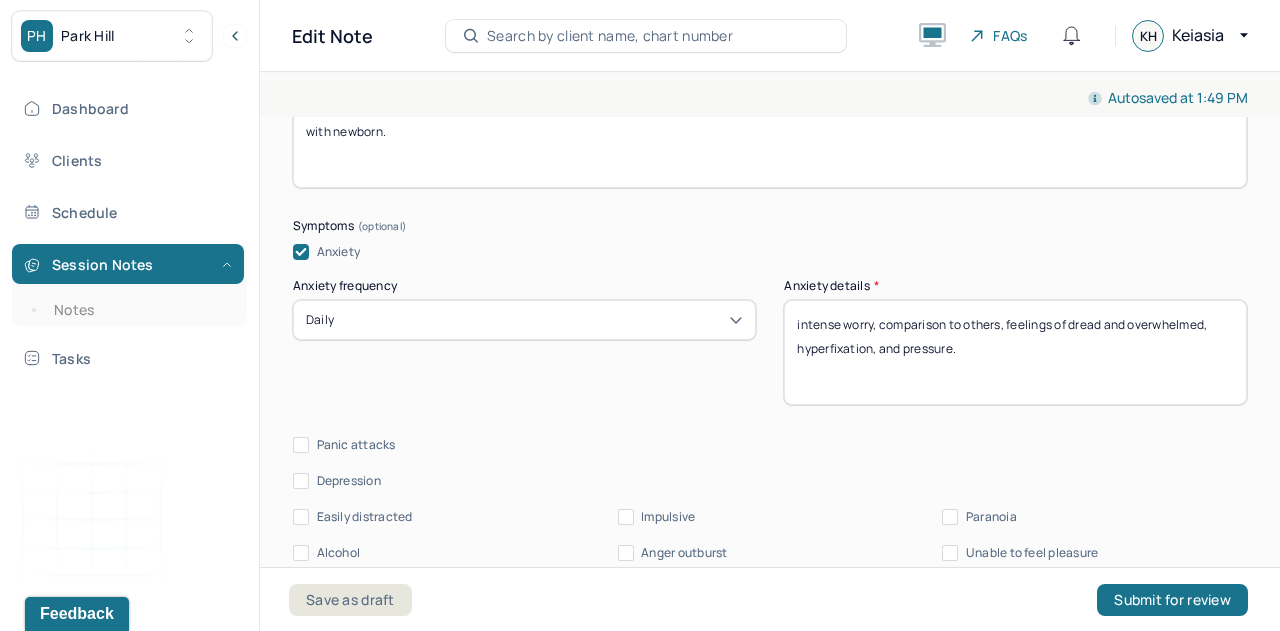 click on "intense worry, comparison to others, feelings of dread and overwhelmed, hypefixation, and pressure." at bounding box center [1015, 352] 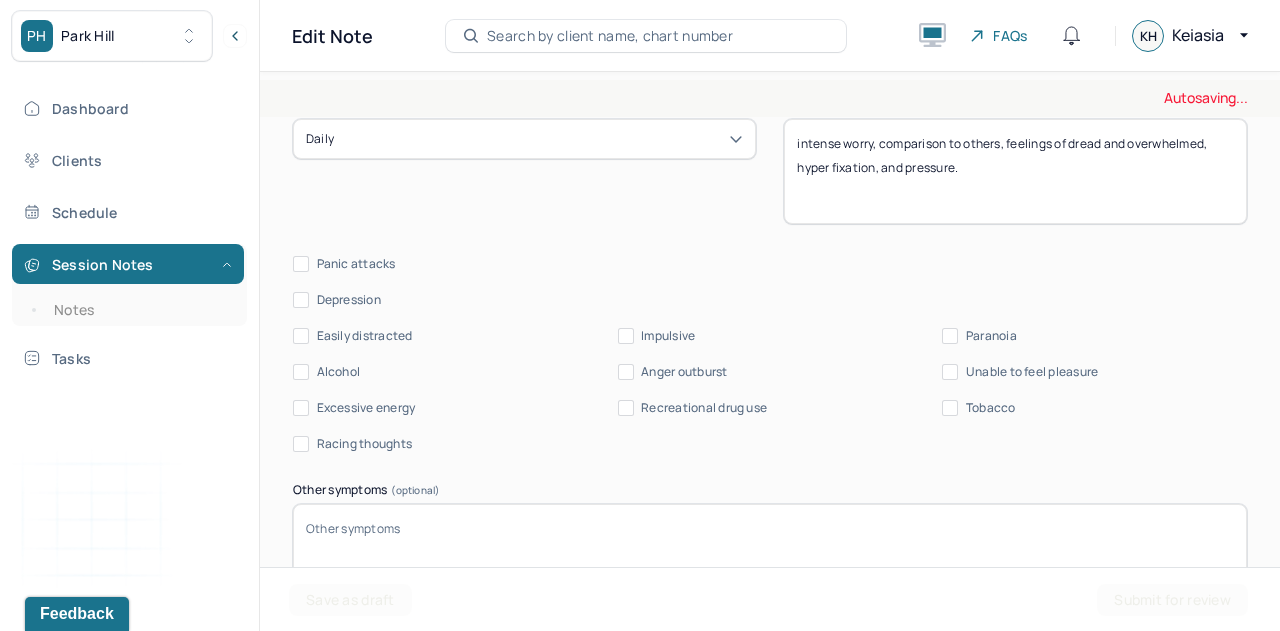scroll, scrollTop: 2658, scrollLeft: 0, axis: vertical 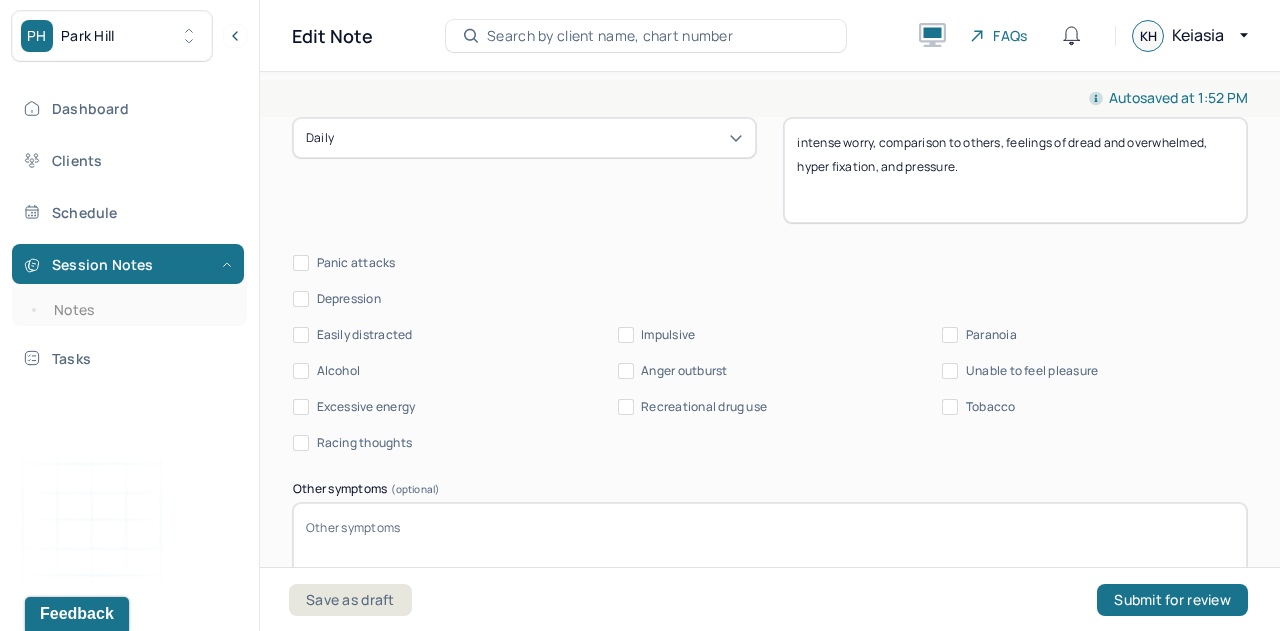 type on "intense worry, comparison to others, feelings of dread and overwhelmed, hyper fixation, and pressure." 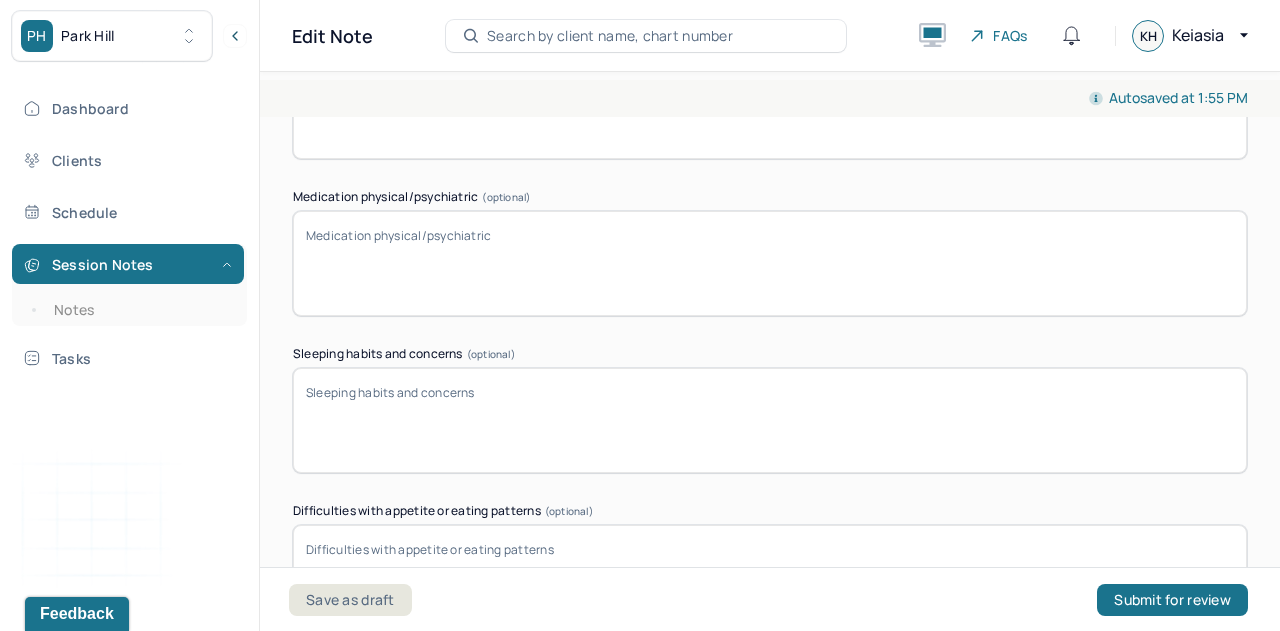 scroll, scrollTop: 3265, scrollLeft: 0, axis: vertical 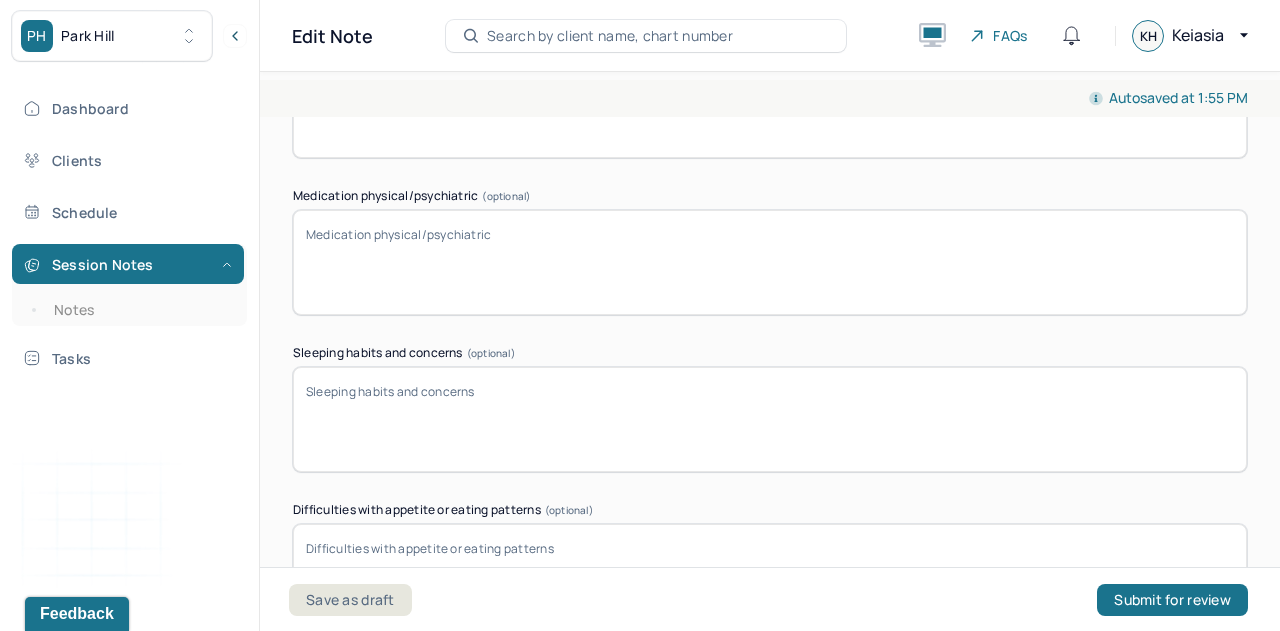 click on "Medication physical/psychiatric (optional)" at bounding box center (770, 262) 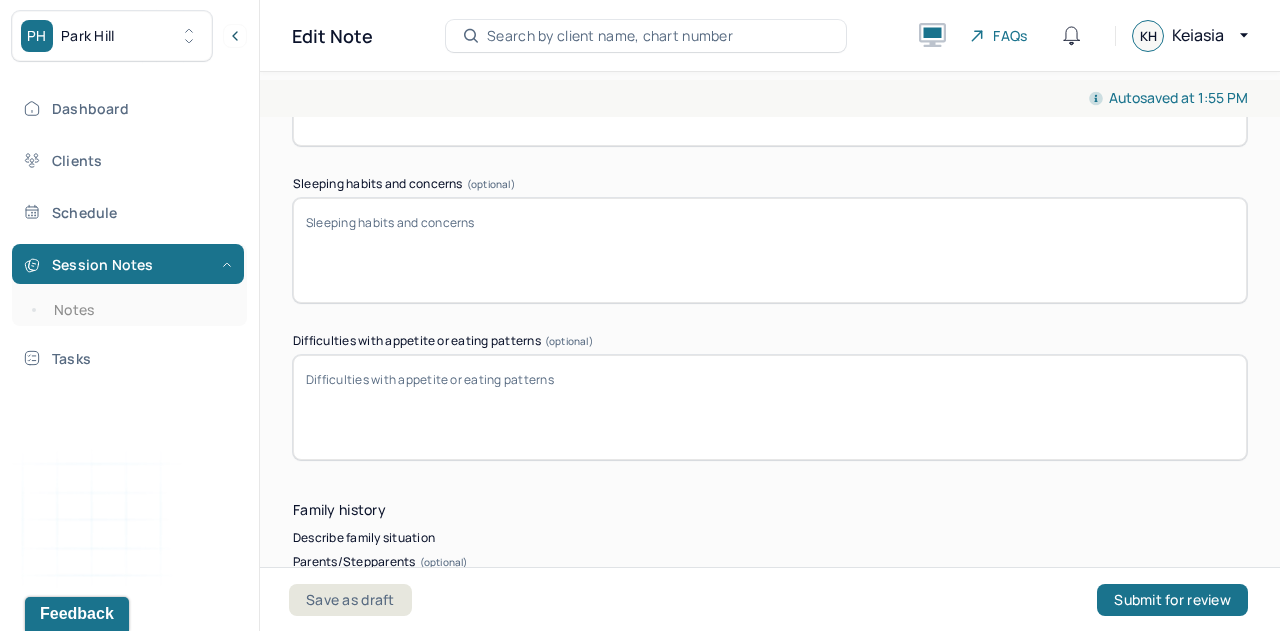 scroll, scrollTop: 3435, scrollLeft: 0, axis: vertical 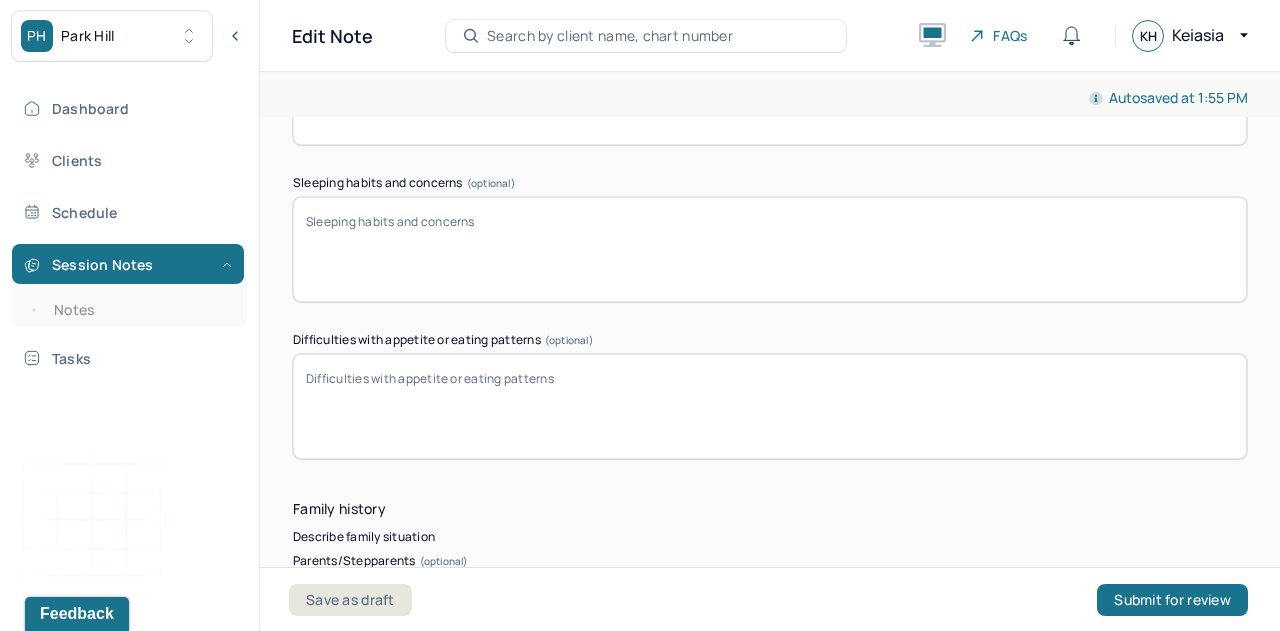 type on "post natal" 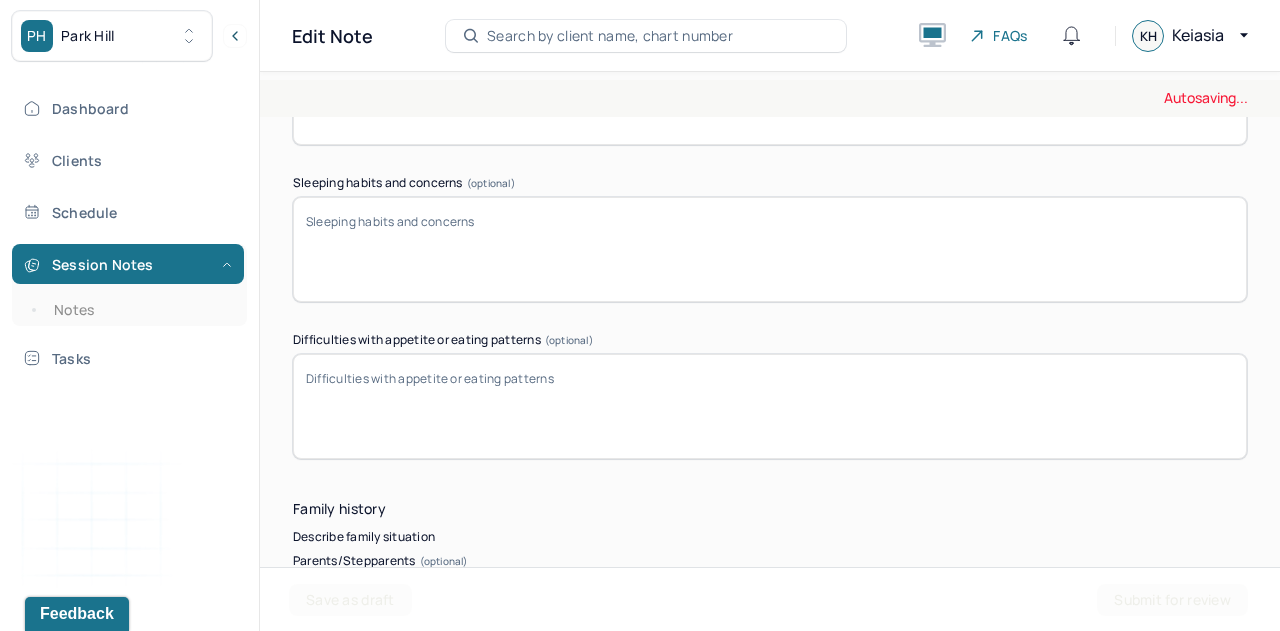 click on "Sleeping habits and concerns (optional)" at bounding box center (770, 249) 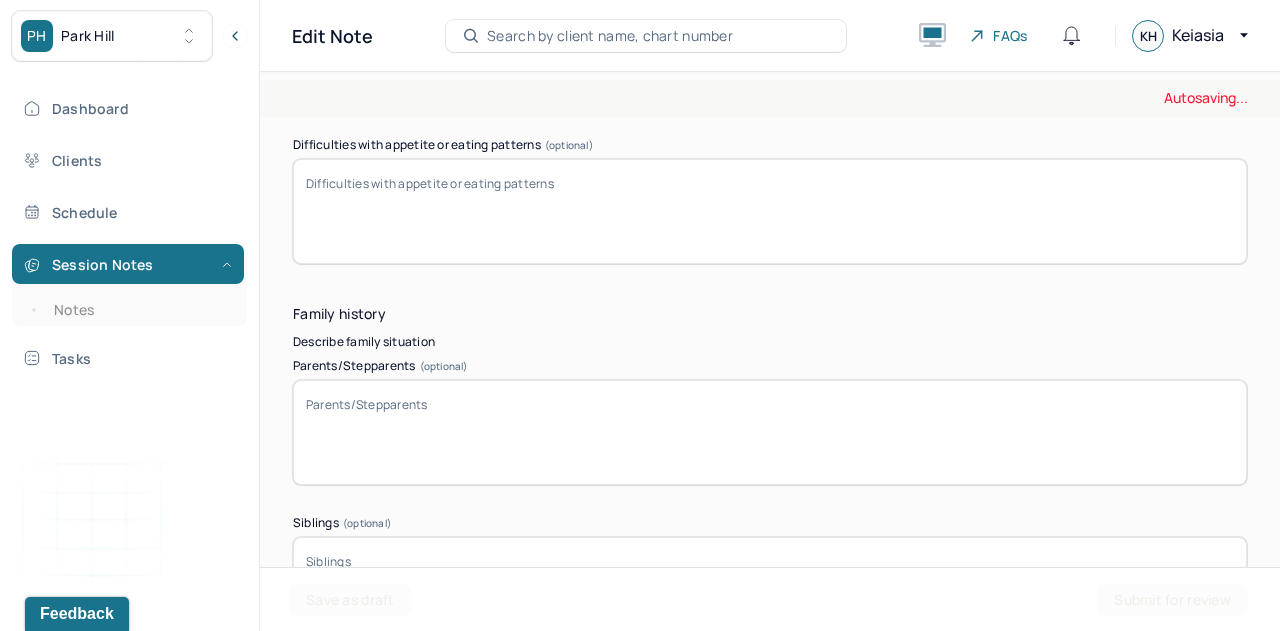 scroll, scrollTop: 3631, scrollLeft: 0, axis: vertical 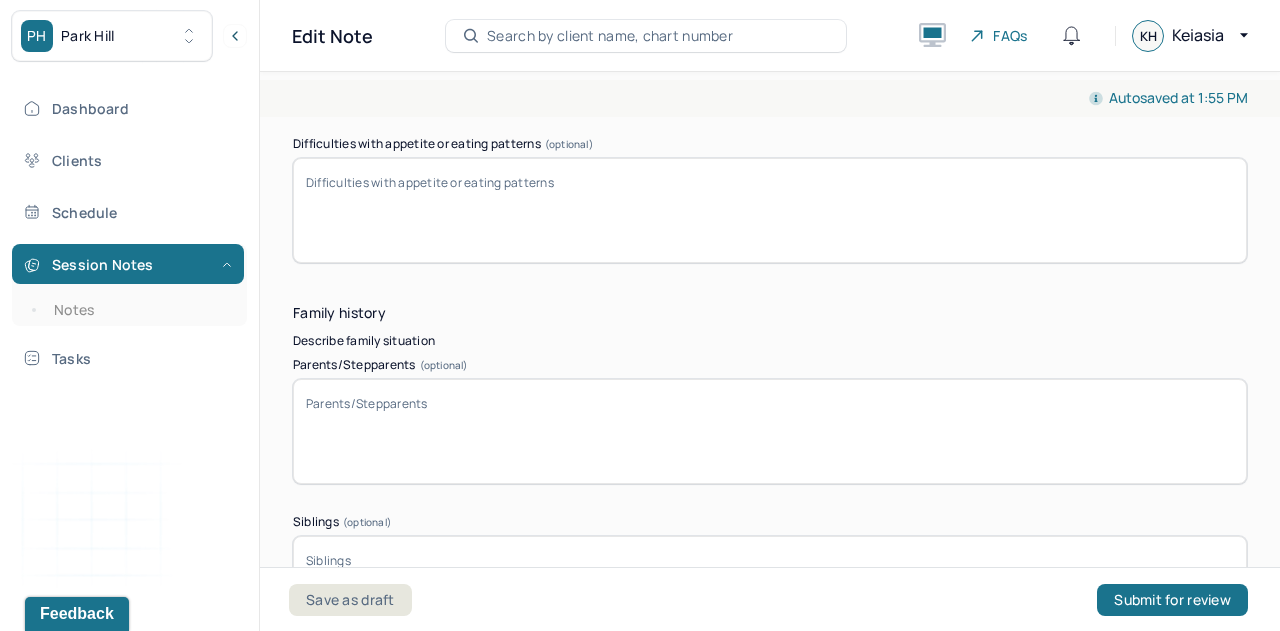 type on "inconsistent sleep due to baby" 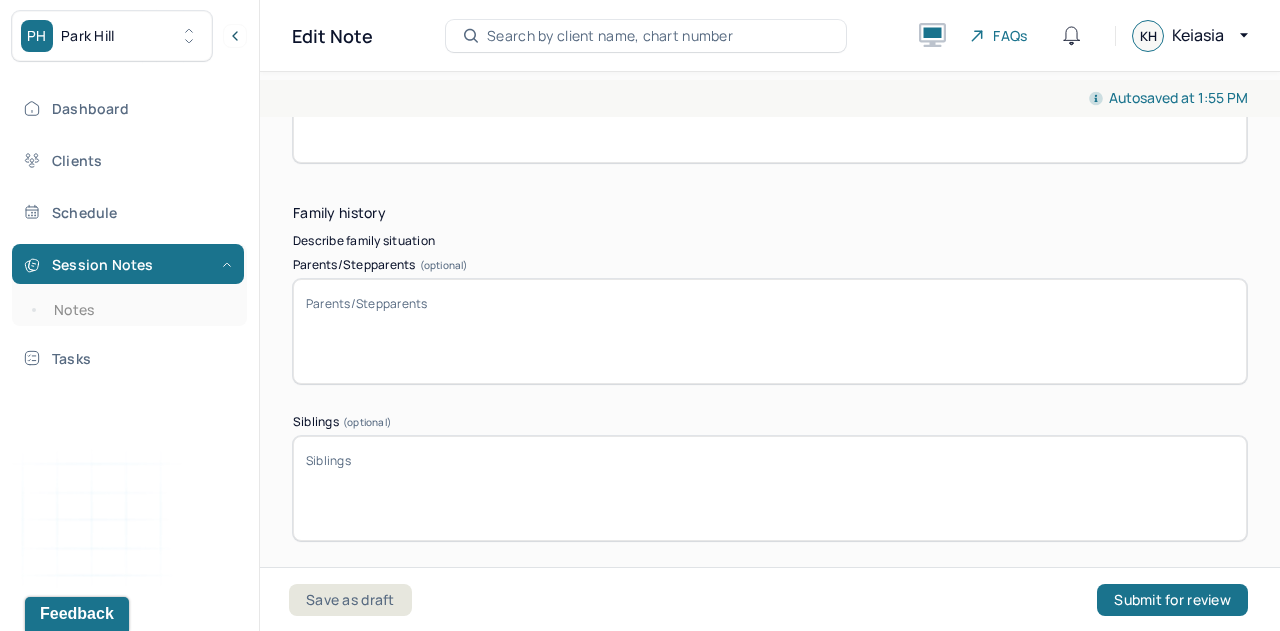 scroll, scrollTop: 3741, scrollLeft: 0, axis: vertical 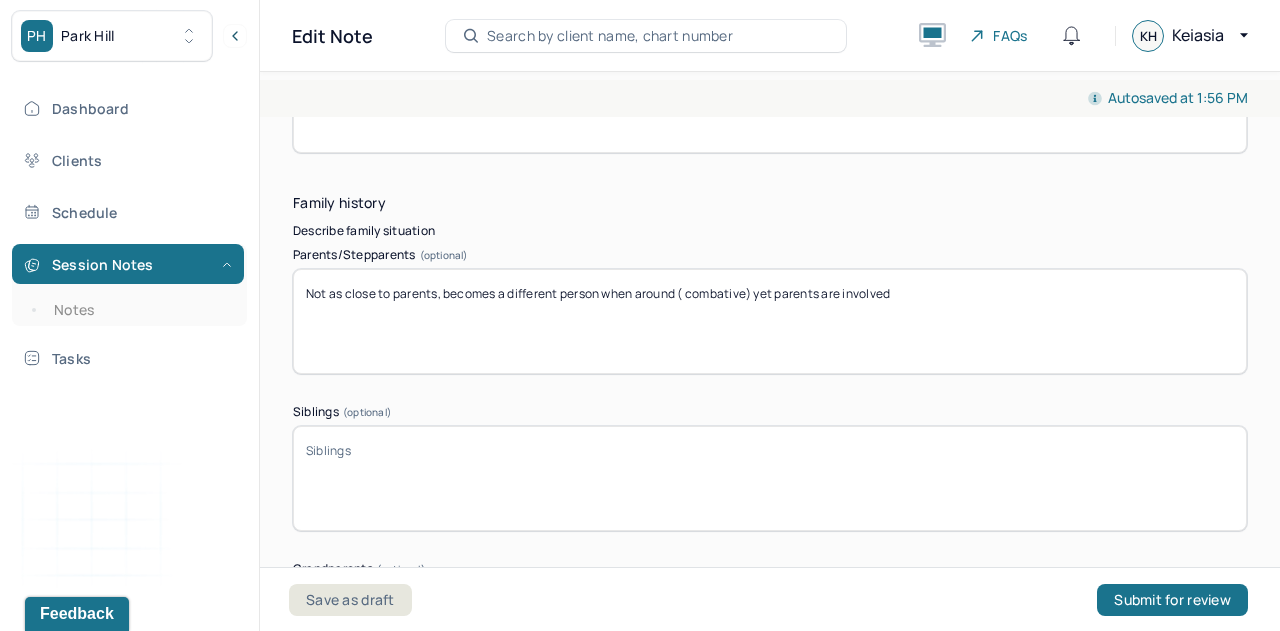 type on "Not as close to parents, becomes a different person when around ( combative) yet parents are involved" 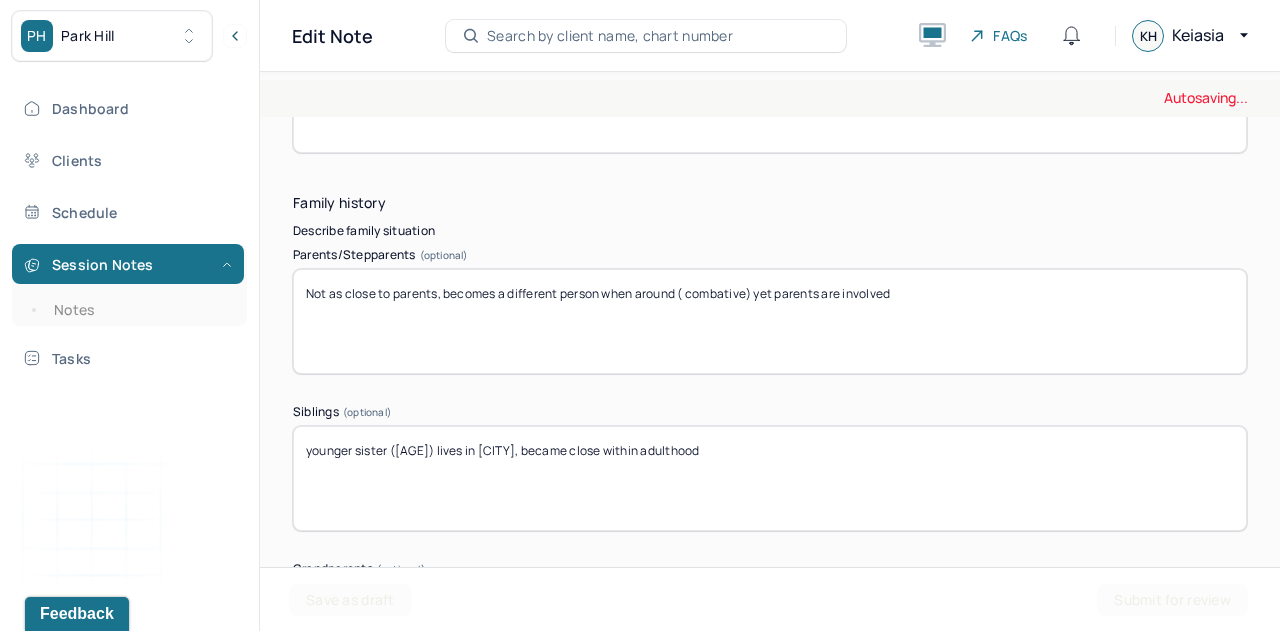 type on "younger sister ([AGE]) lives in [CITY], became close within adulthood" 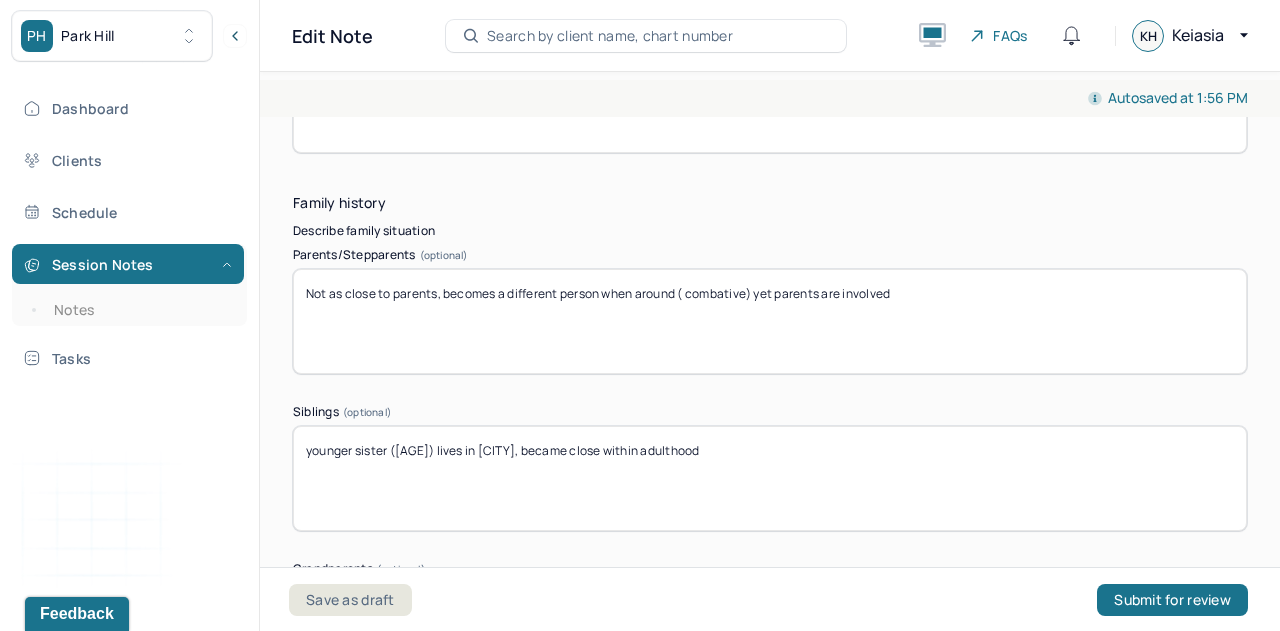 drag, startPoint x: 908, startPoint y: 327, endPoint x: 902, endPoint y: 338, distance: 12.529964 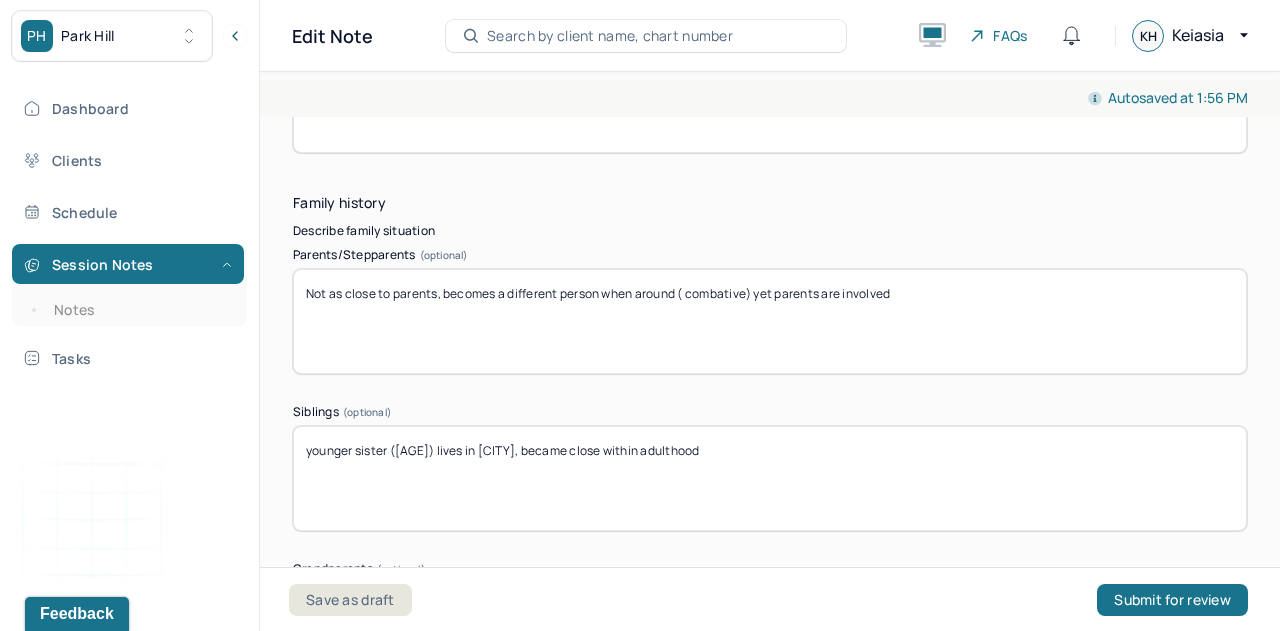 click on "Not as close to parents, becomes a different person when around ( combative) yet parents are involved" at bounding box center (770, 321) 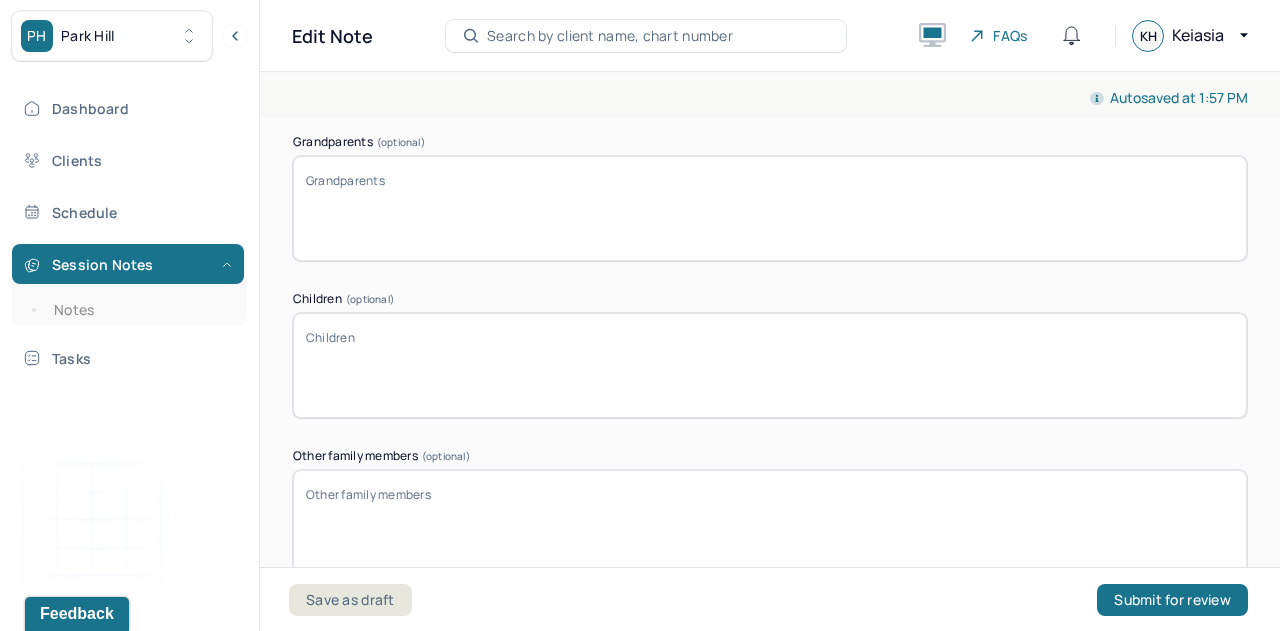 scroll, scrollTop: 4172, scrollLeft: 0, axis: vertical 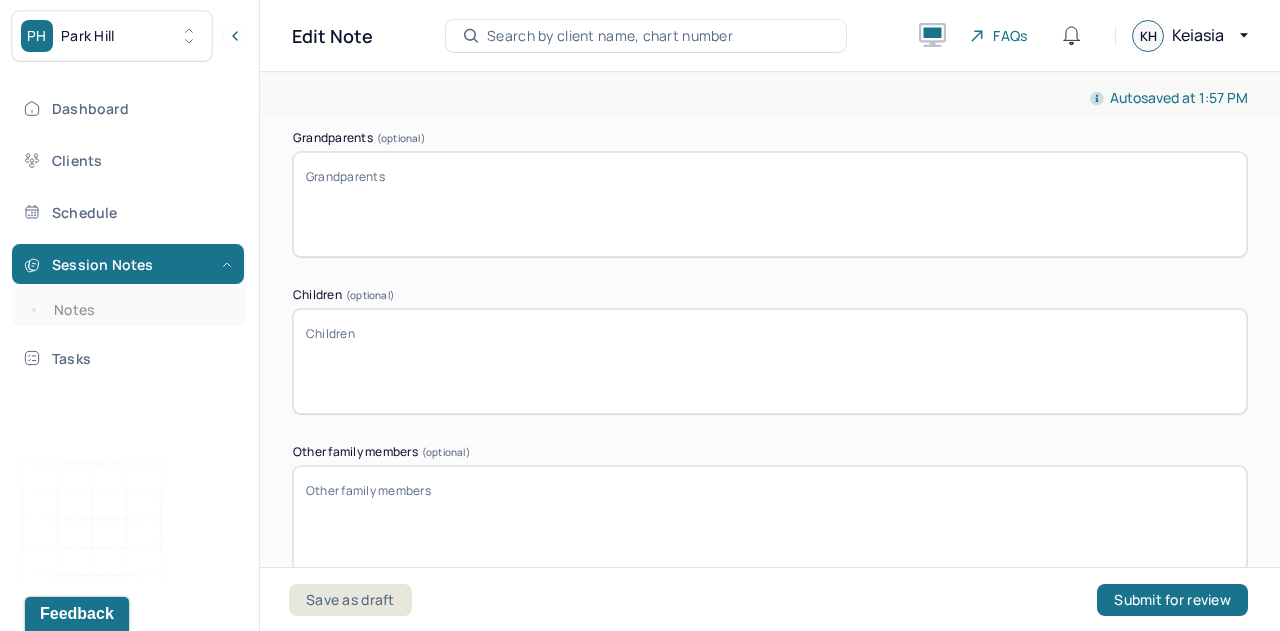 type on "Not as close to parents, becomes a different person when around ( combative) yet parents are involved , [STATE]" 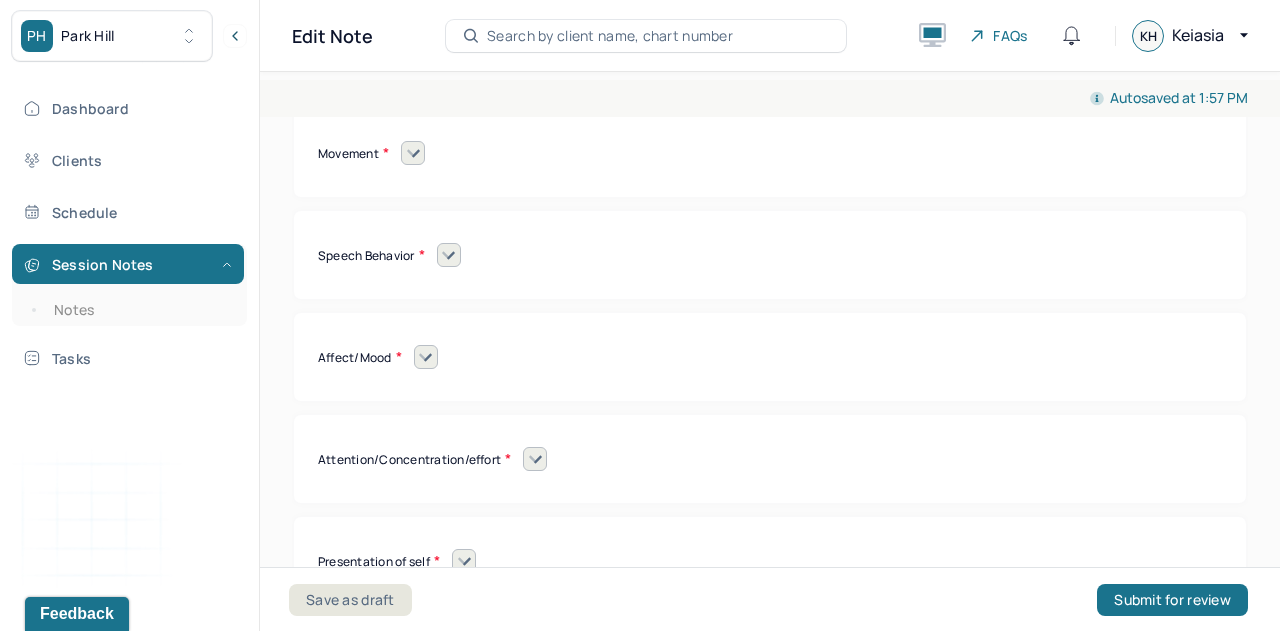 scroll, scrollTop: 8565, scrollLeft: 0, axis: vertical 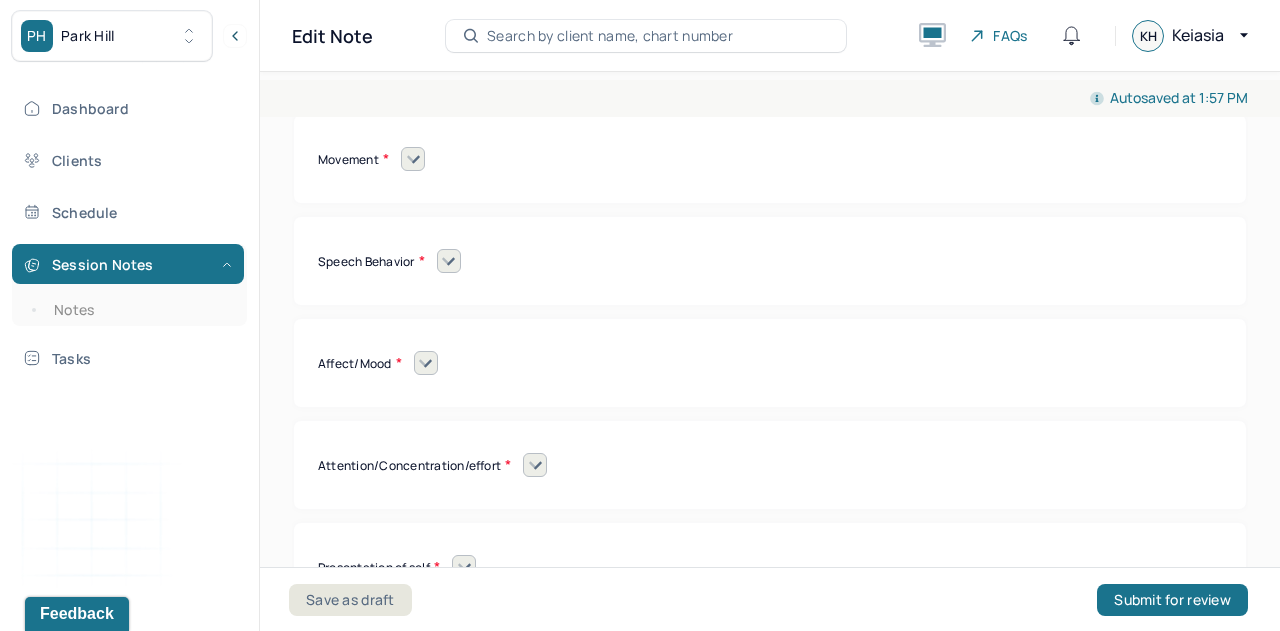 type on "Daughter, [NAME] [AGE] months" 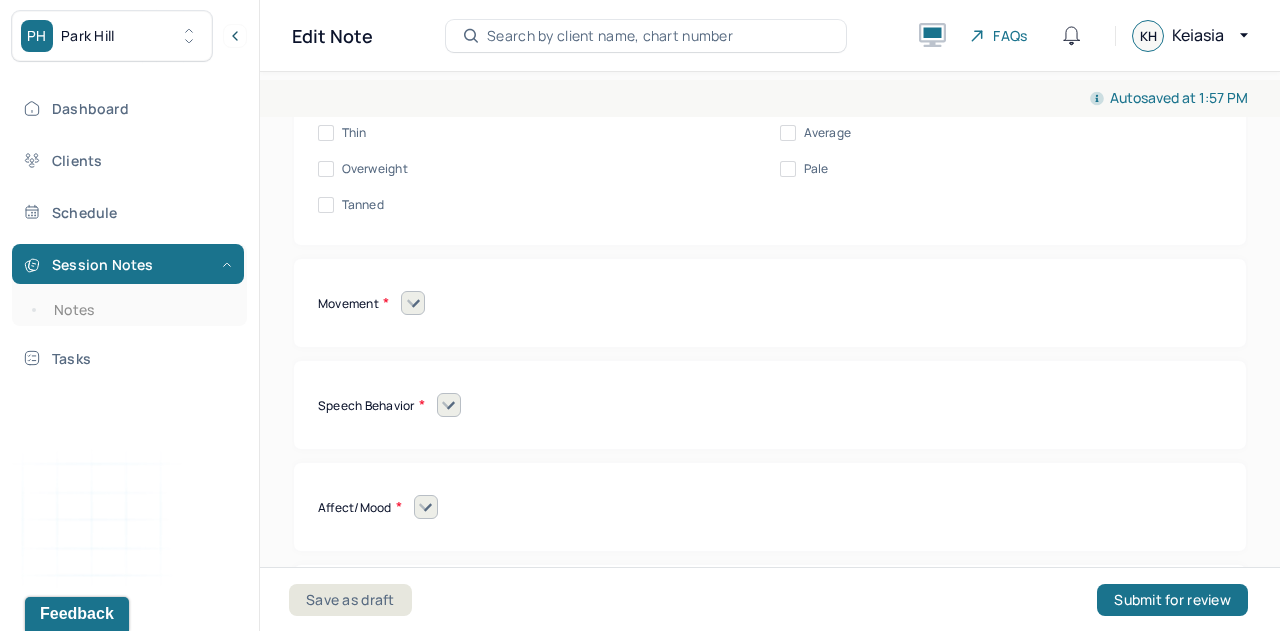 click on "Average" at bounding box center [828, 133] 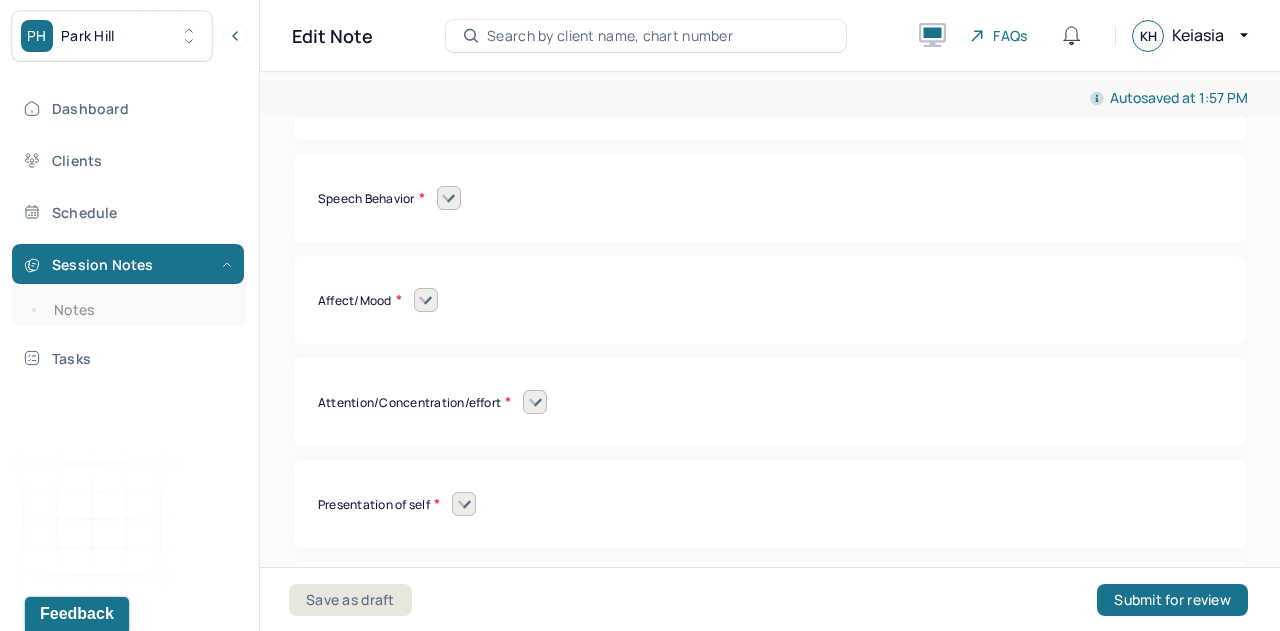 scroll, scrollTop: 8773, scrollLeft: 0, axis: vertical 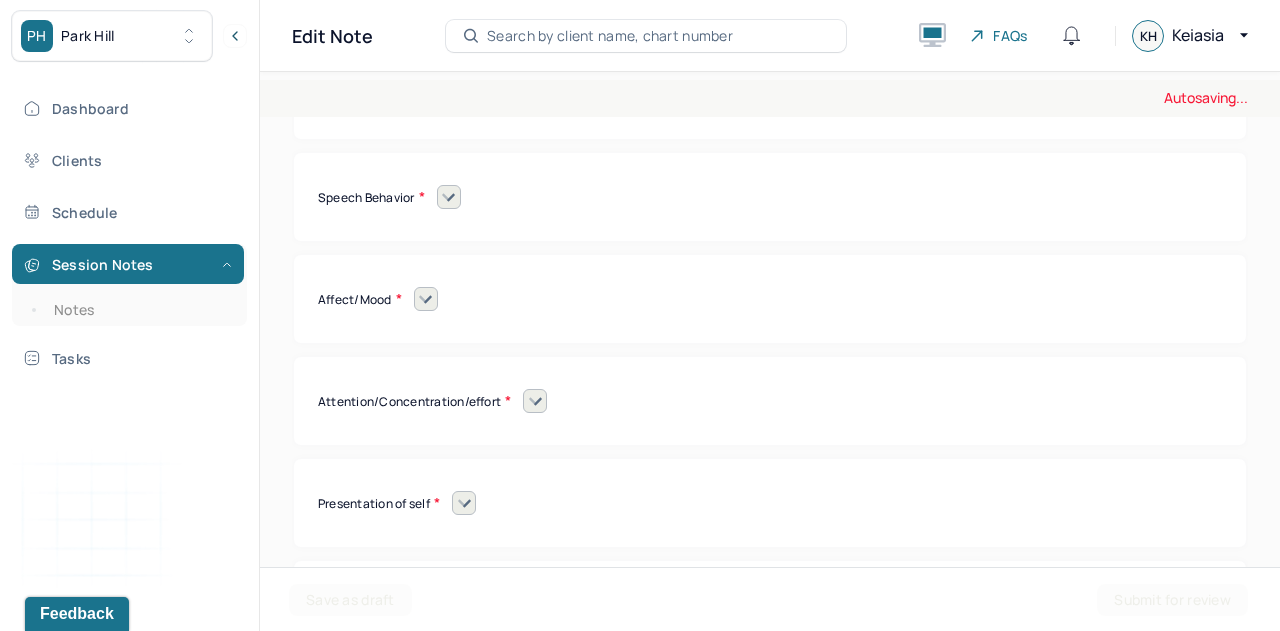 click 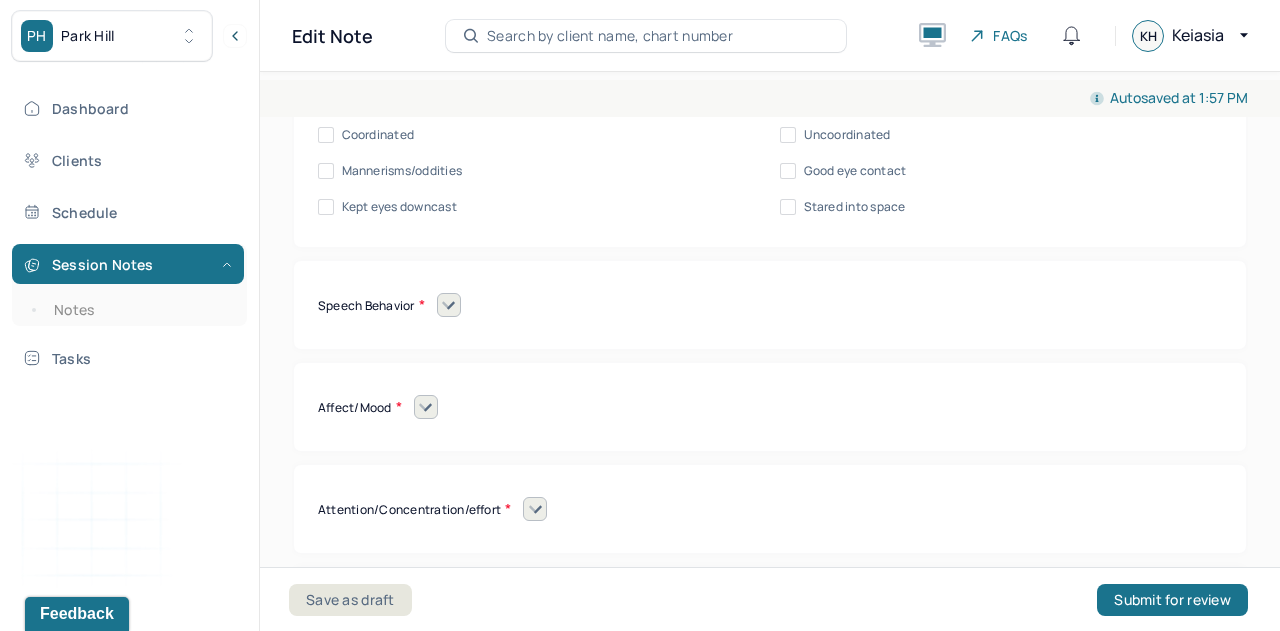 scroll, scrollTop: 8890, scrollLeft: 0, axis: vertical 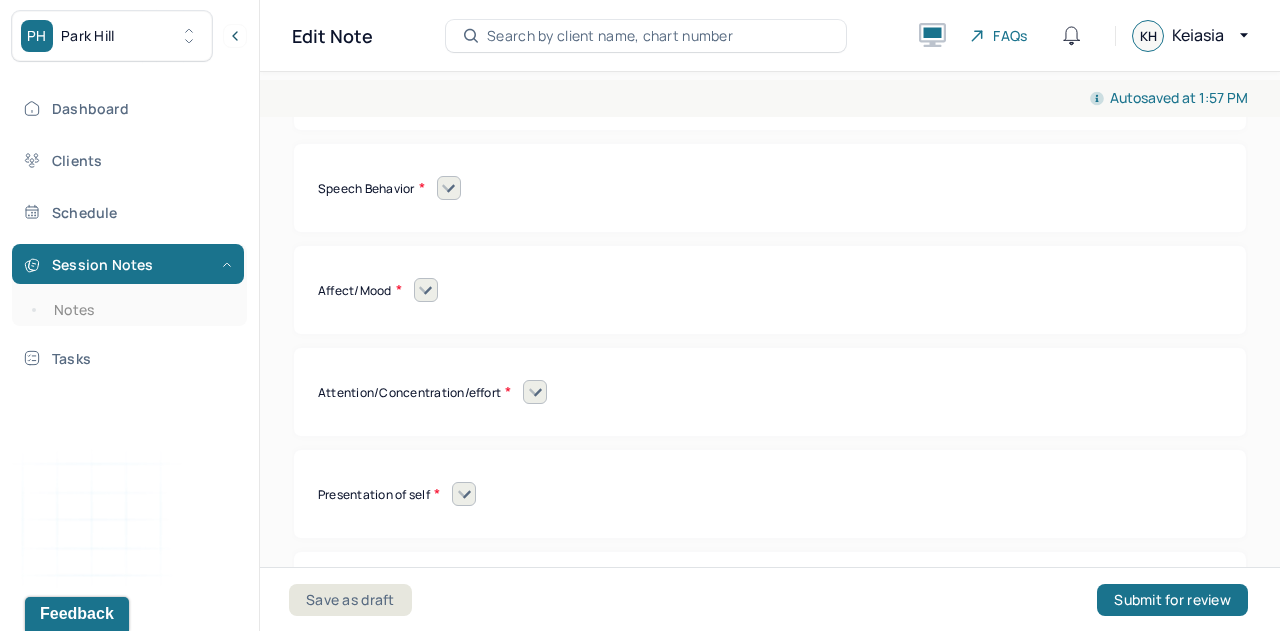click on "Coordinated" at bounding box center [378, 18] 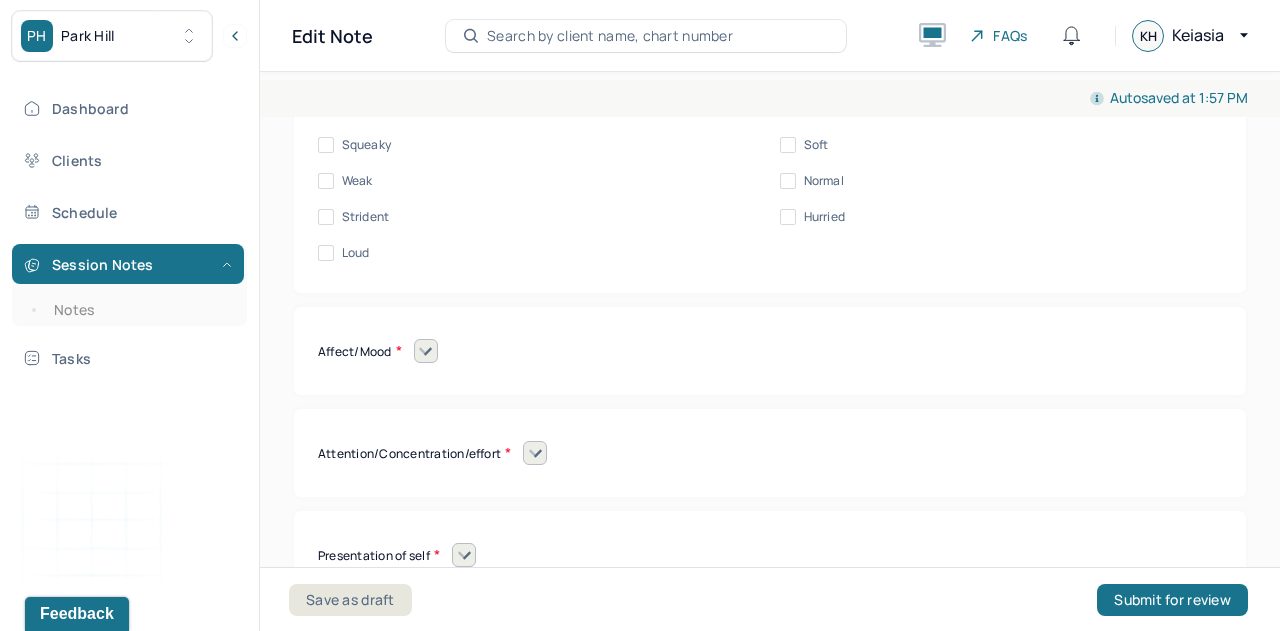 scroll, scrollTop: 9121, scrollLeft: 0, axis: vertical 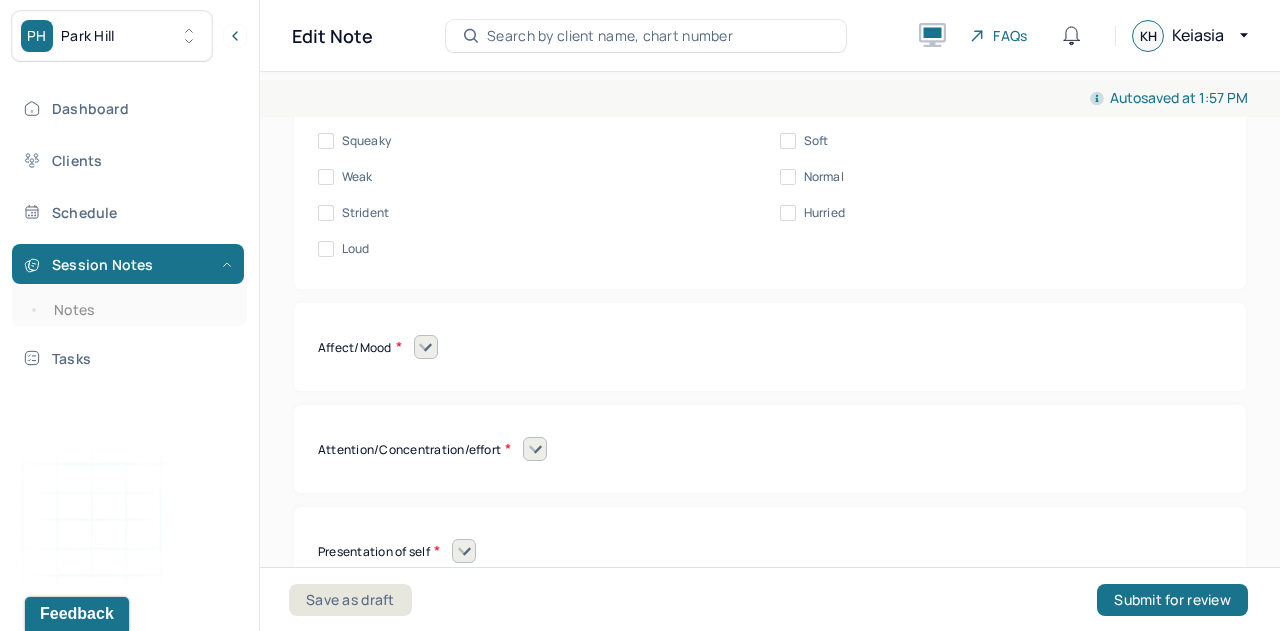 click on "Unintelligible Stammer/stutter Mumbles Clear Precise Strident Distant Squeaky Squeaky Soft Weak Normal Strident Hurried Loud" at bounding box center (770, 123) 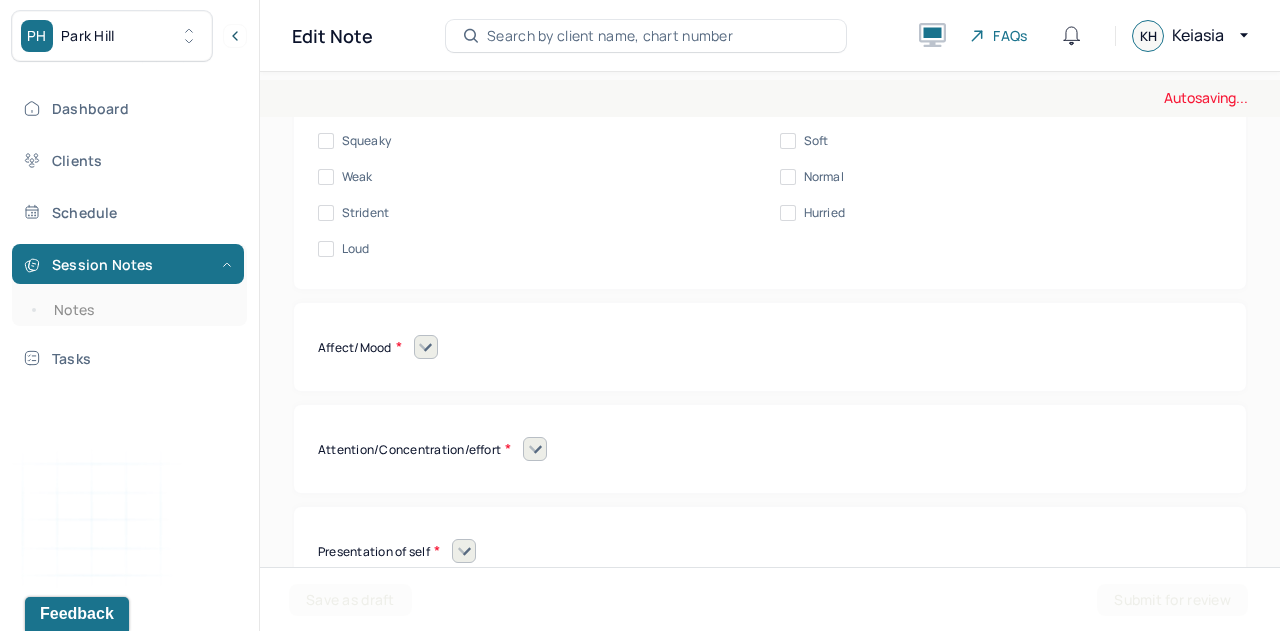 click on "Precise" at bounding box center [363, 69] 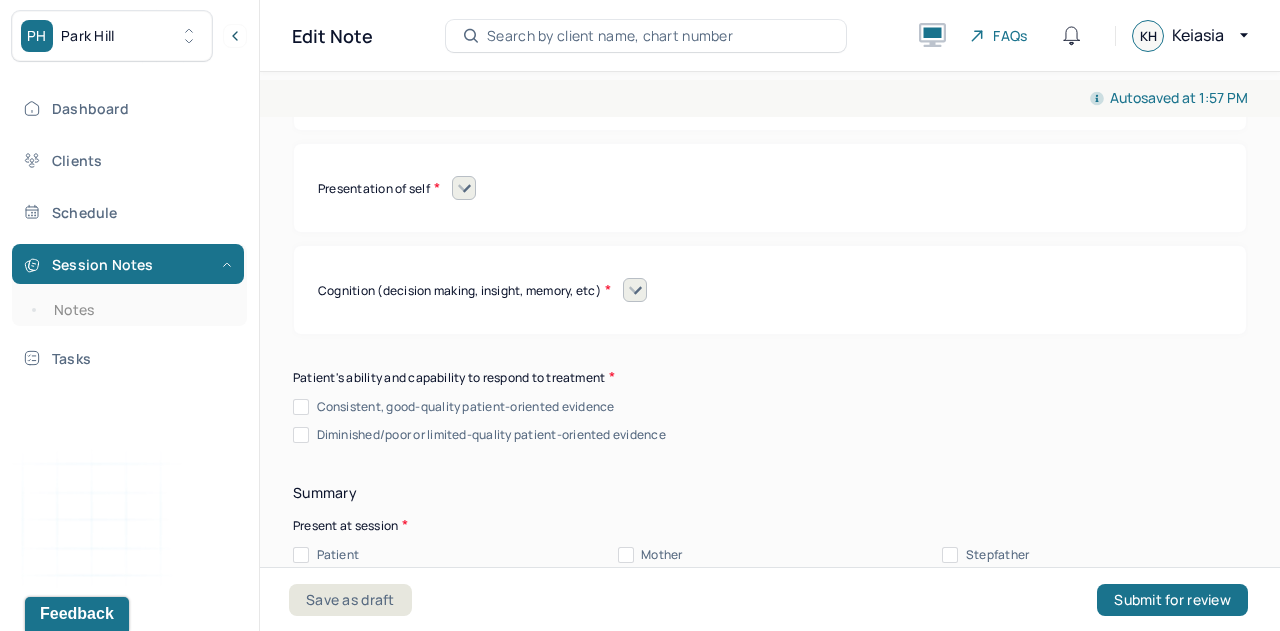 scroll, scrollTop: 9485, scrollLeft: 0, axis: vertical 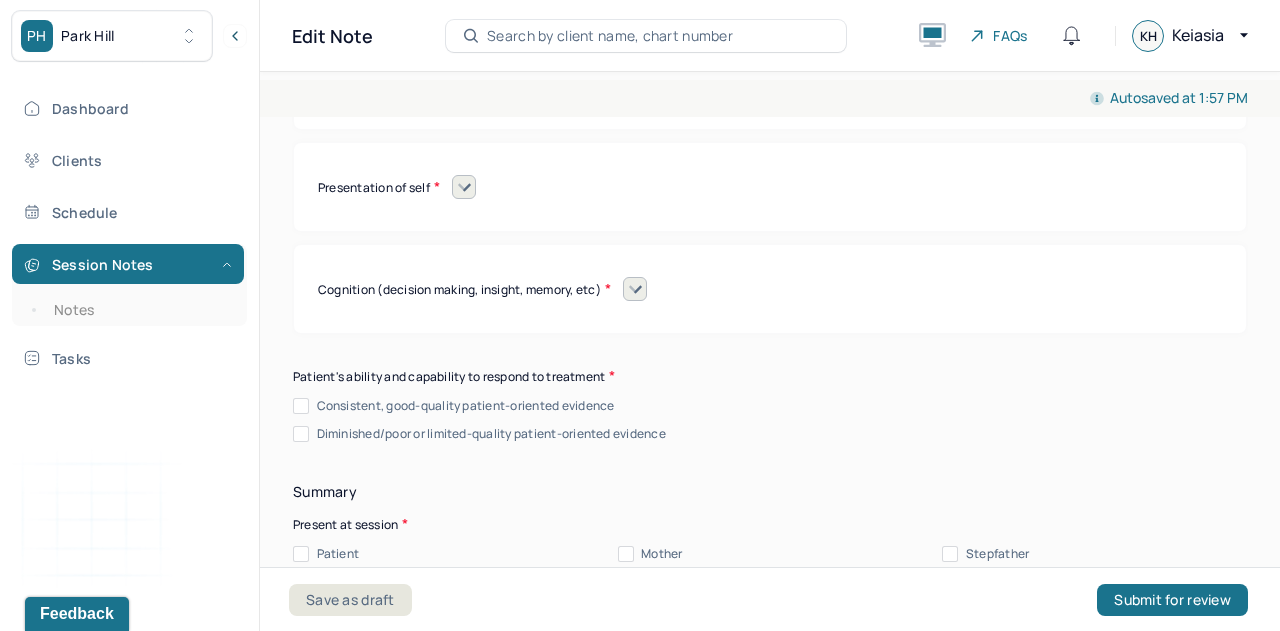 click at bounding box center [426, -17] 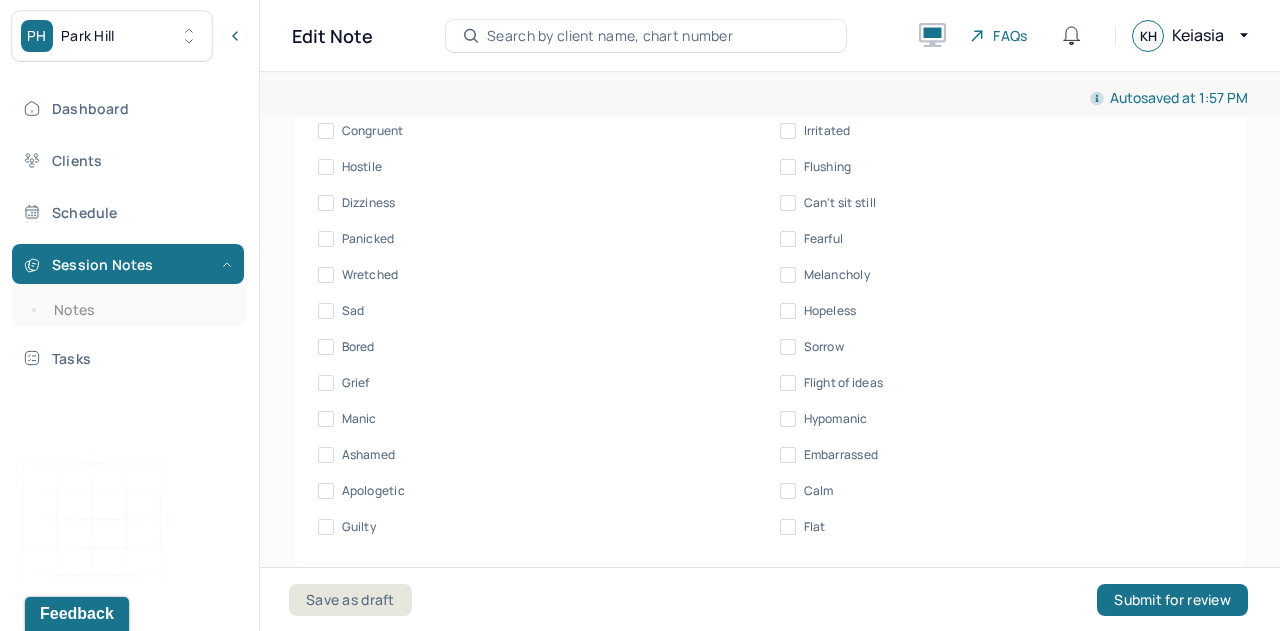 click on "Congruent" at bounding box center (373, 131) 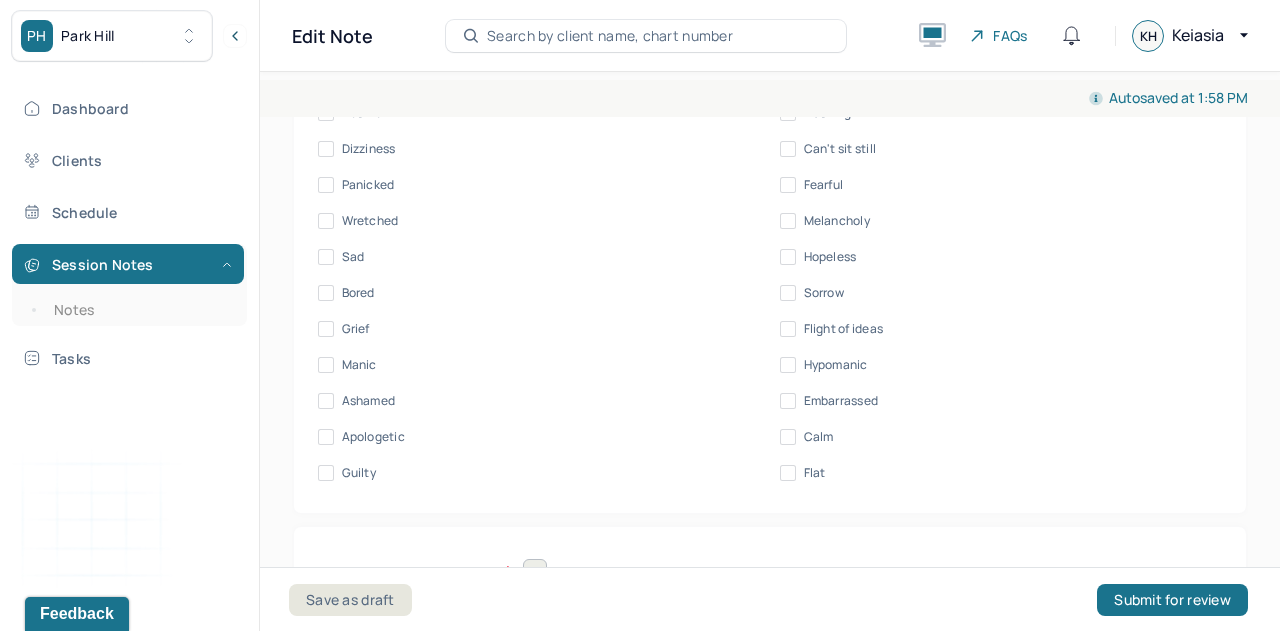 click on "Normal" at bounding box center [362, 5] 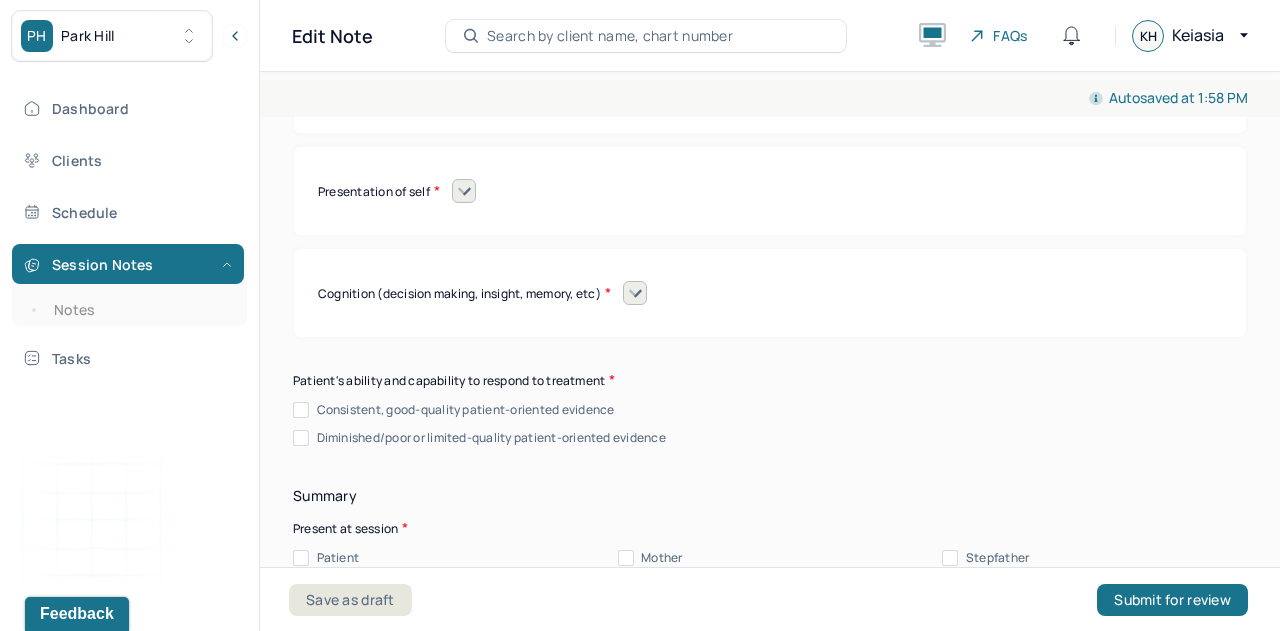 scroll, scrollTop: 10049, scrollLeft: 0, axis: vertical 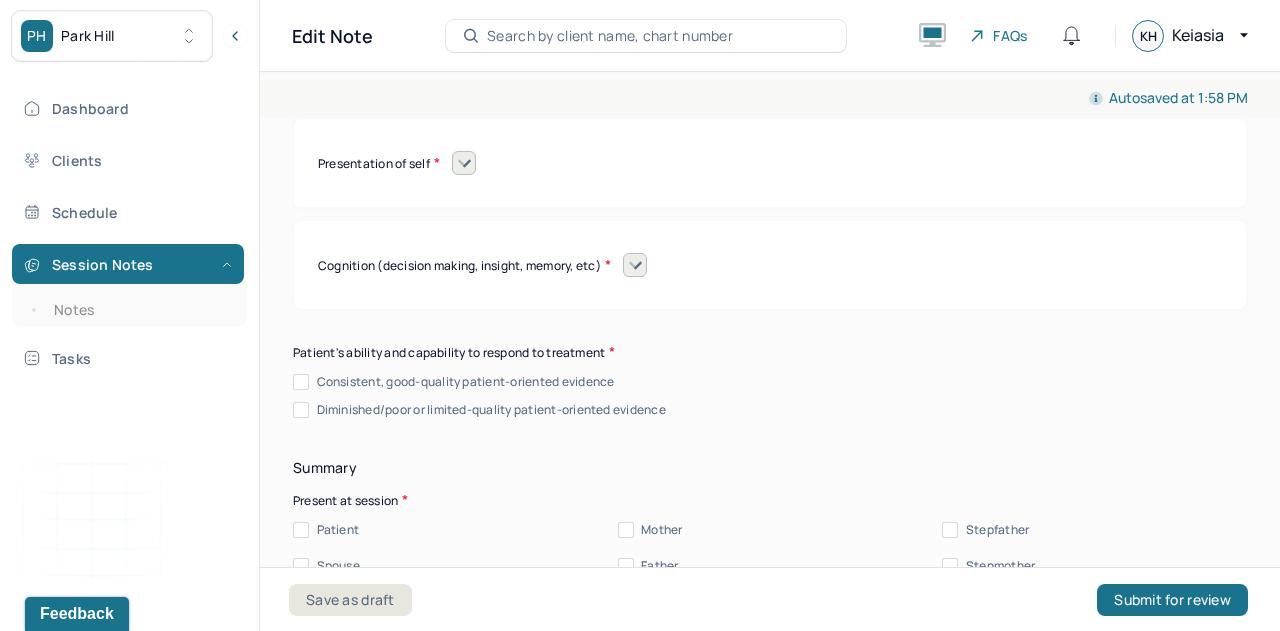 click on "Attention/Concentration/effort" at bounding box center (770, 61) 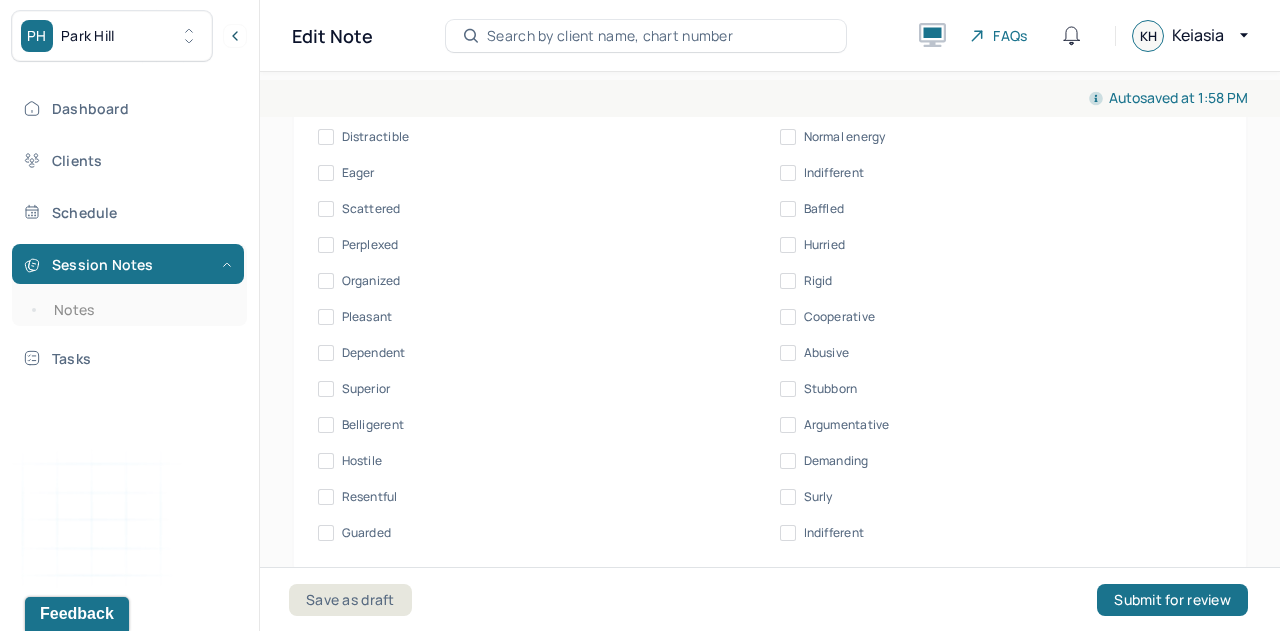 scroll, scrollTop: 10208, scrollLeft: 0, axis: vertical 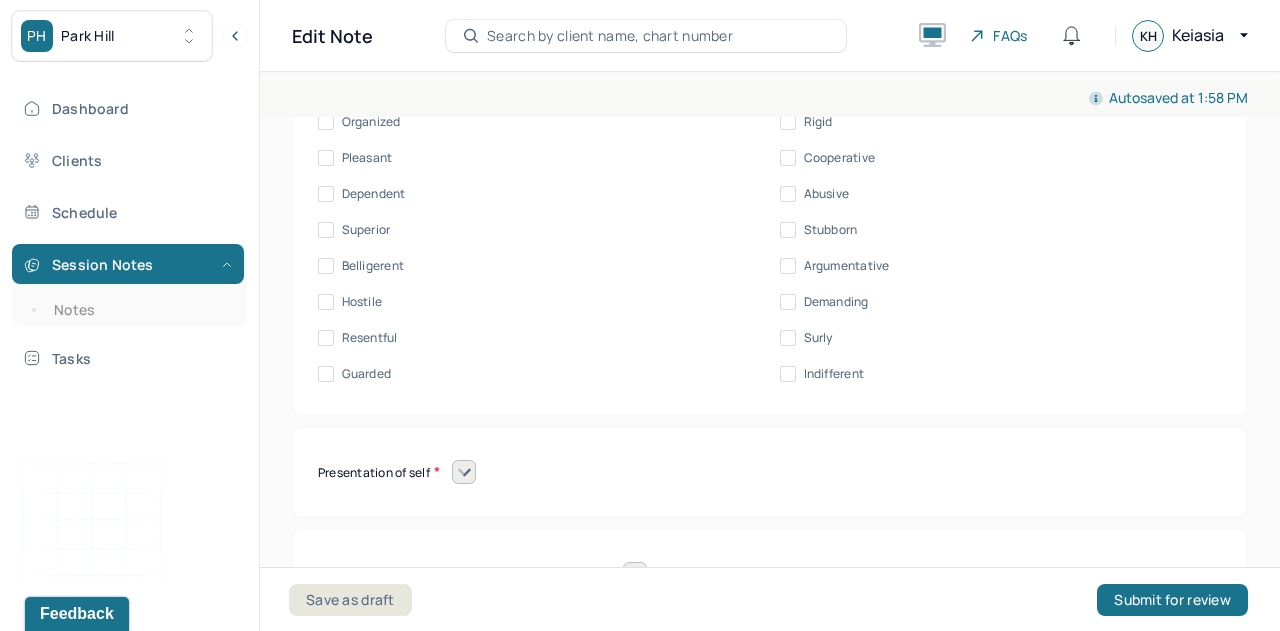 click on "Organized" at bounding box center (371, 122) 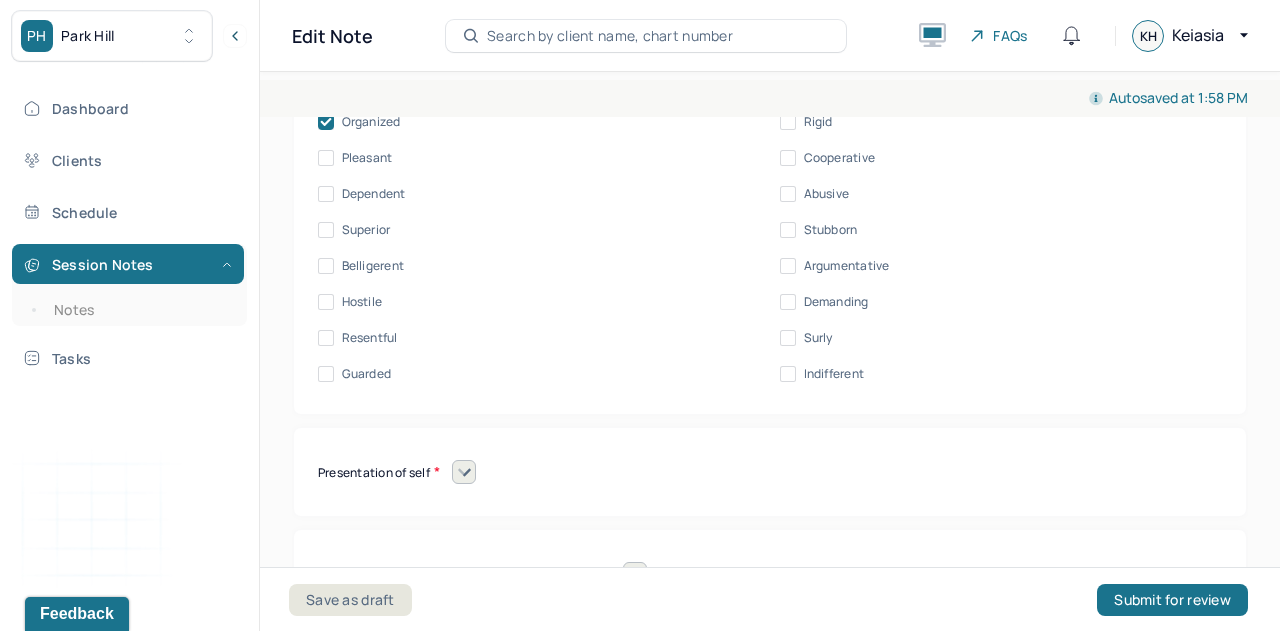 click on "Sluggish Flat Distractible Normal energy Eager Indifferent Scattered Baffled Perplexed Hurried Organized Rigid Pleasant Cooperative Dependent Abusive Superior Stubborn Belligerent Argumentative Hostile Demanding Resentful Surly Guarded Indifferent" at bounding box center (770, 158) 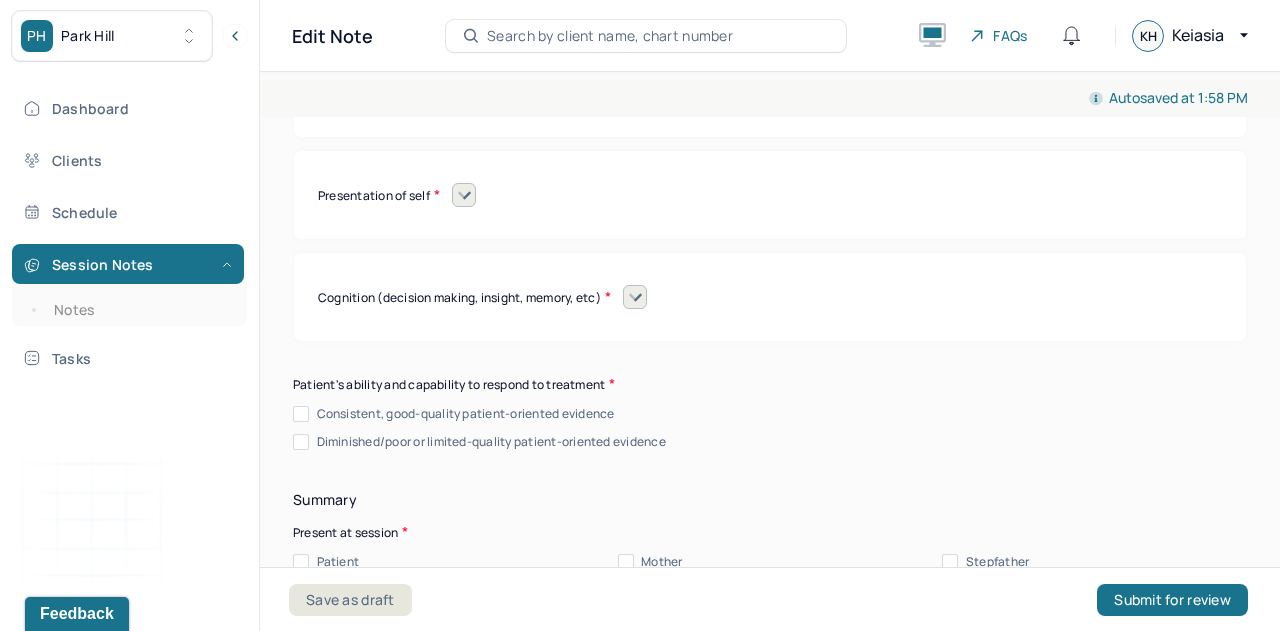 scroll, scrollTop: 10486, scrollLeft: 0, axis: vertical 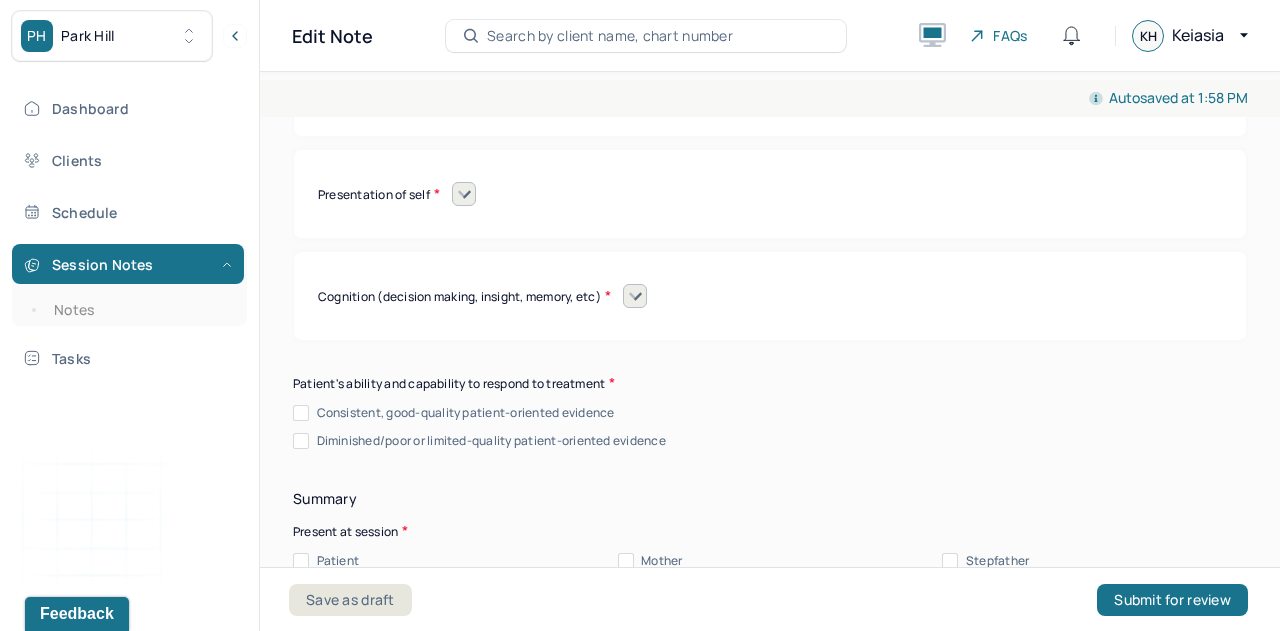 click at bounding box center [464, 194] 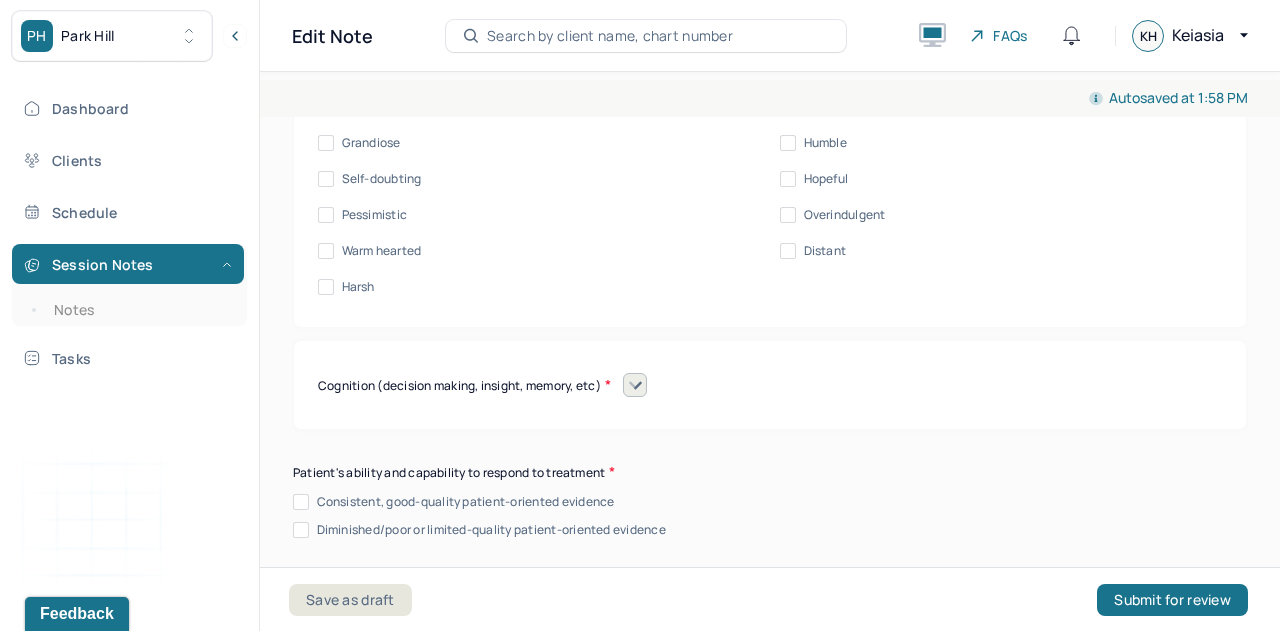 scroll, scrollTop: 10688, scrollLeft: 0, axis: vertical 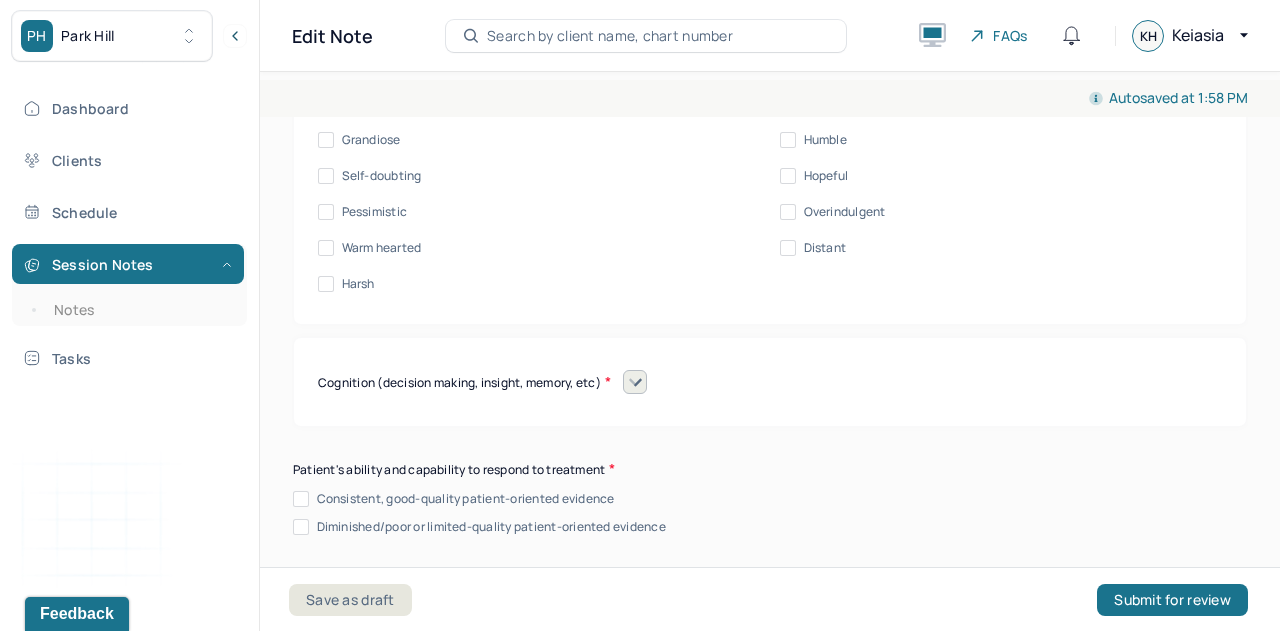 click on "Friendly" at bounding box center (364, 104) 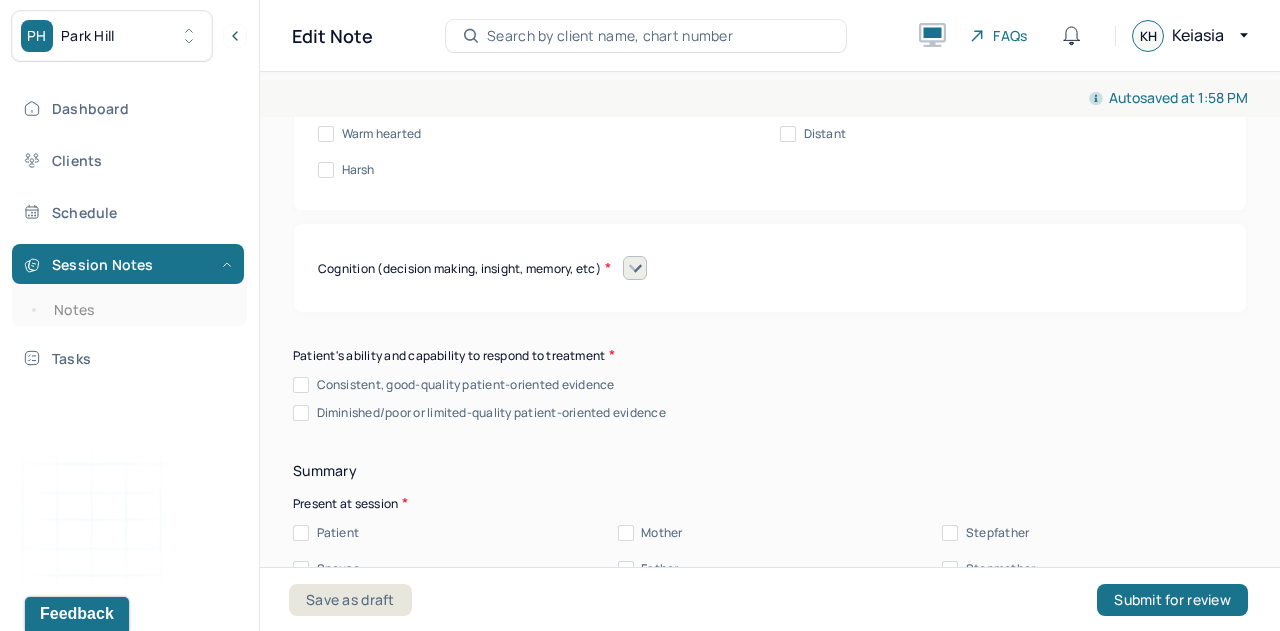 scroll, scrollTop: 10848, scrollLeft: 0, axis: vertical 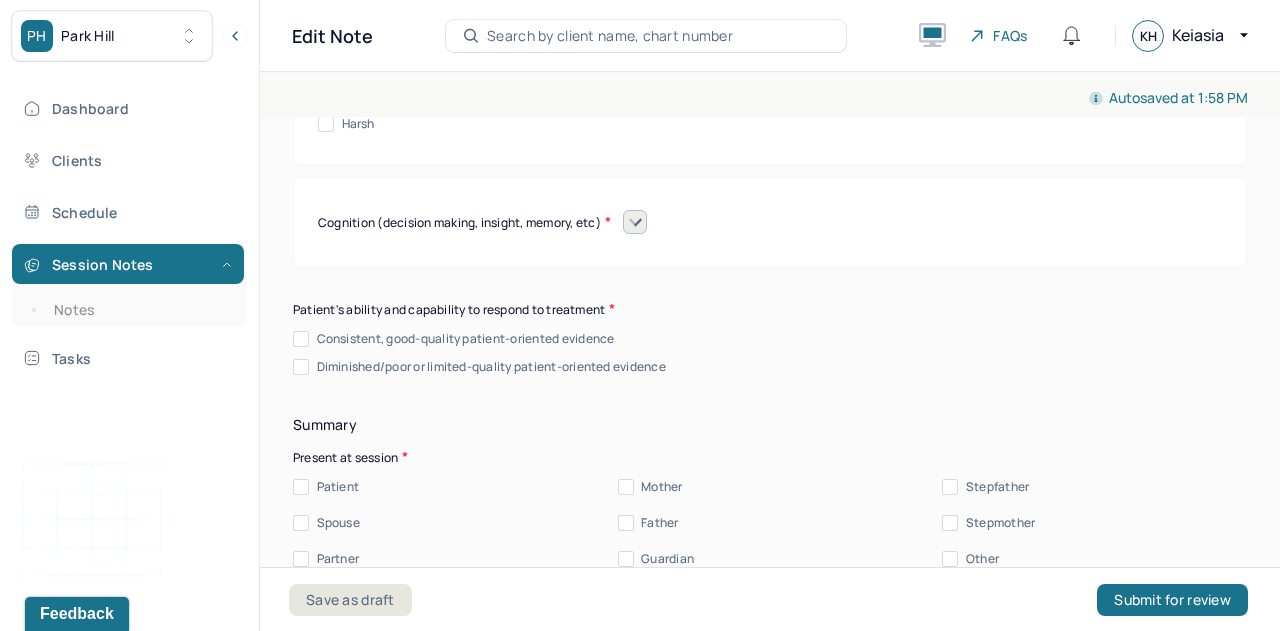 click 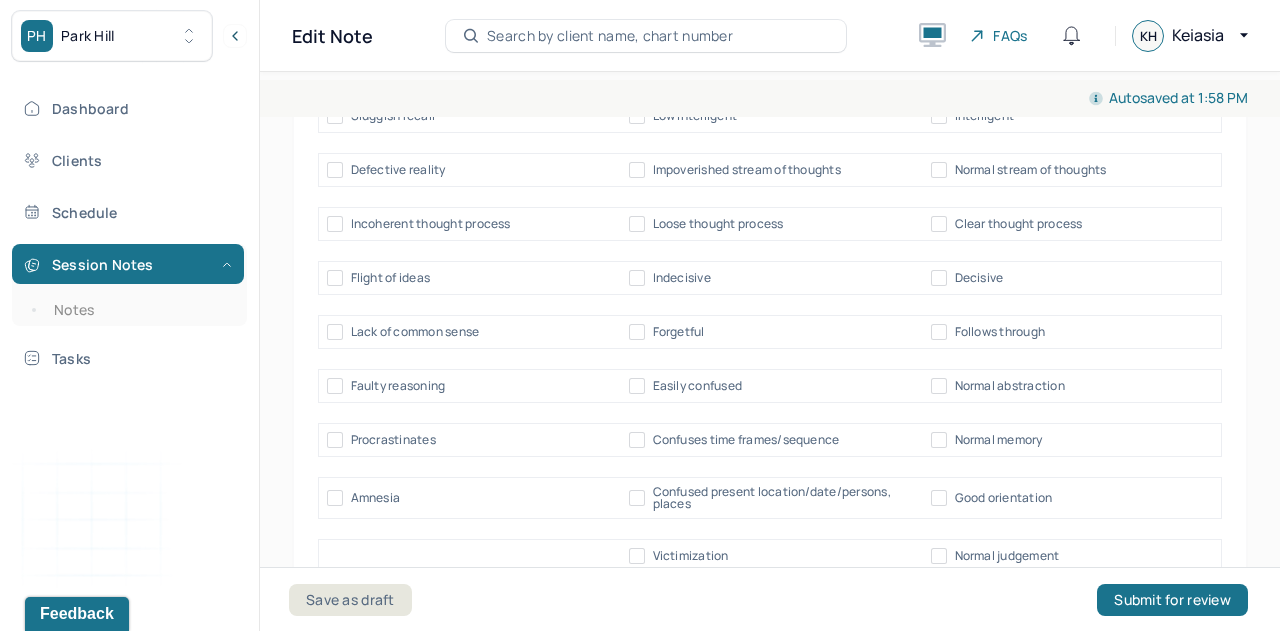 scroll, scrollTop: 11062, scrollLeft: 0, axis: vertical 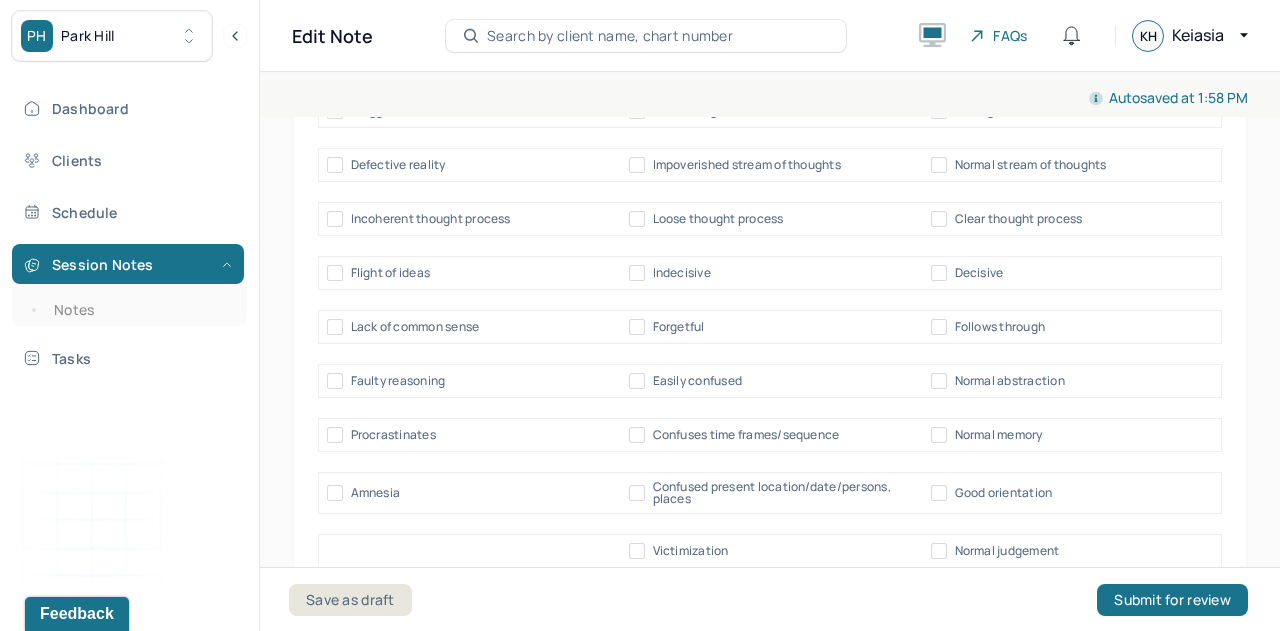 click on "Full insight" at bounding box center (986, 57) 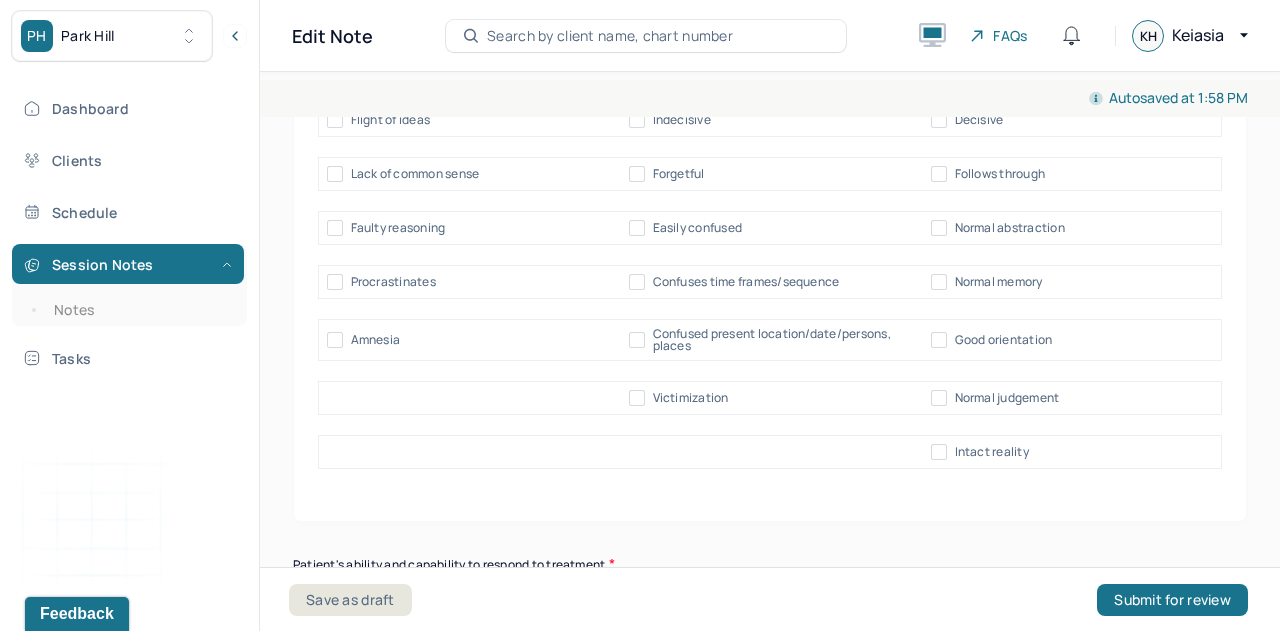 click on "Clear thought process" at bounding box center [1019, 66] 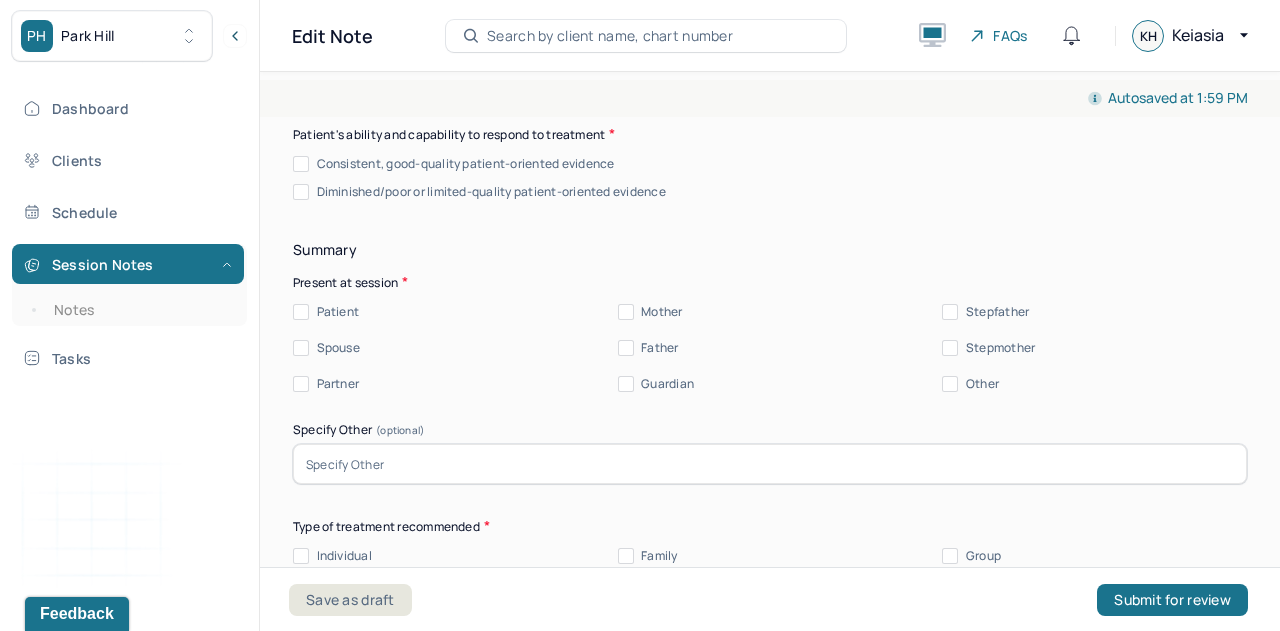 scroll, scrollTop: 11662, scrollLeft: 0, axis: vertical 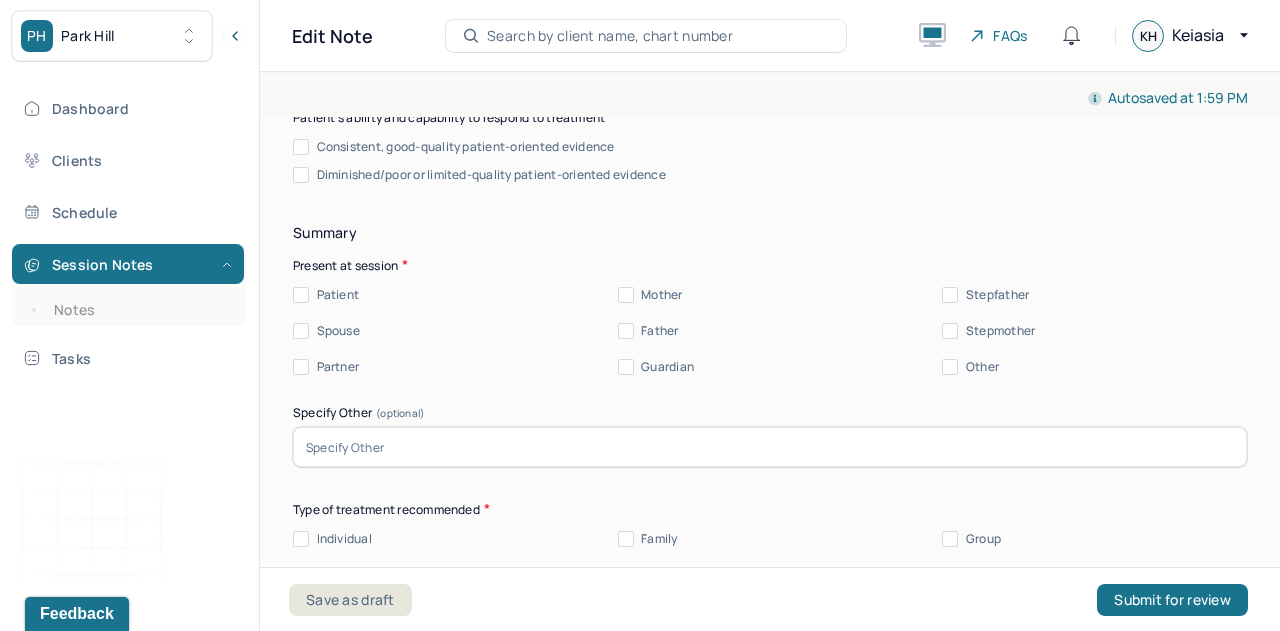 click on "Consistent, good-quality patient-oriented evidence Diminished/poor or limited-quality patient-oriented evidence" at bounding box center [770, 161] 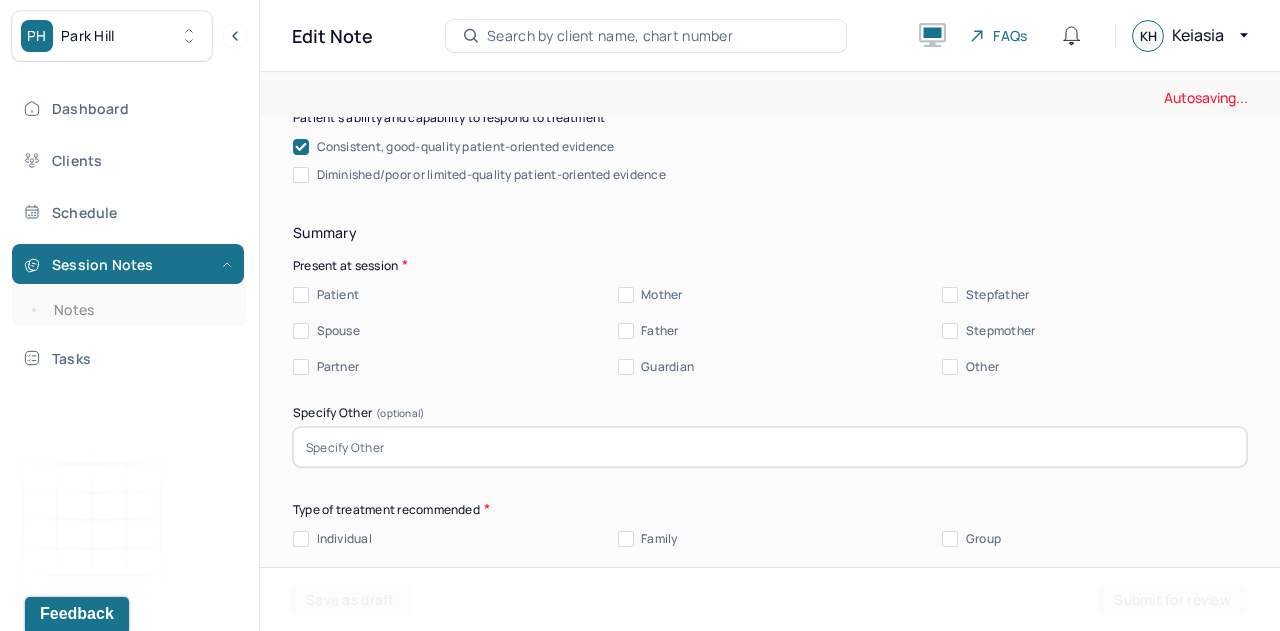 click on "Summary Present at session Patient Mother Stepfather Spouse Father Stepmother Partner Guardian Other Specify Other (optional) Type of treatment recommended Individual Family Group Collateral/Parenting Treatment Modality/Intervention(s) Cognitive/Behavioral Behavioral Modification Supportive Marital/Couples Therapy  Family Therapy Stress Management Psychodynamic Parent Training Crisis Intervention Other Specify other treatment/modality (optional) Treatment goals Treatment goal one * Treatment goal two * Treatment goal three (optional) Frequency of sessions Weekly Bi-Weekly Monthly Other Date of next session * Subjective report Please make sure to only include what the client has reported. This should only tie back to what the client reported in the session, re; symptoms, mood/affect, ideations, interpersonal conflicts, etc. Do not include your assessment or interpretation of the clients symptoms here. Summary Prognosis Communication Factors impacting treatment" at bounding box center [770, 1258] 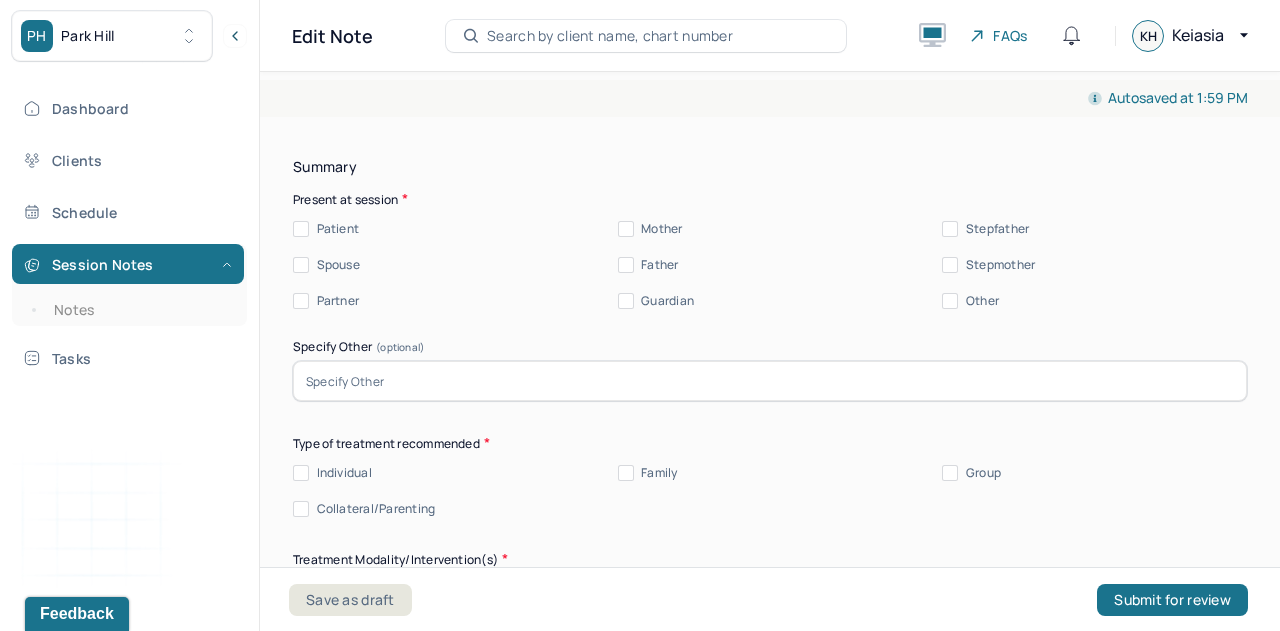 click on "Patient" at bounding box center (326, 229) 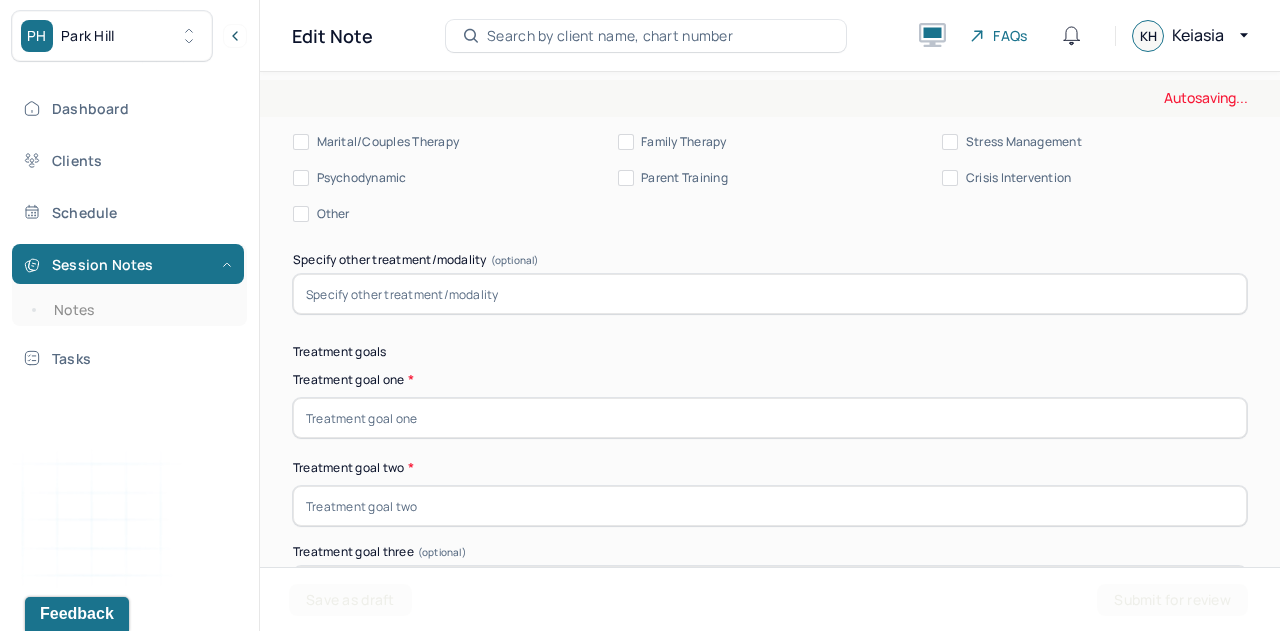 scroll, scrollTop: 12223, scrollLeft: 0, axis: vertical 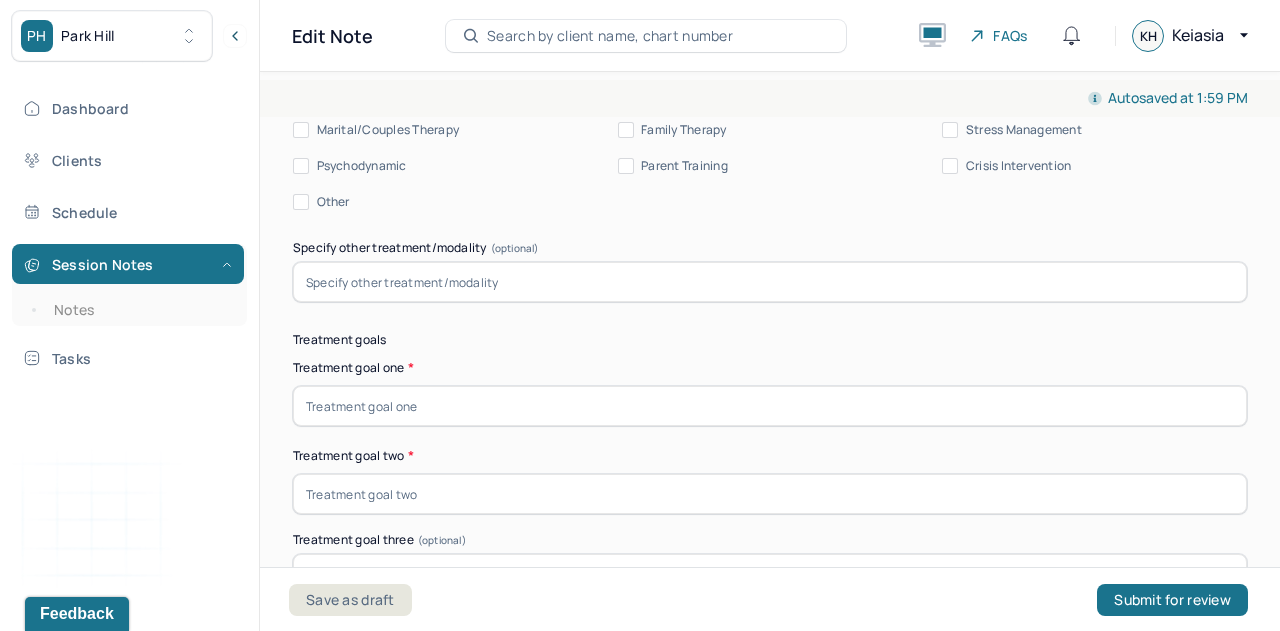 click on "Individual" at bounding box center (344, -22) 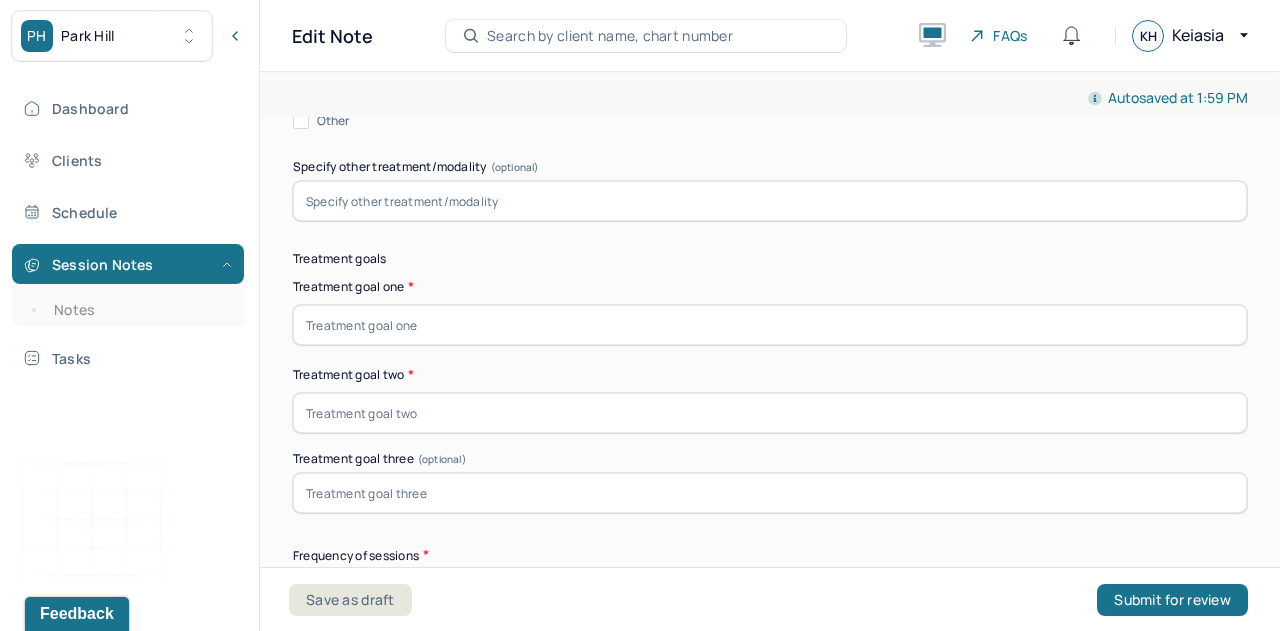 scroll, scrollTop: 12309, scrollLeft: 0, axis: vertical 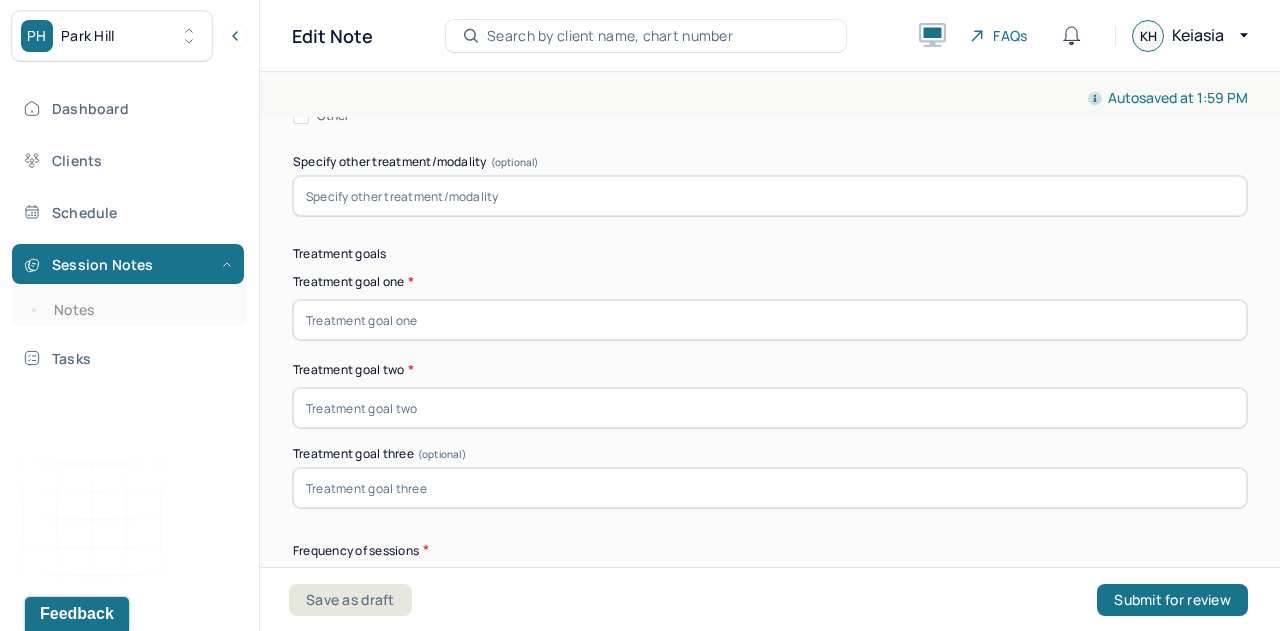 click on "Supportive" at bounding box center [997, 8] 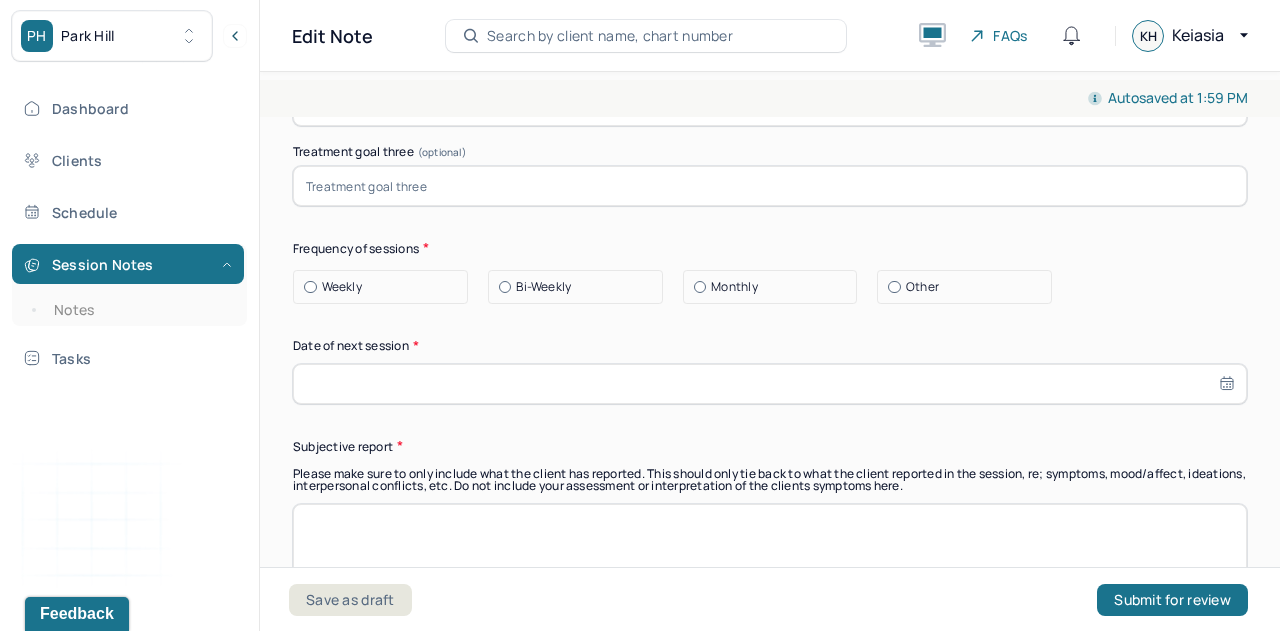 scroll, scrollTop: 12629, scrollLeft: 0, axis: vertical 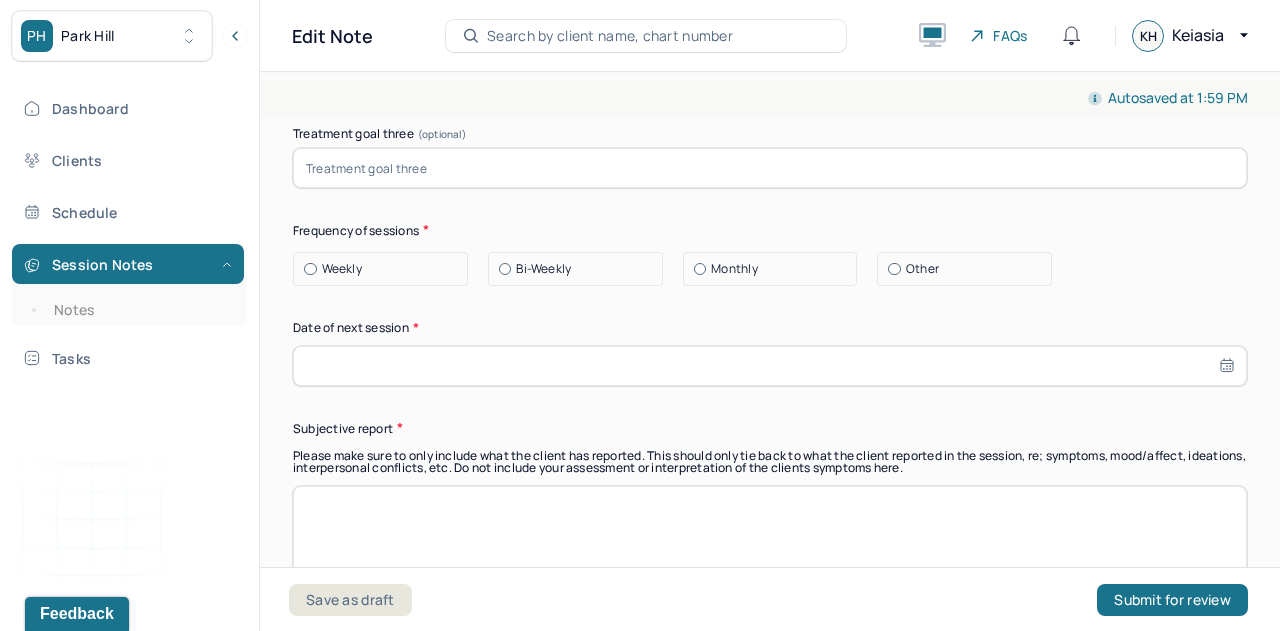 click at bounding box center [770, 0] 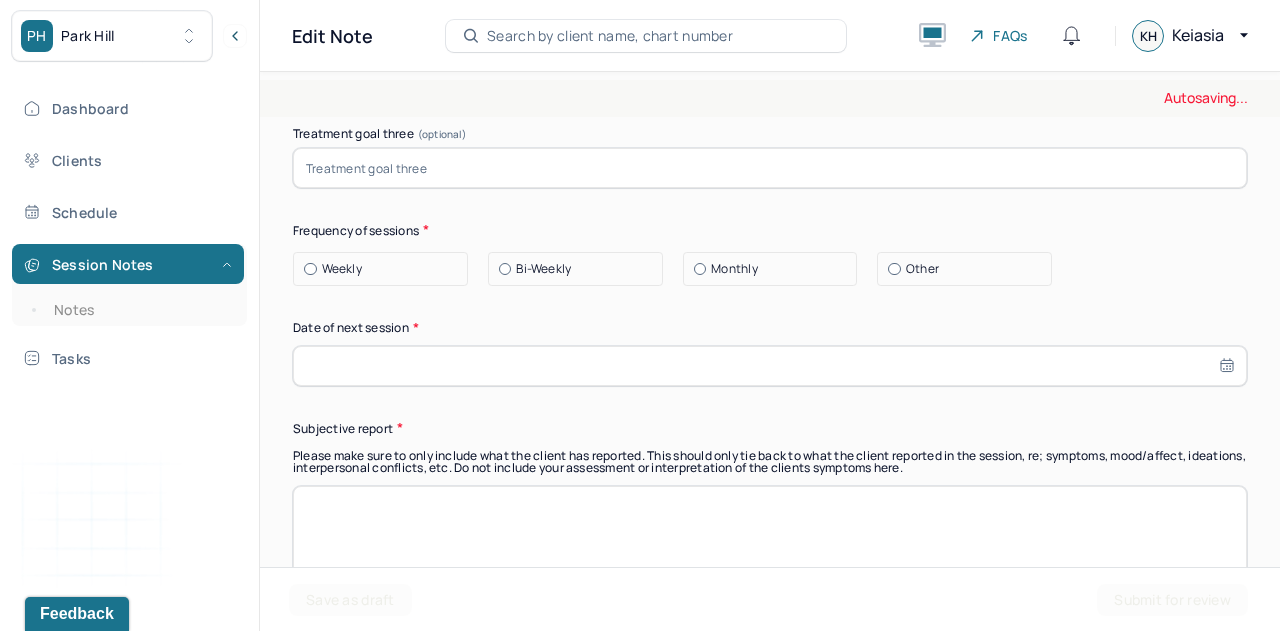type on "Safe space to vent, process and unpack feelings about motherhood" 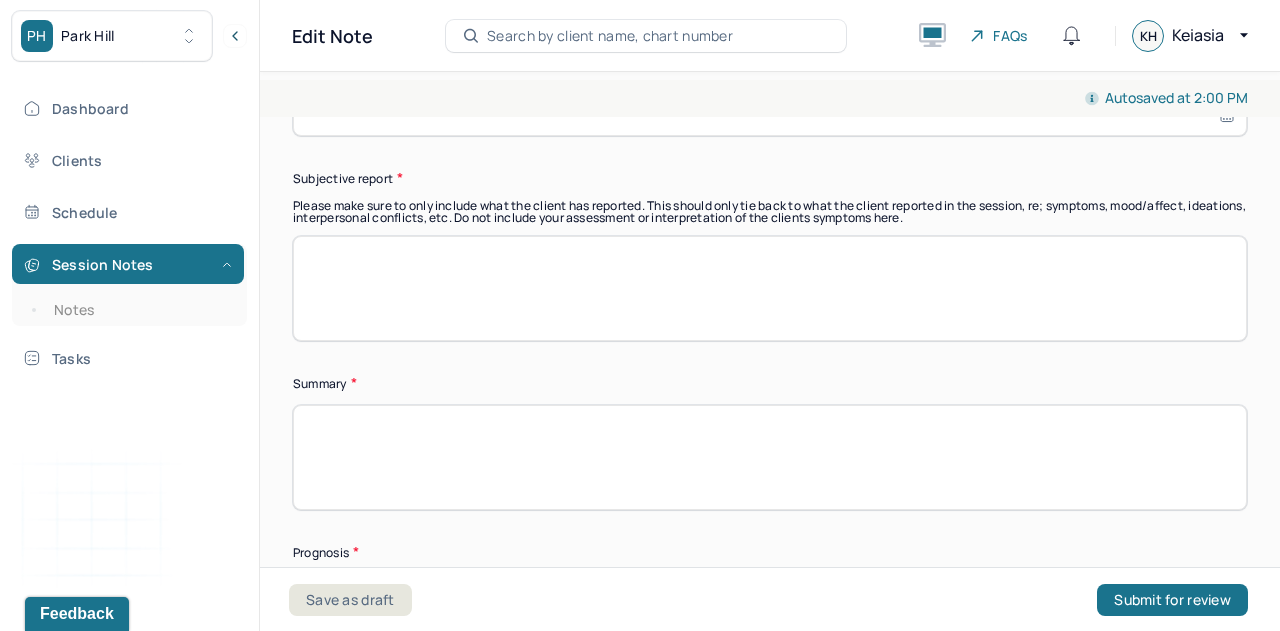 scroll, scrollTop: 12880, scrollLeft: 0, axis: vertical 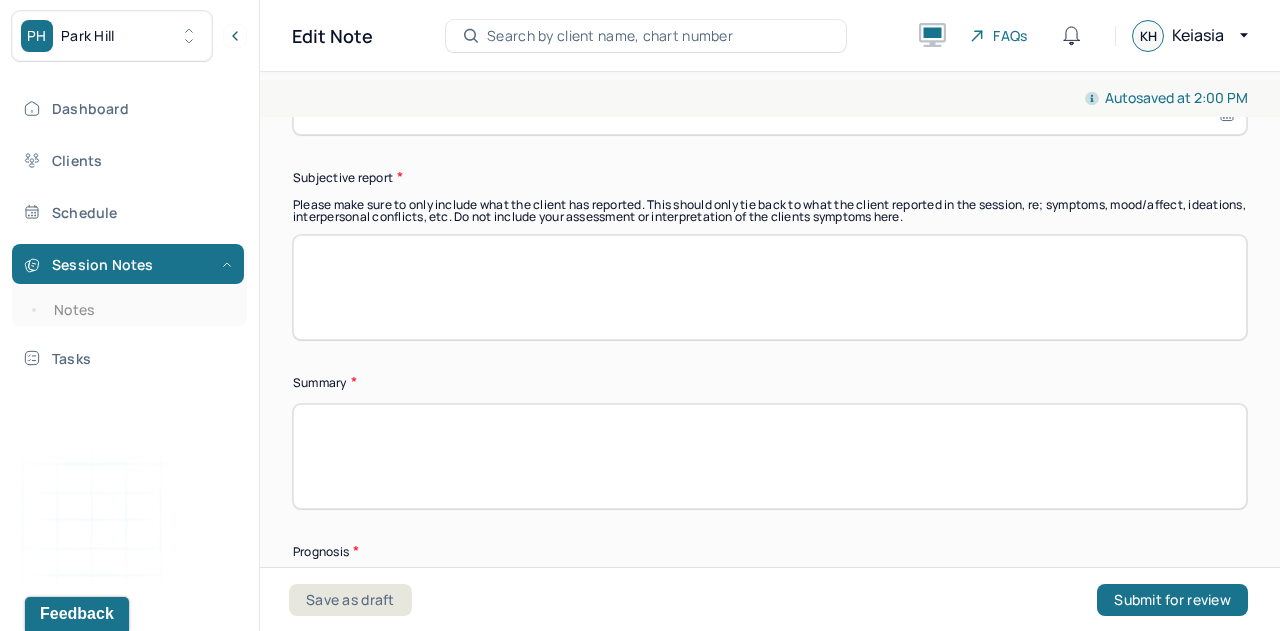 type on "Decrease anxiety symptoms through implementation of coping skills" 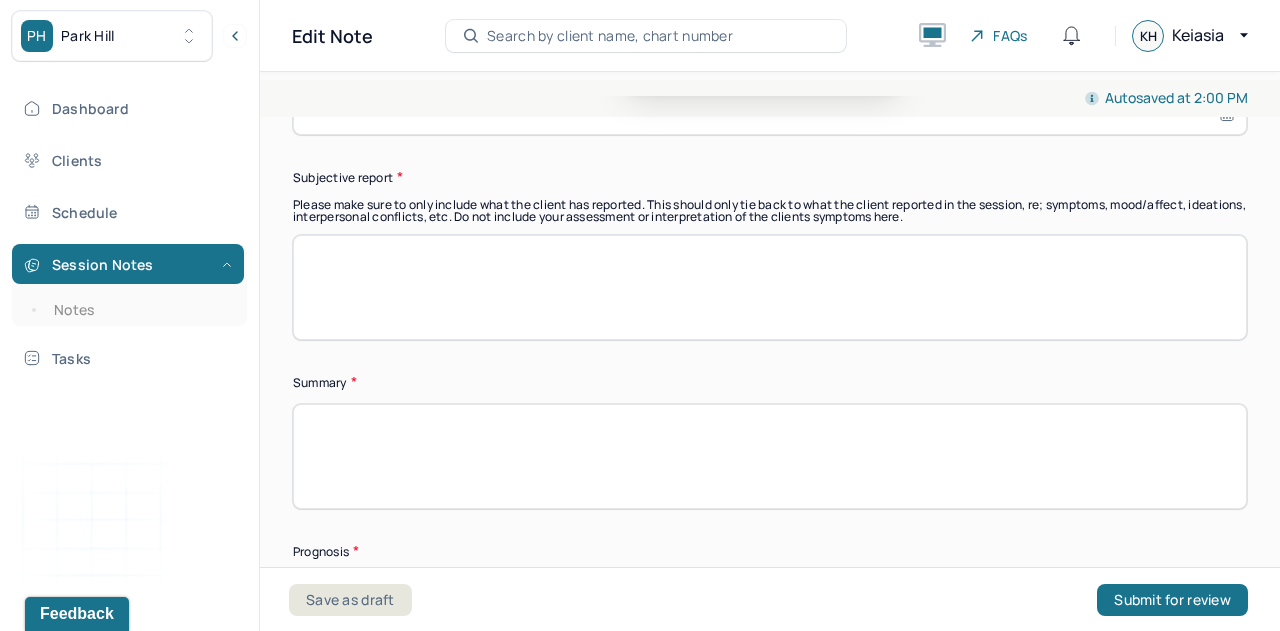 click on "21" at bounding box center (688, 20) 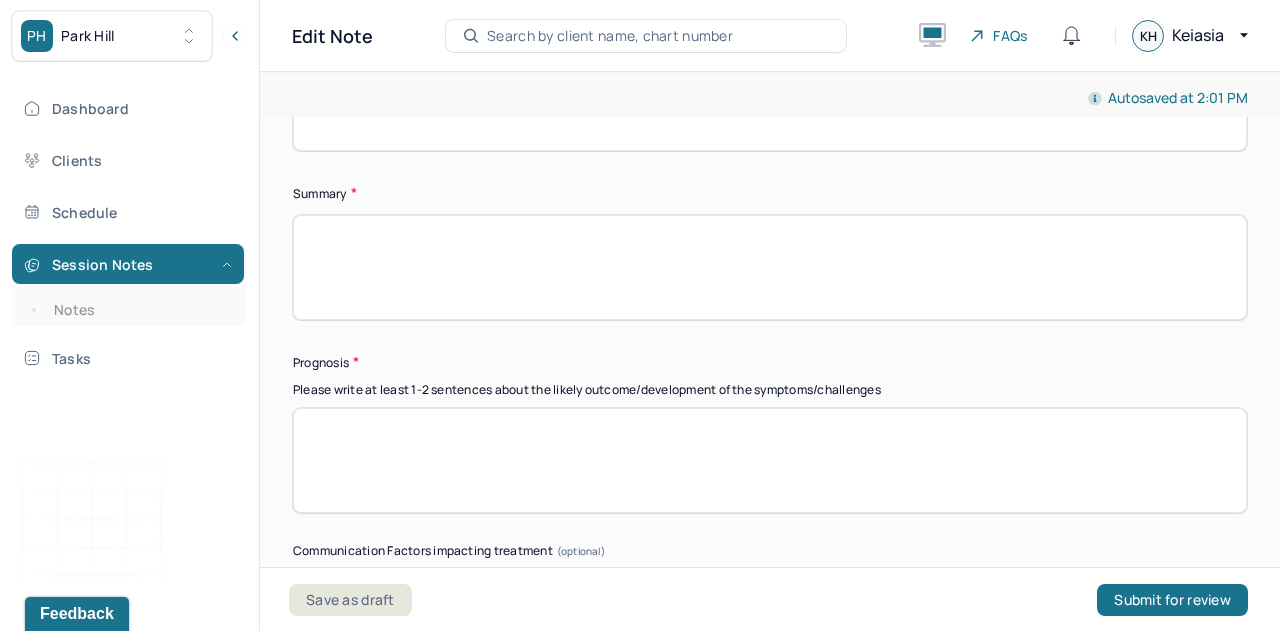 scroll, scrollTop: 13070, scrollLeft: 0, axis: vertical 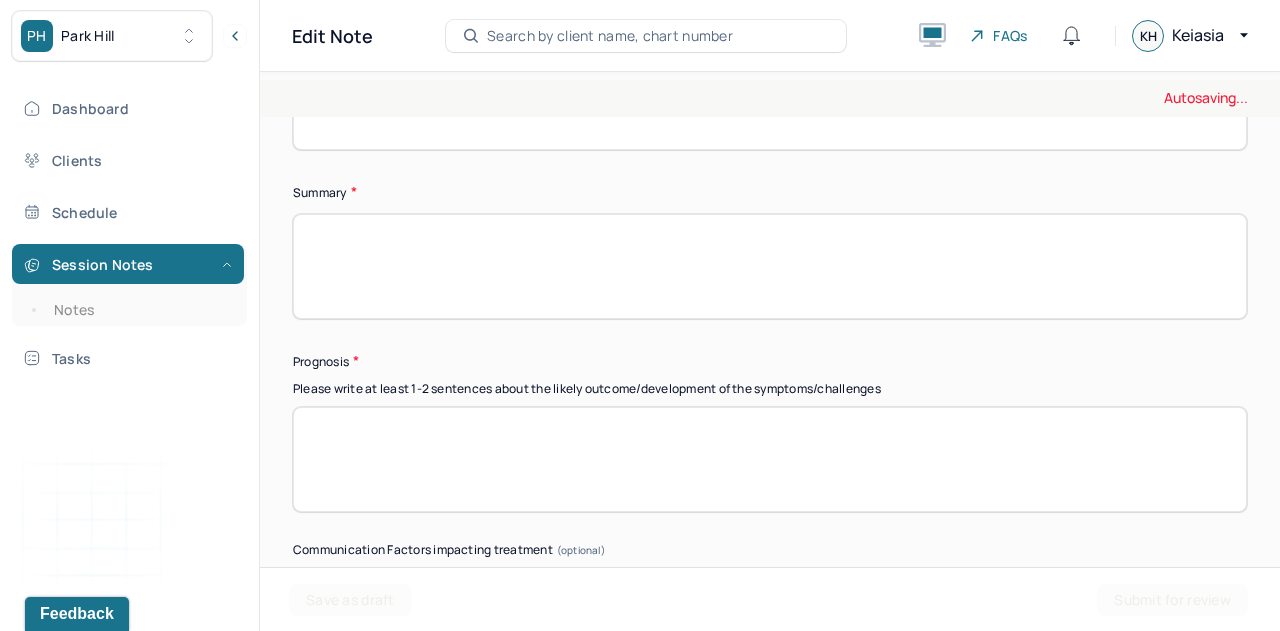 click at bounding box center (770, 97) 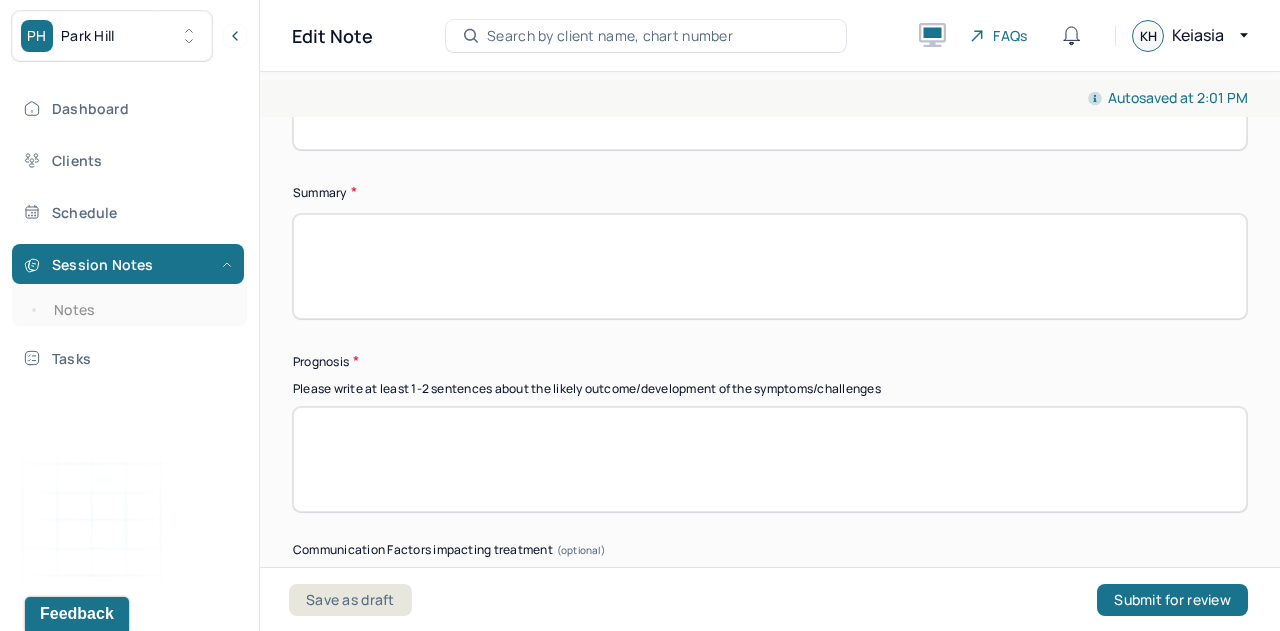 click at bounding box center [770, 97] 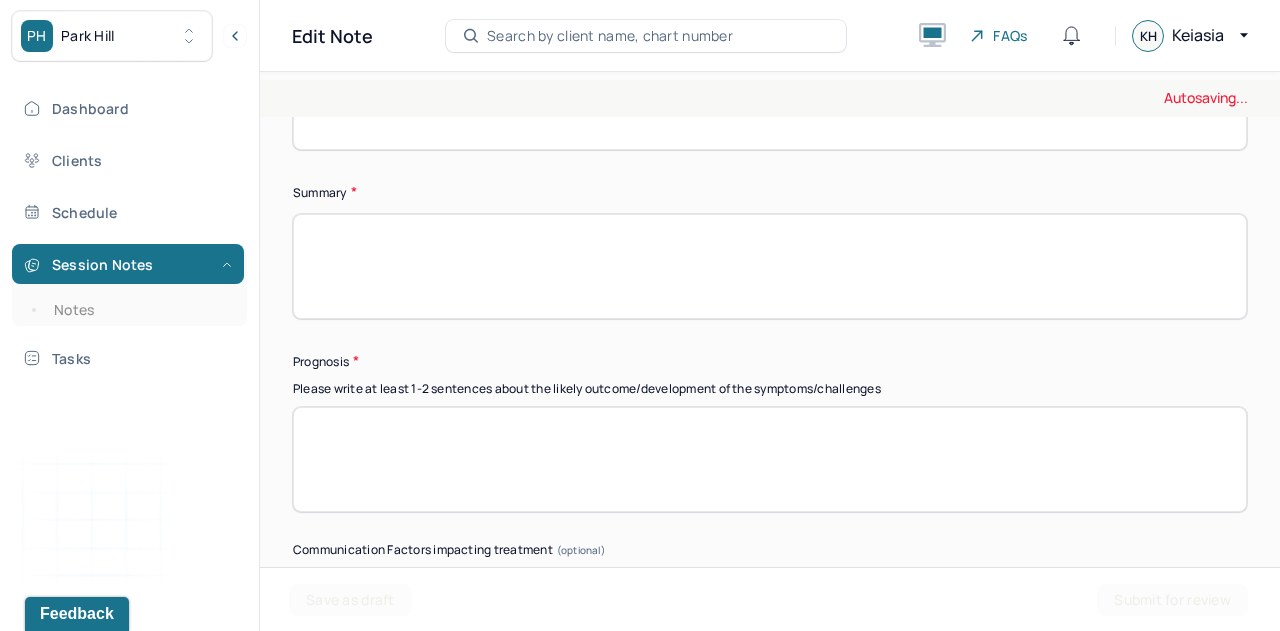 click on "Client reported struggling with postpartum anxiety around motherhood due to pressure, comparison and trying to implement a schedule inalognment with developmental milestones as well as adjustment to changes." at bounding box center [770, 97] 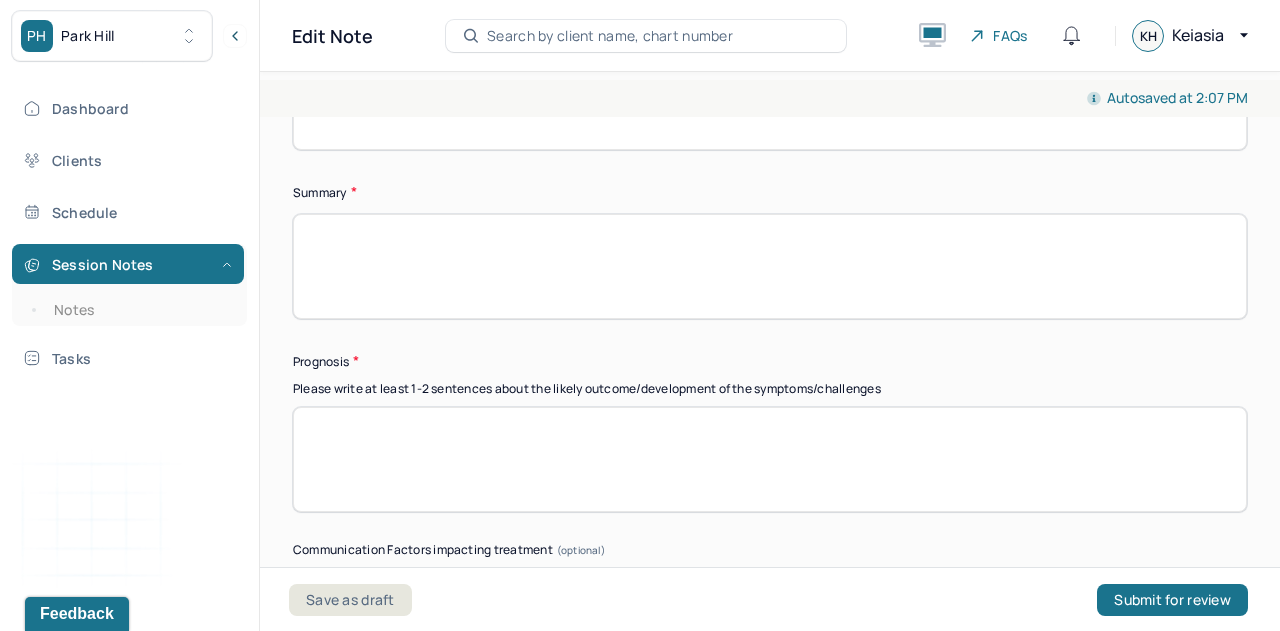 click on "Client reported struggling with postpartum anxiety around motherhood due to pressure, comparison and trying to implement a schedule inalignment with developmental milestones as well as adjustment to changes." at bounding box center [770, 97] 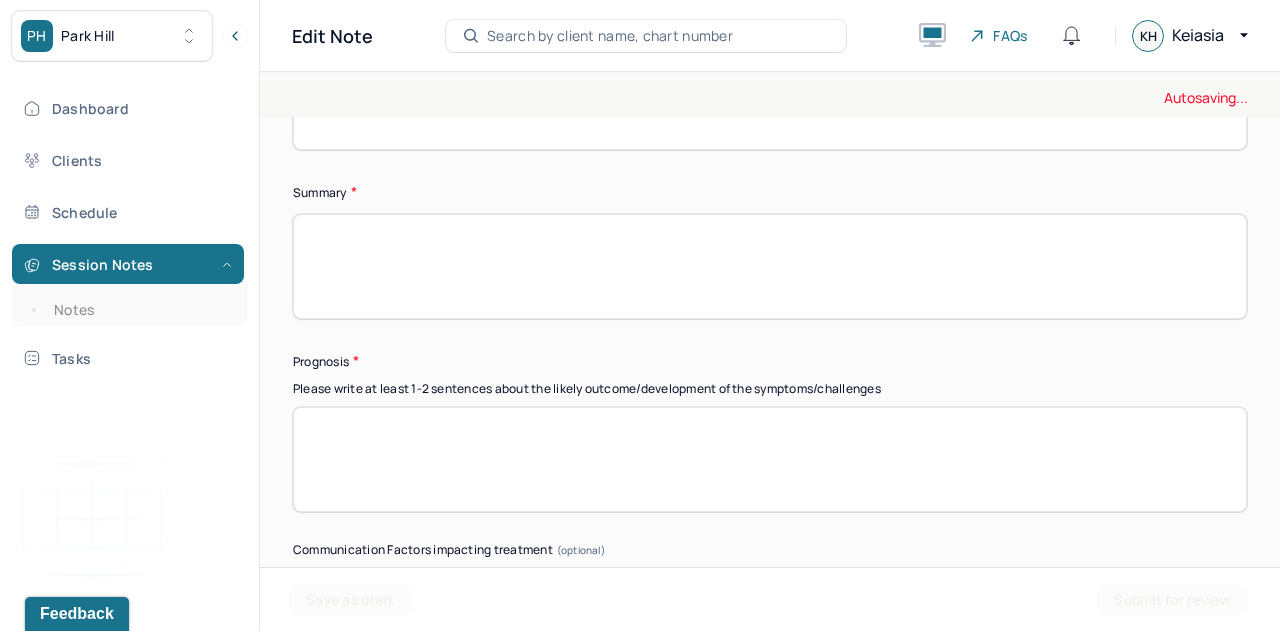 scroll, scrollTop: 13271, scrollLeft: 0, axis: vertical 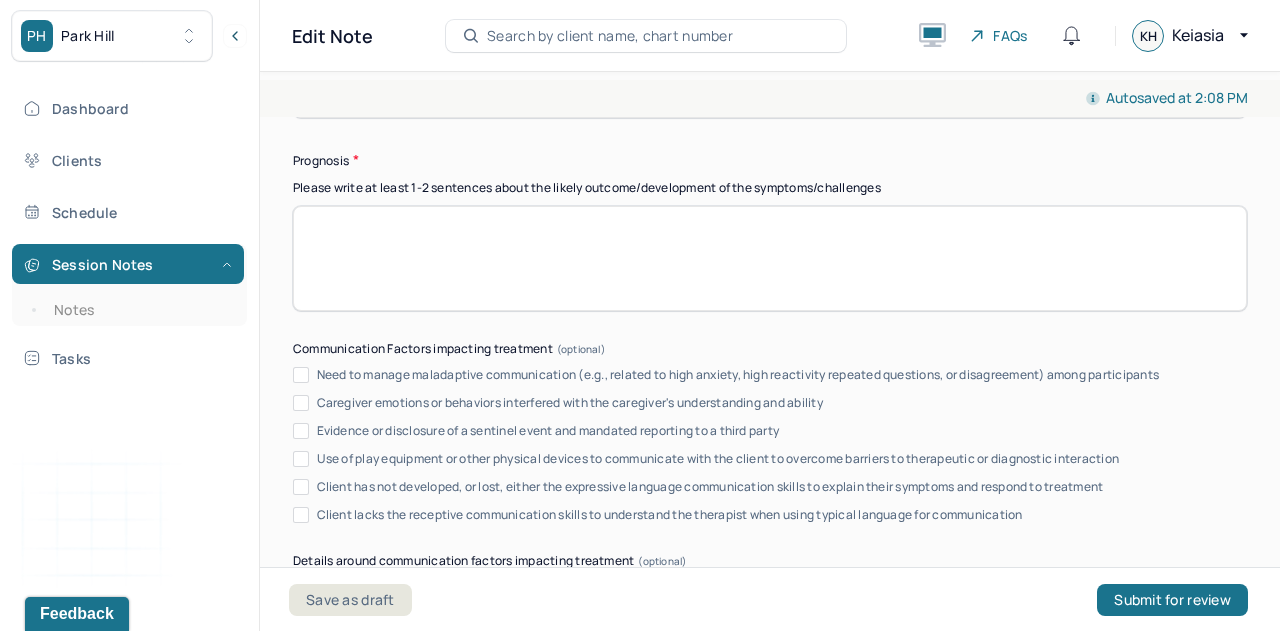 type on "Client reported struggling with postpartum anxiety around motherhood due to pressure, comparison and trying to implement a schedule in alignment with developmental milestones as well as adjustment to changes." 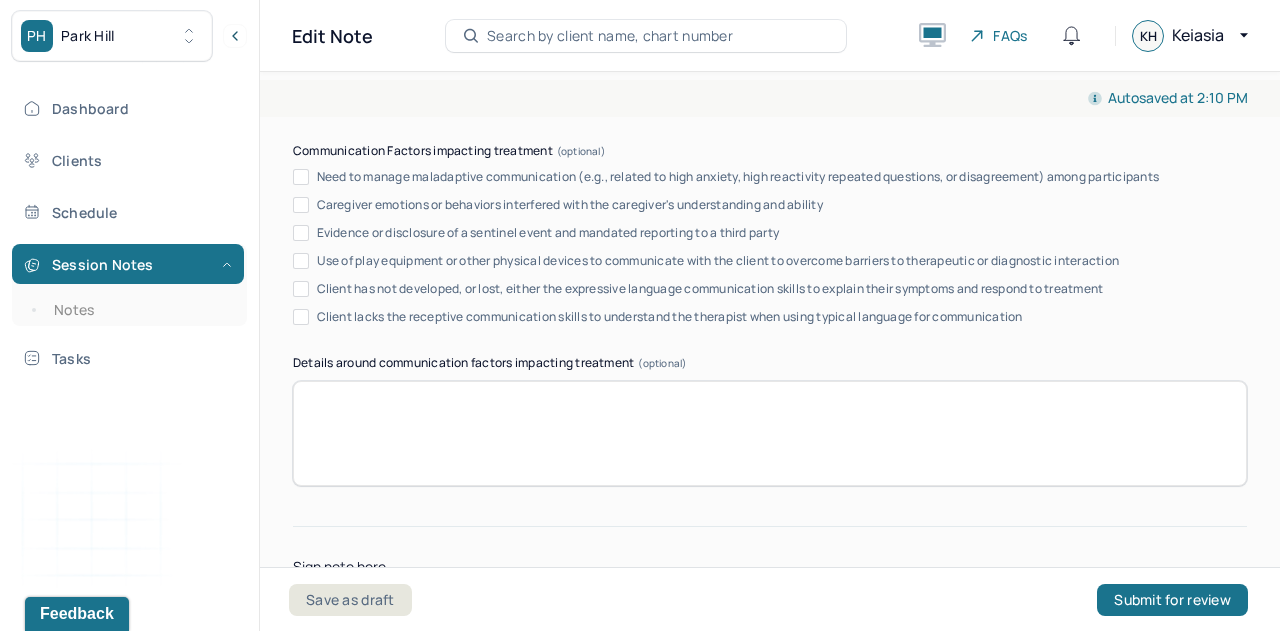 scroll, scrollTop: 13491, scrollLeft: 0, axis: vertical 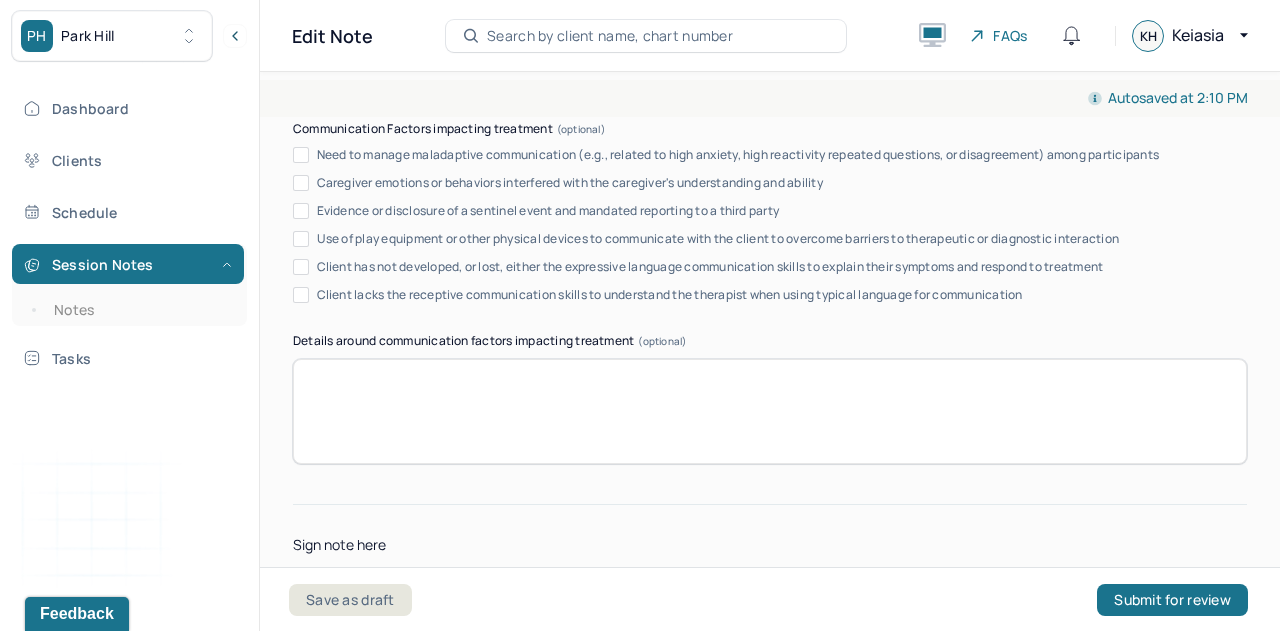 type on "Client is a [AGE] year old, [NATIONALITY] [ETHNICITY] Female working in Advertising Sales as Client Relations Director. Client is seeking therapy to reduce symptoms of anxiety through implementation of coping skills as well as a place to unpack feelings/emotions regarding motherhood. Client did not report any suicidal or homicidal ideation present." 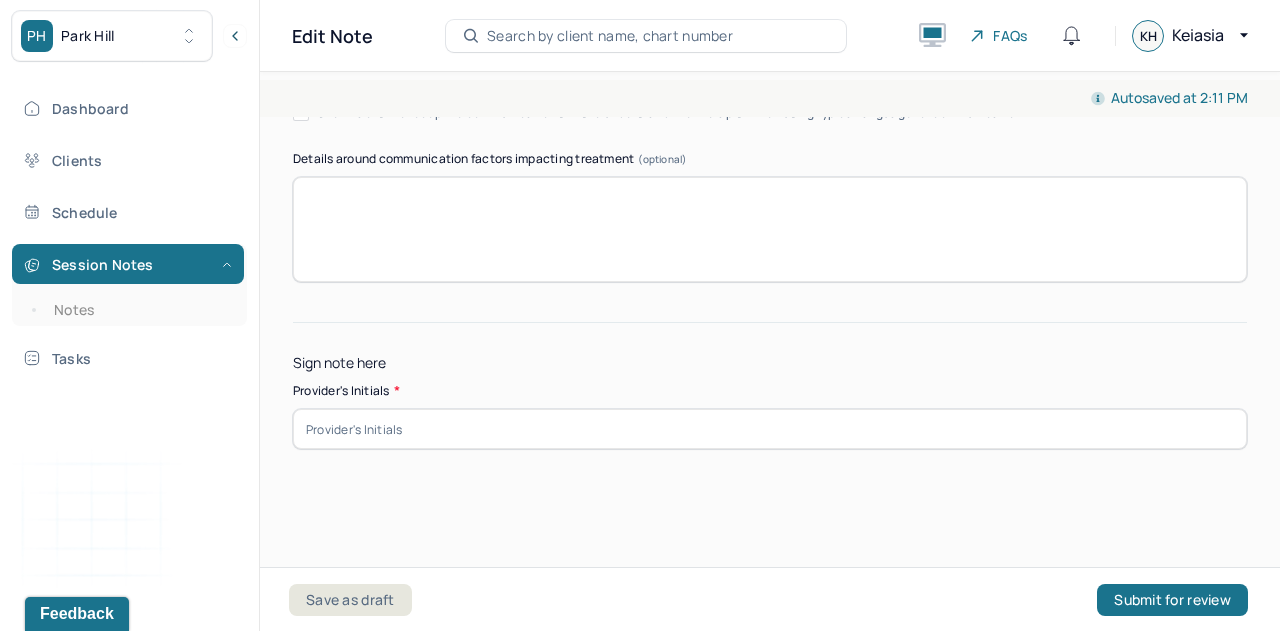 scroll, scrollTop: 14029, scrollLeft: 0, axis: vertical 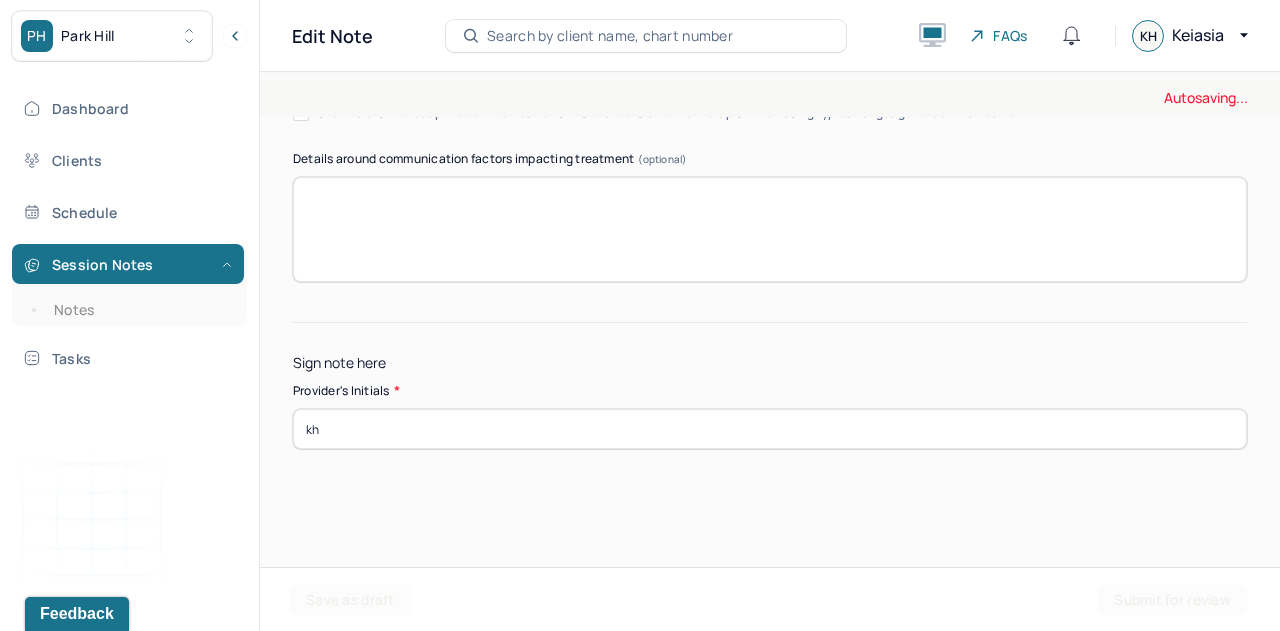 type on "kh" 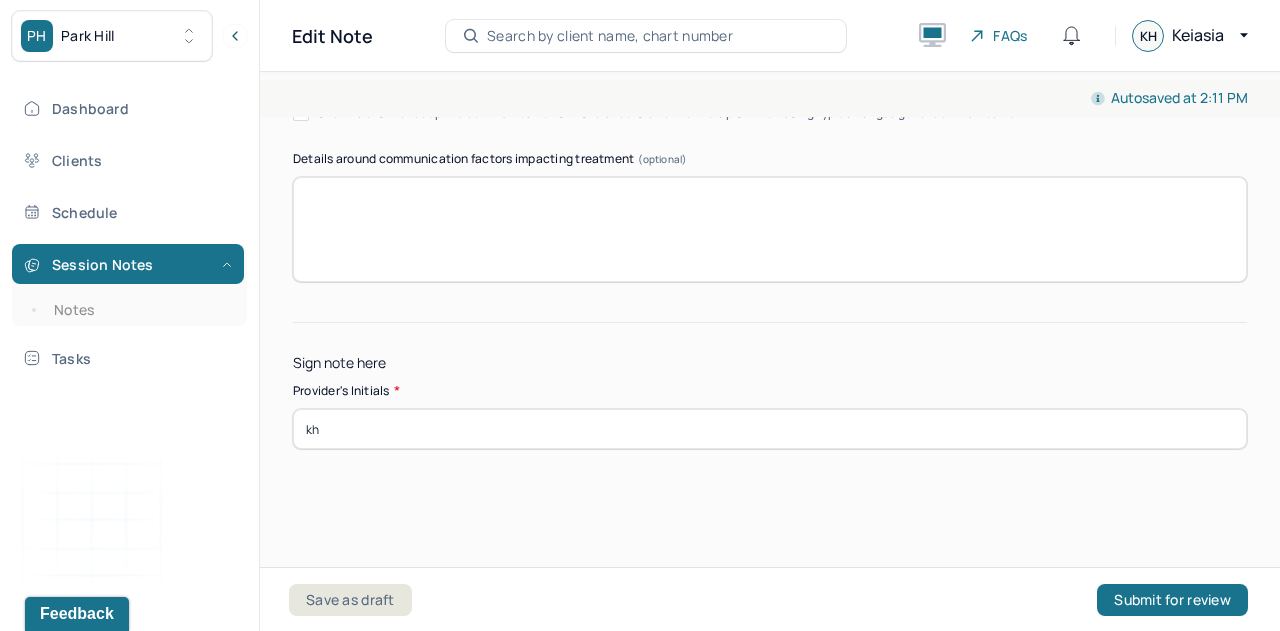 scroll, scrollTop: 14061, scrollLeft: 0, axis: vertical 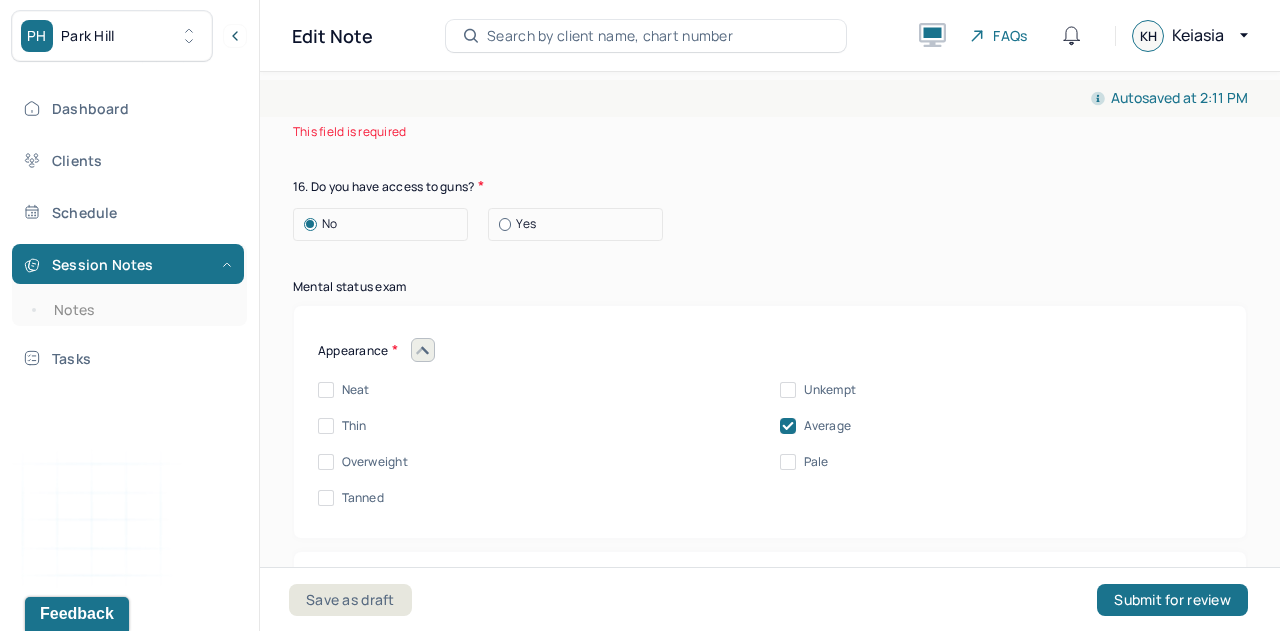 click on "No" at bounding box center (385, 95) 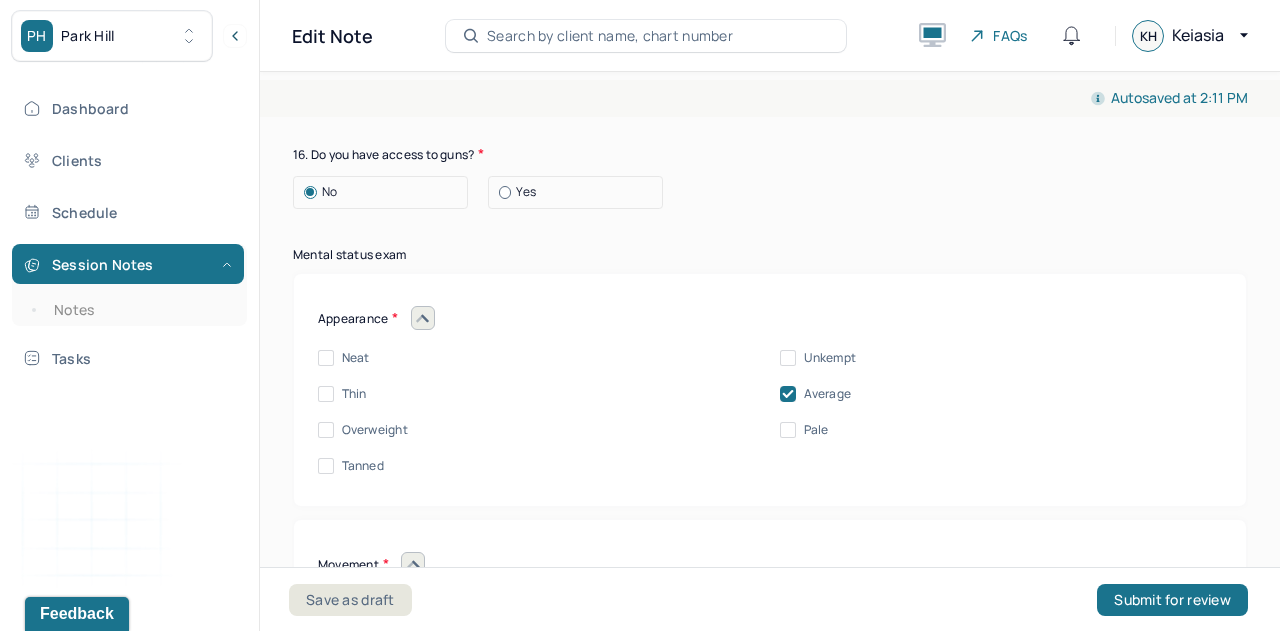 click on "Submit for review" at bounding box center (1172, 600) 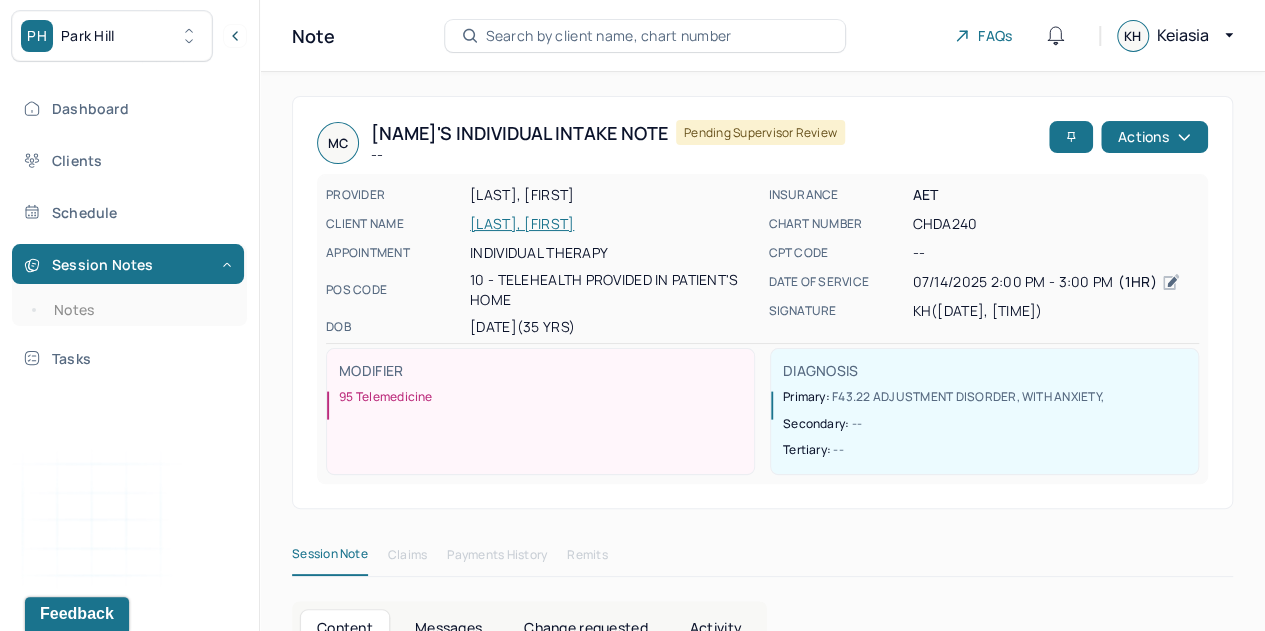 click on "Dashboard" at bounding box center (128, 108) 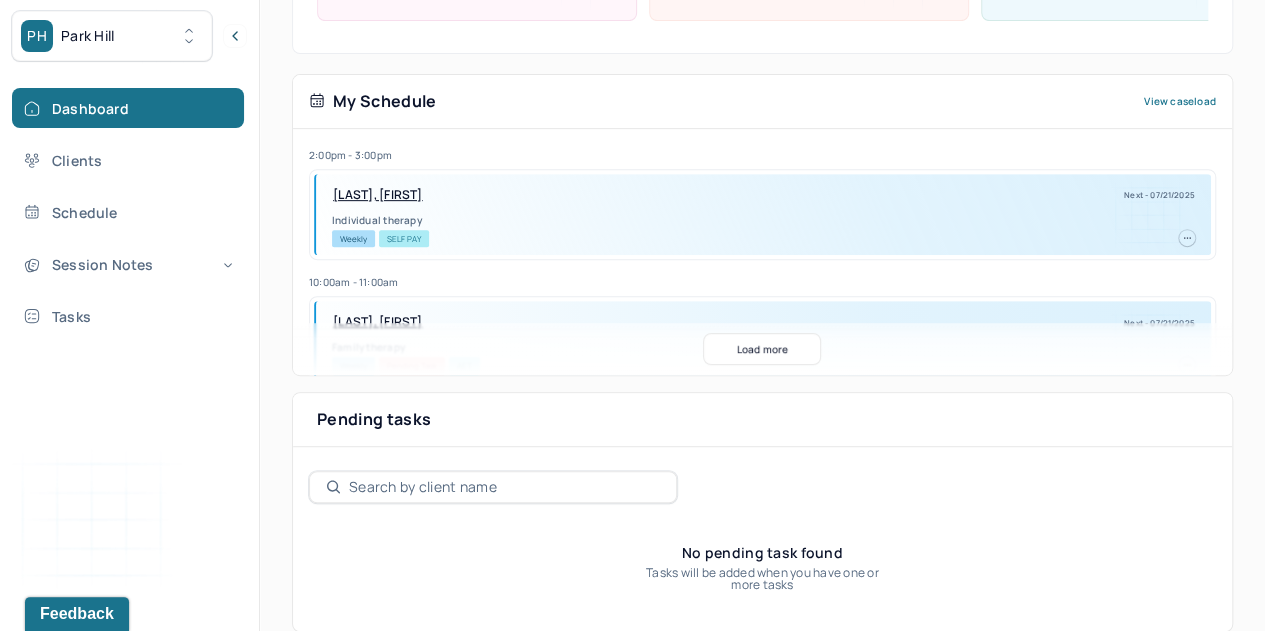 scroll, scrollTop: 384, scrollLeft: 0, axis: vertical 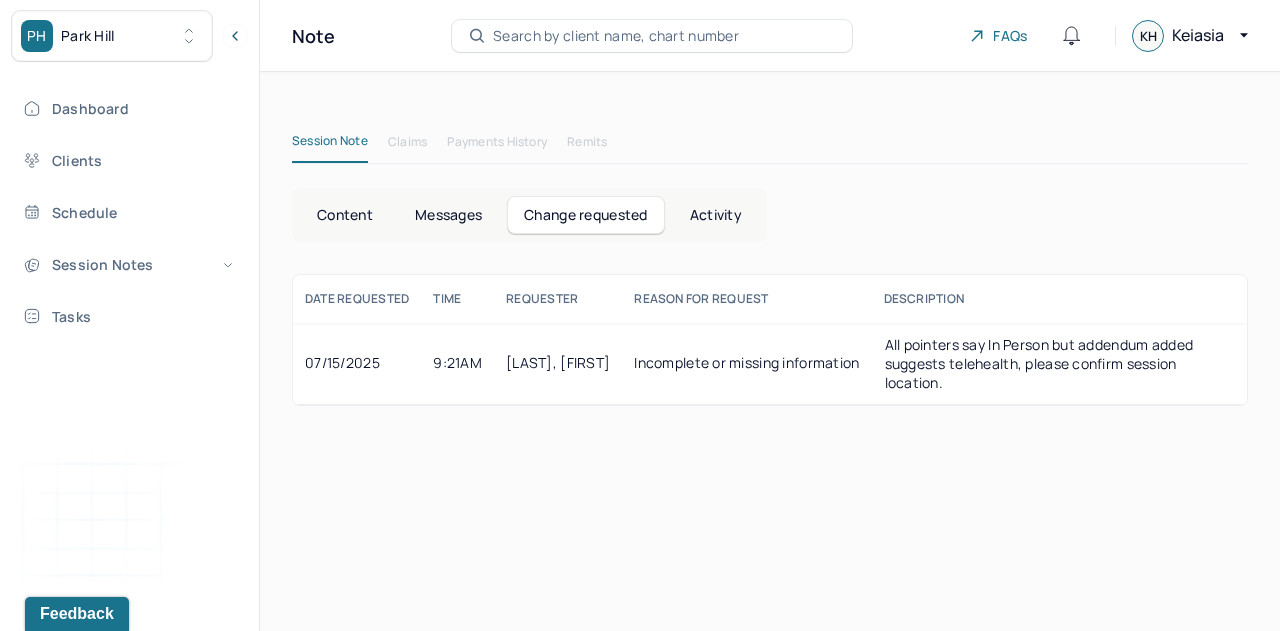 click on "Dashboard" at bounding box center (128, 108) 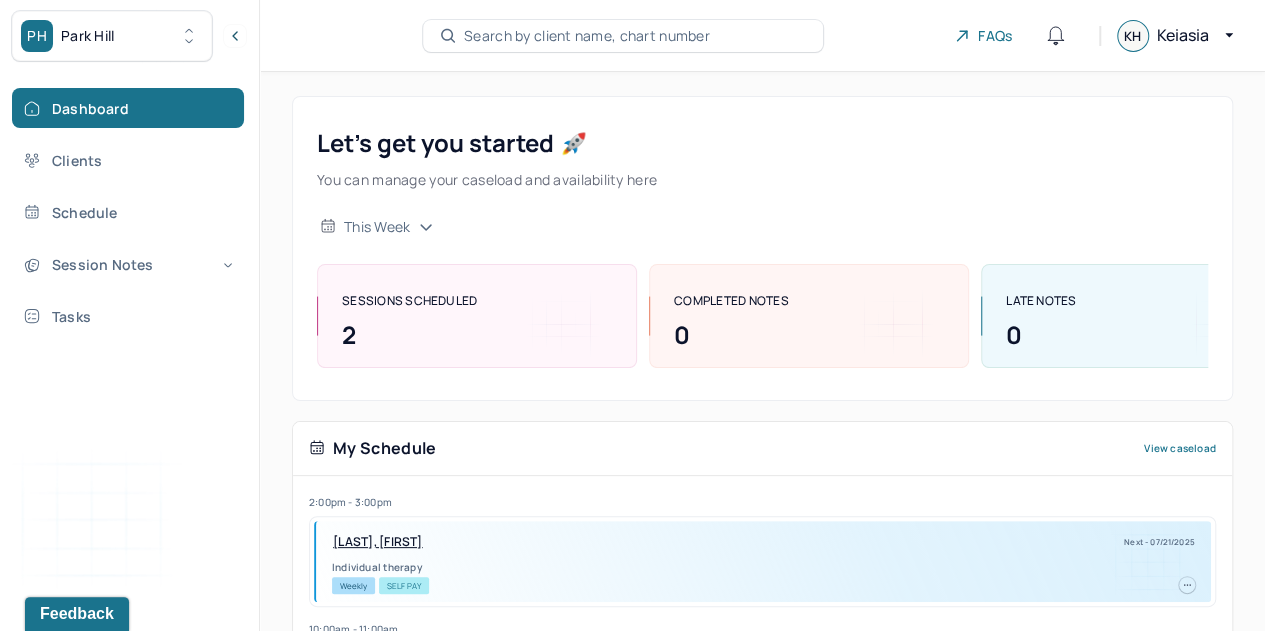 click on "[LAST], [FIRST]" at bounding box center (378, 542) 